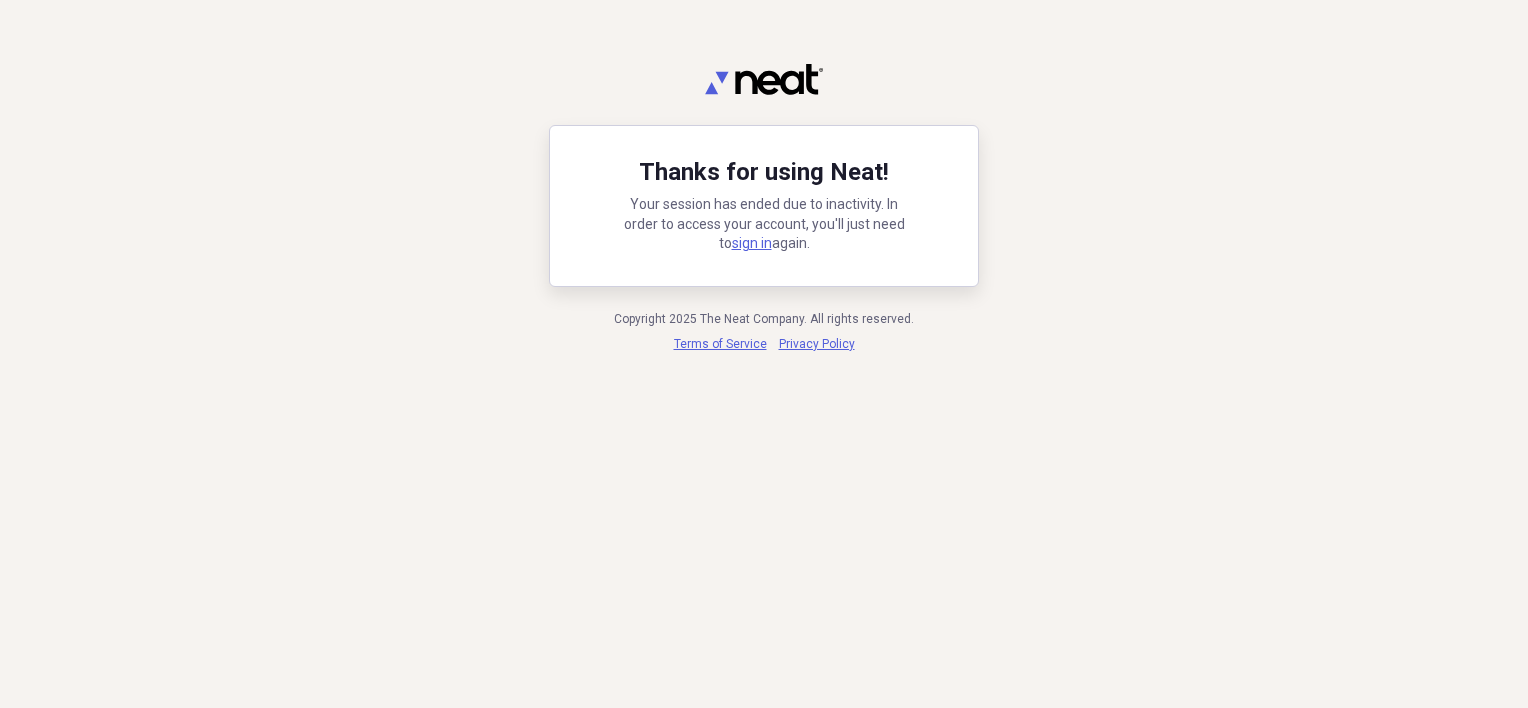 scroll, scrollTop: 0, scrollLeft: 0, axis: both 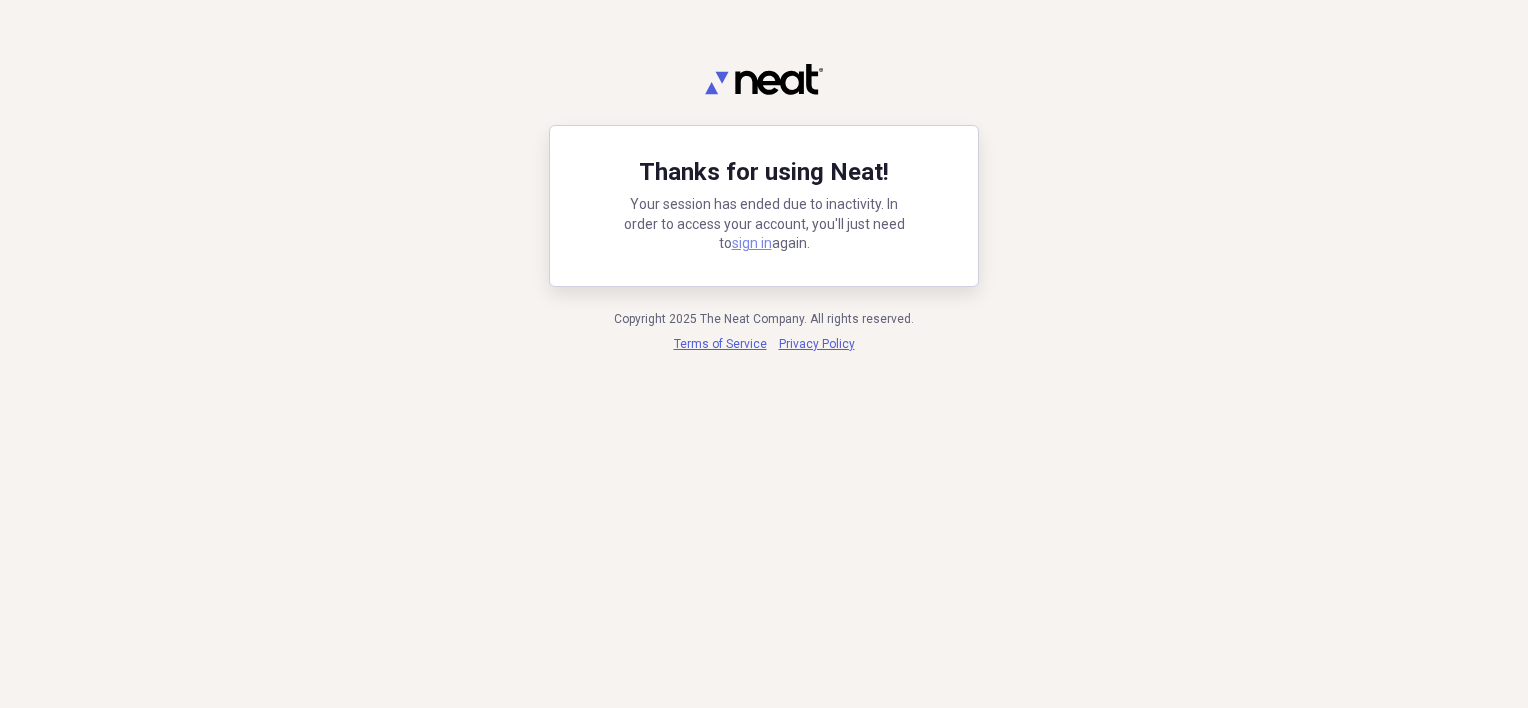 click on "sign in" at bounding box center [752, 243] 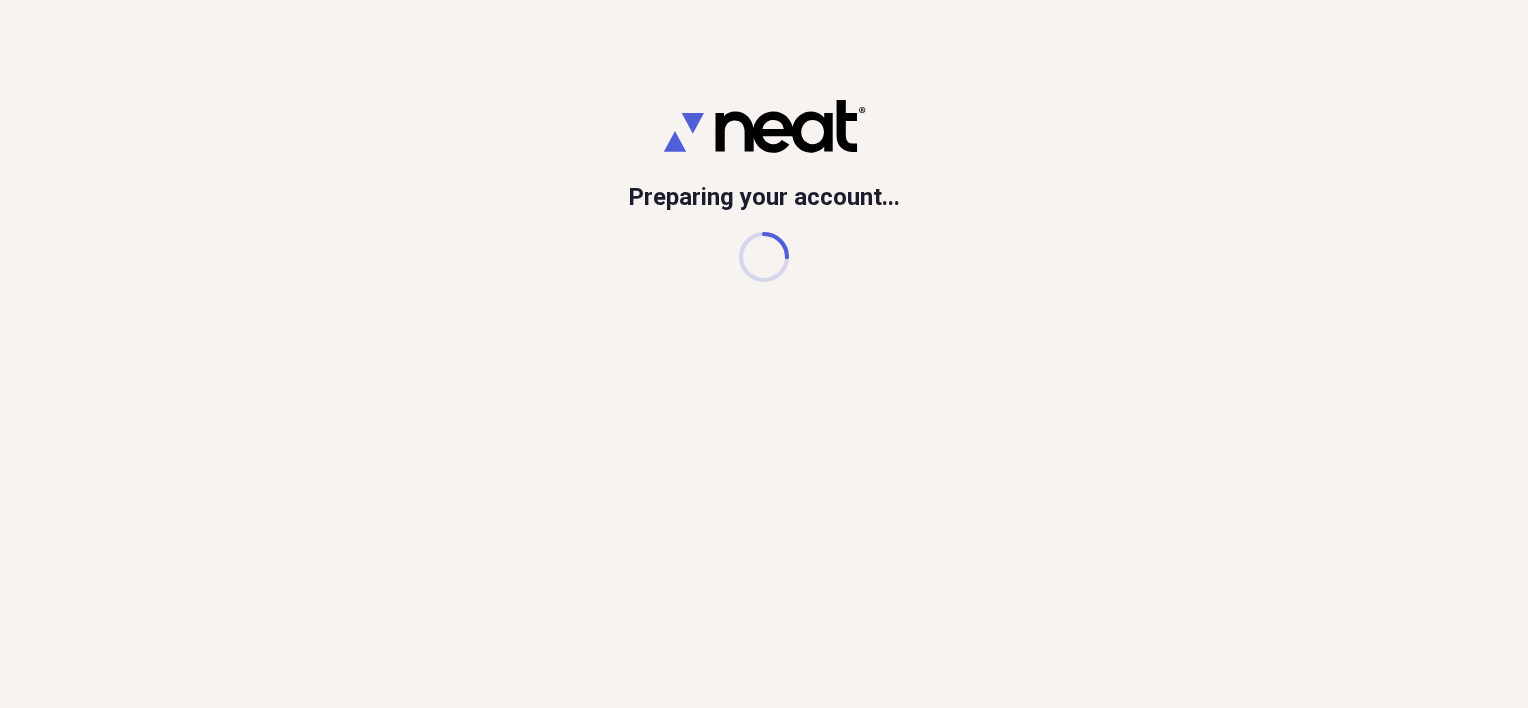 scroll, scrollTop: 0, scrollLeft: 0, axis: both 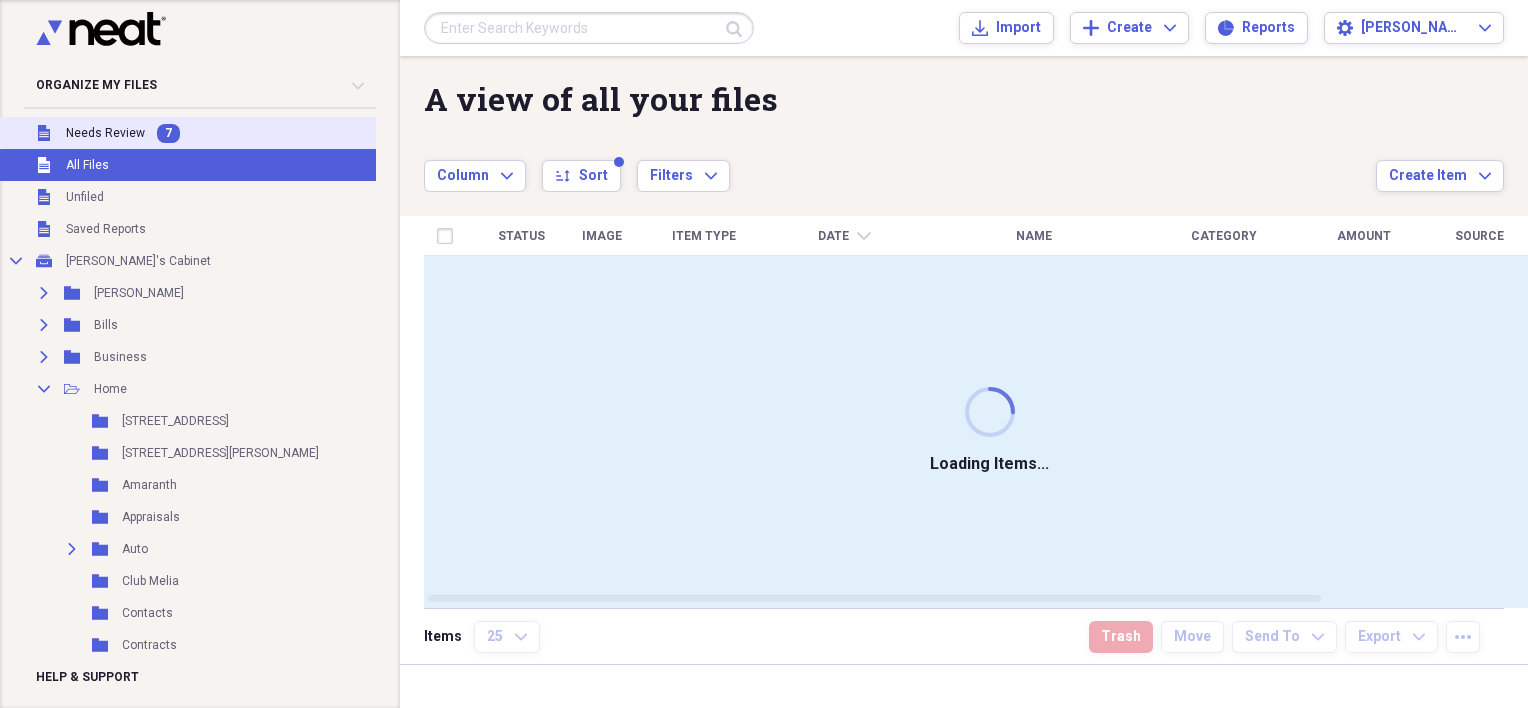 click on "Needs Review" at bounding box center (105, 133) 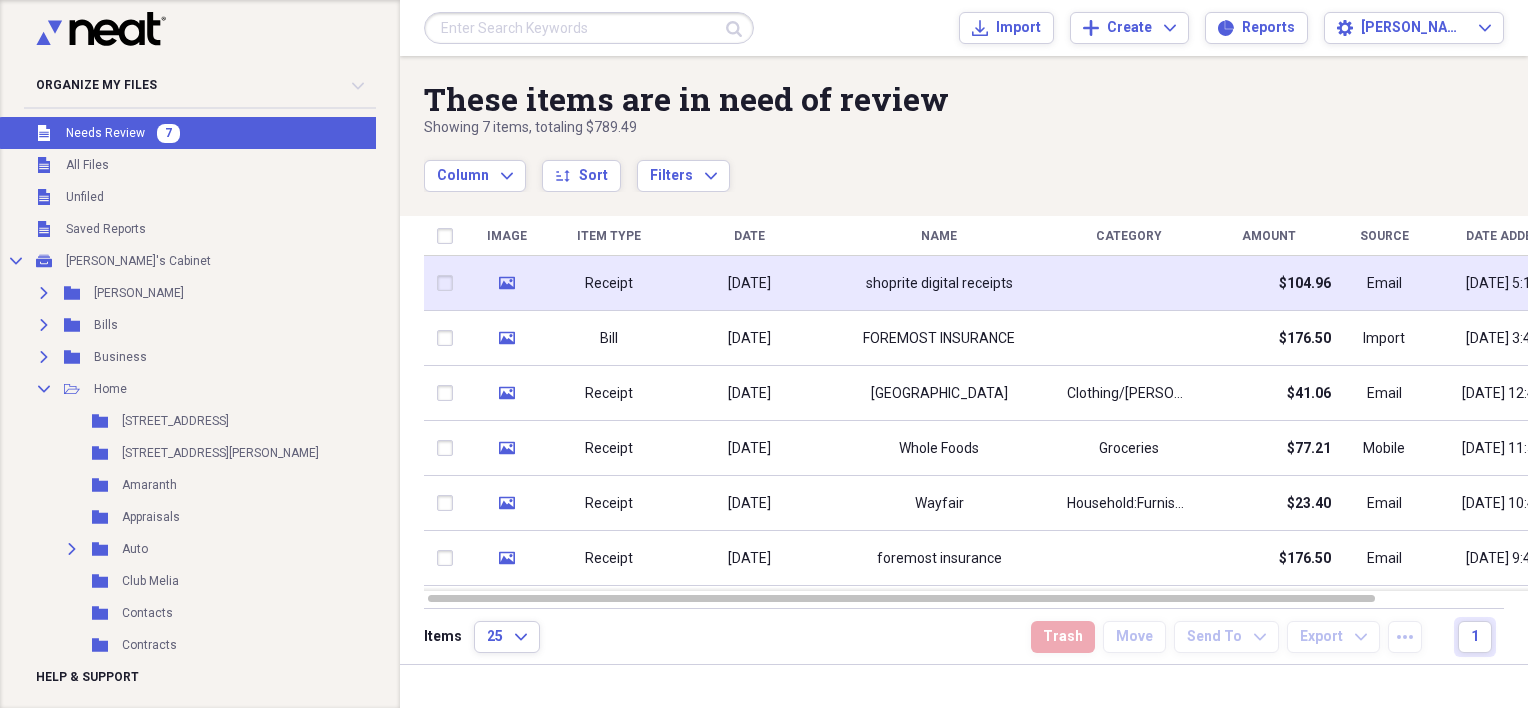click on "Receipt" at bounding box center (609, 283) 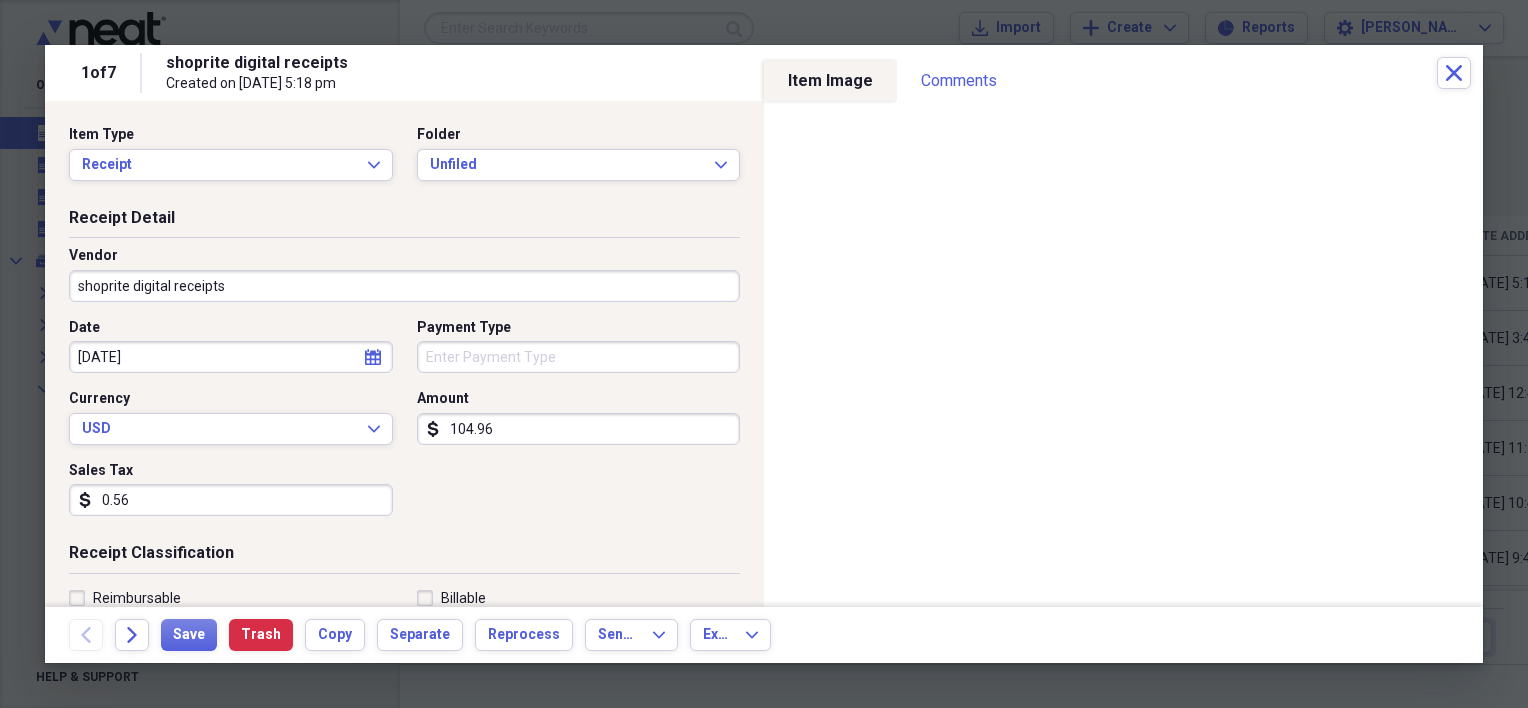click on "shoprite digital receipts" at bounding box center (404, 286) 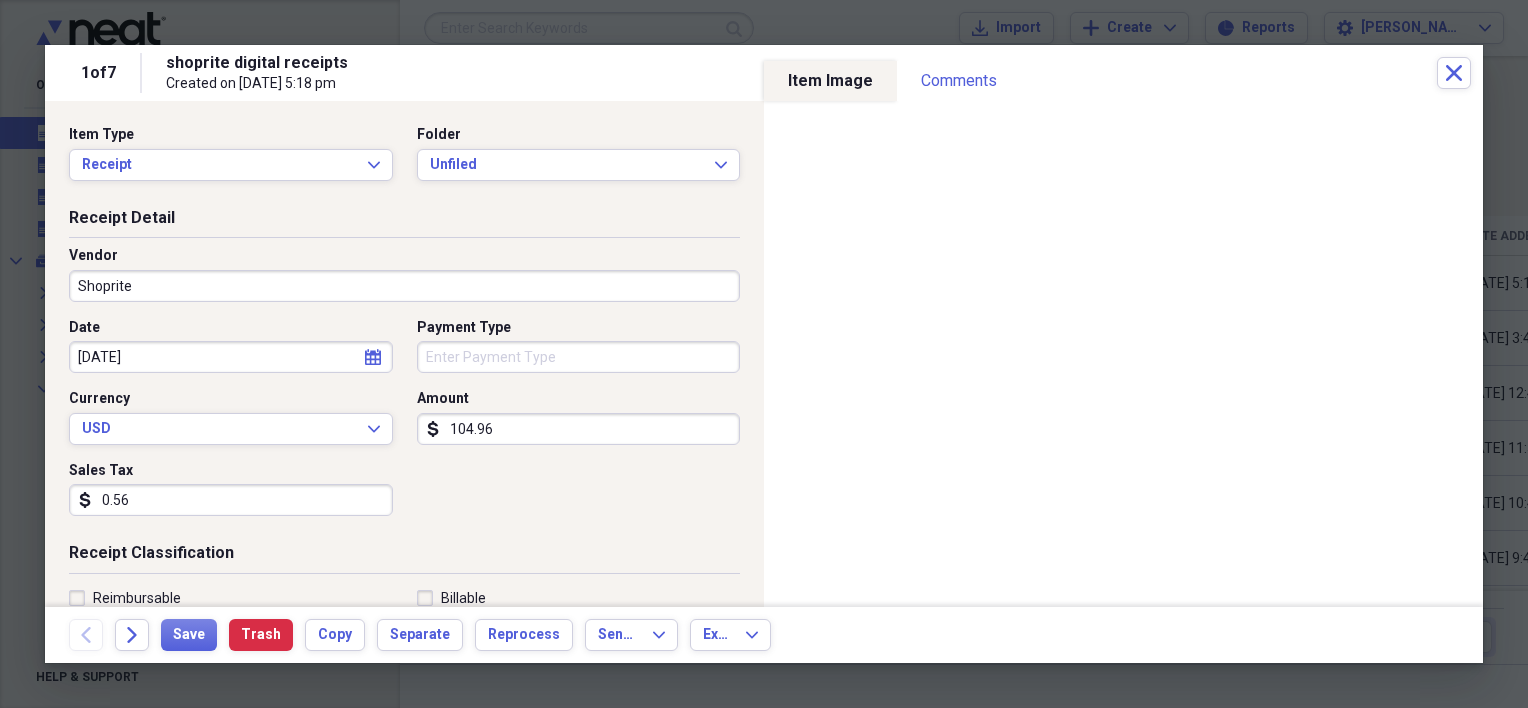 type on "Shoprite" 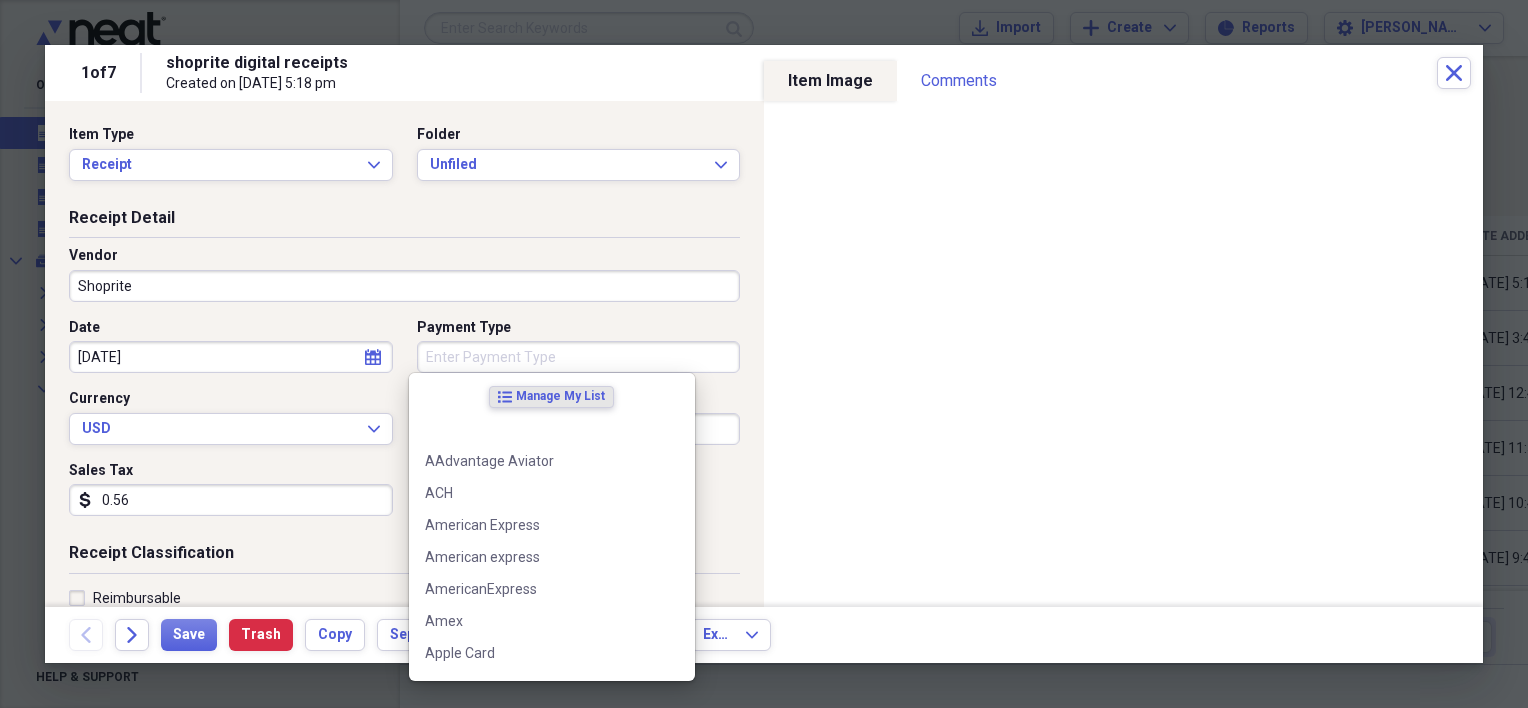 click on "Payment Type" at bounding box center (579, 357) 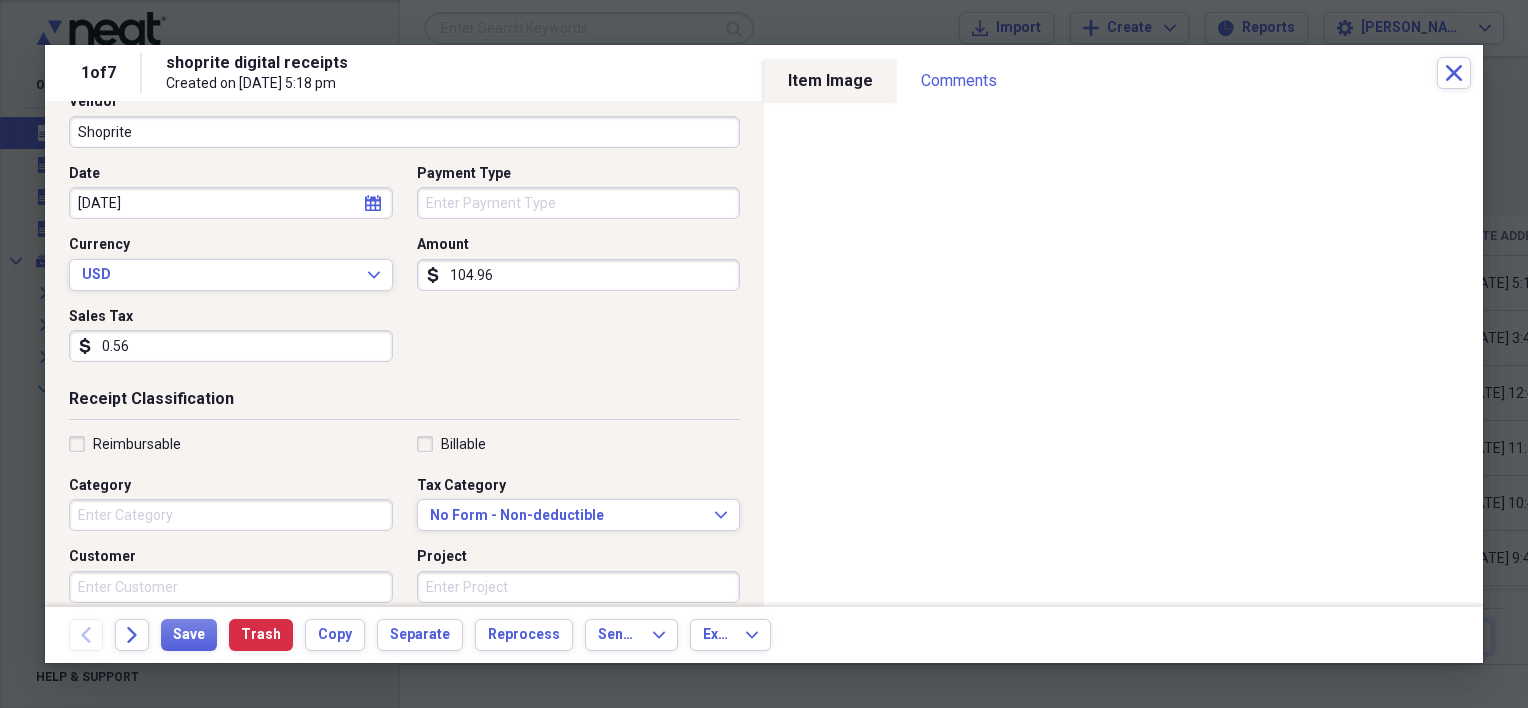 scroll, scrollTop: 0, scrollLeft: 0, axis: both 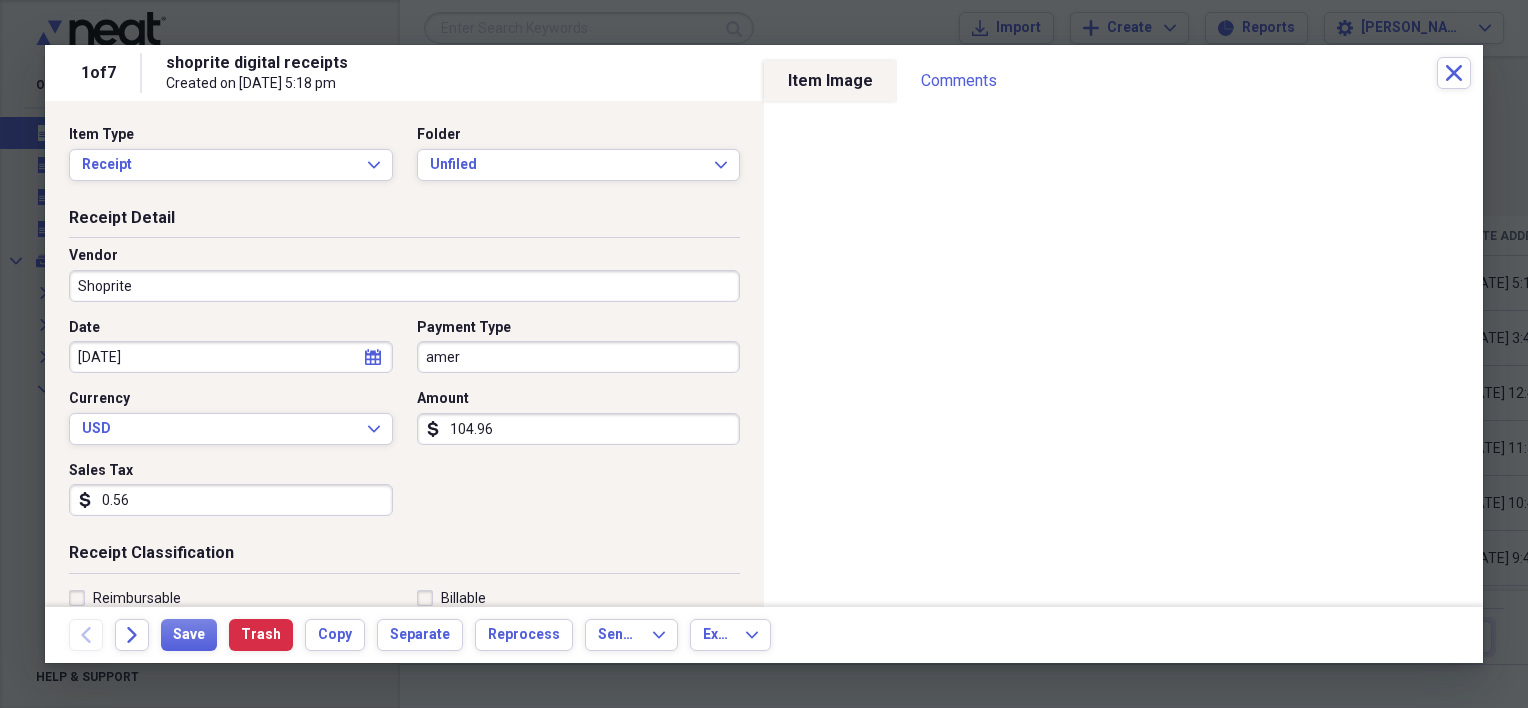drag, startPoint x: 465, startPoint y: 352, endPoint x: 323, endPoint y: 352, distance: 142 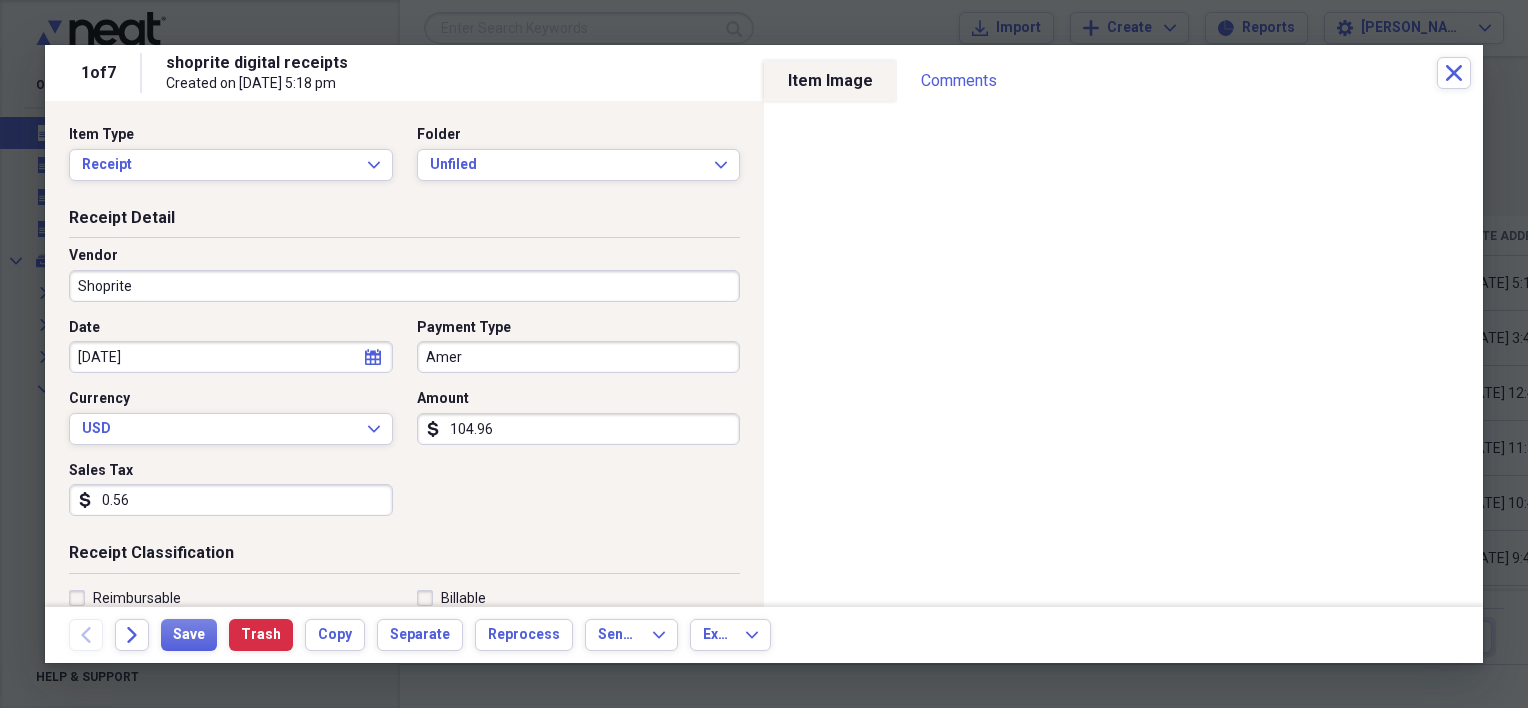 click on "Receipt Detail" at bounding box center [404, 222] 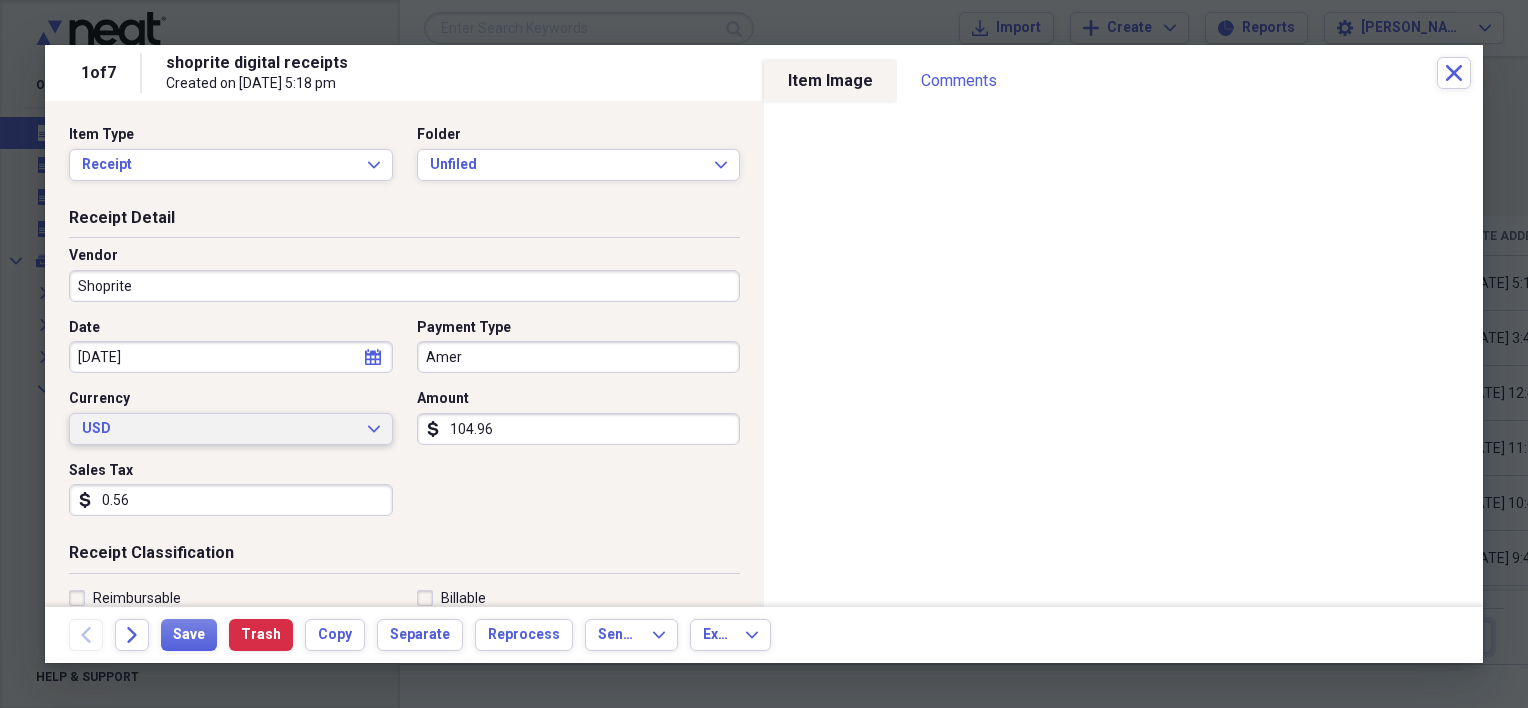 click on "USD" at bounding box center (219, 429) 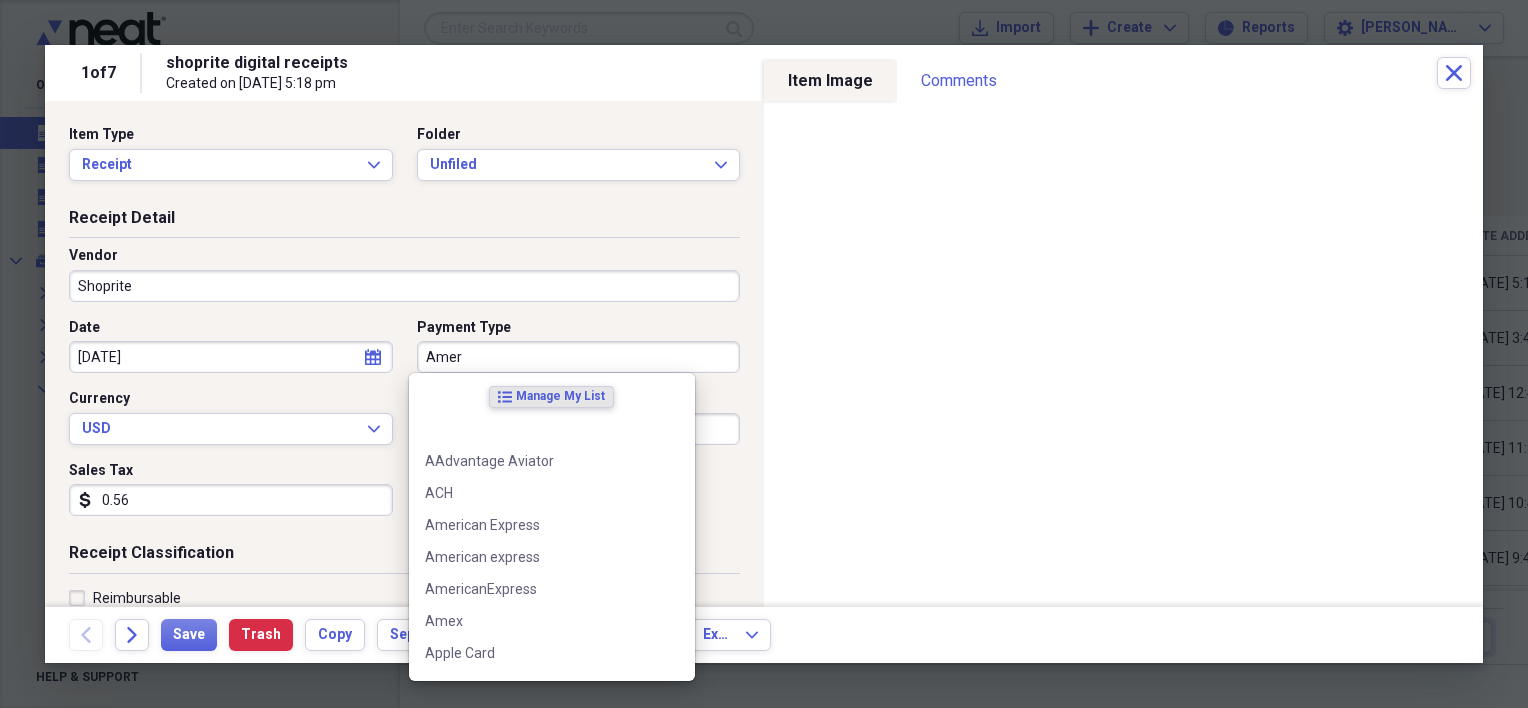 click on "Amer" at bounding box center (579, 357) 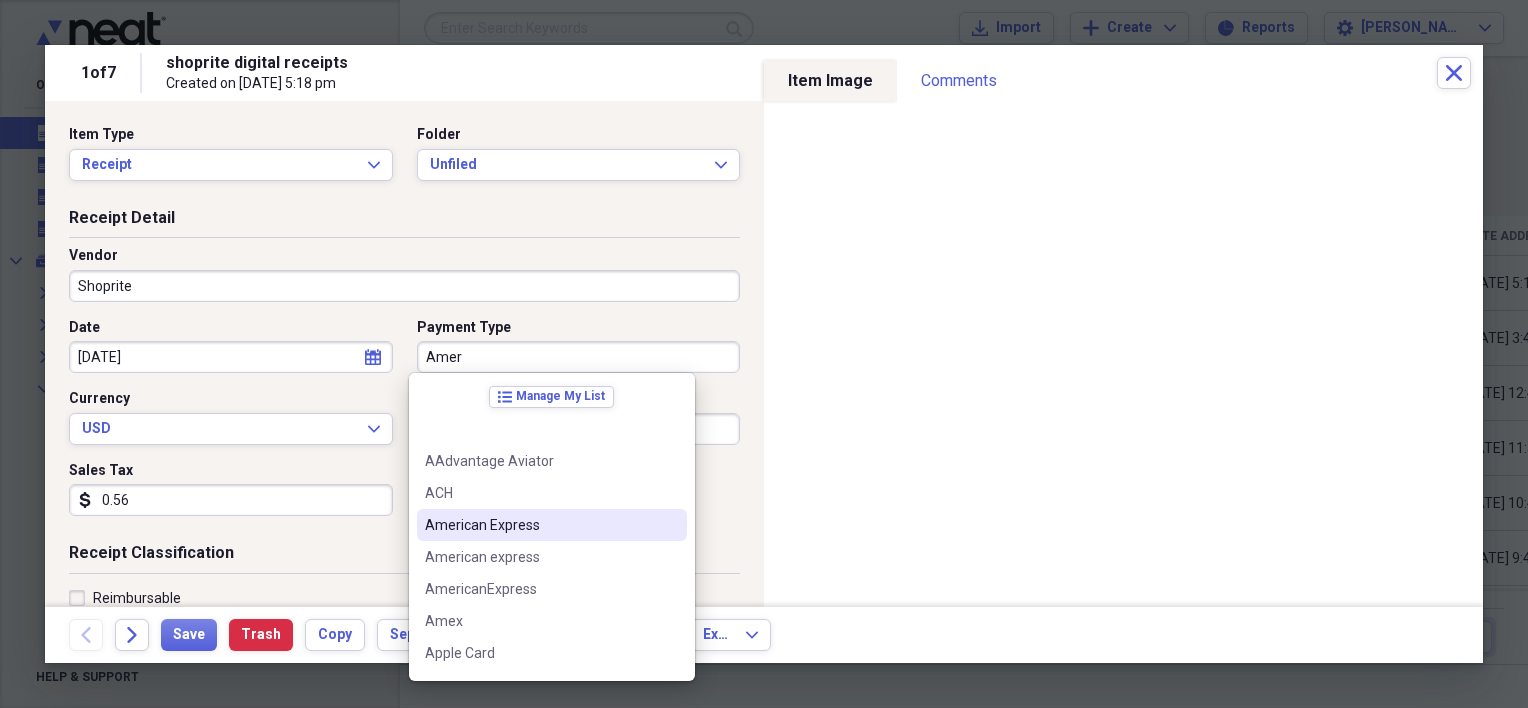 click on "American Express" at bounding box center (540, 525) 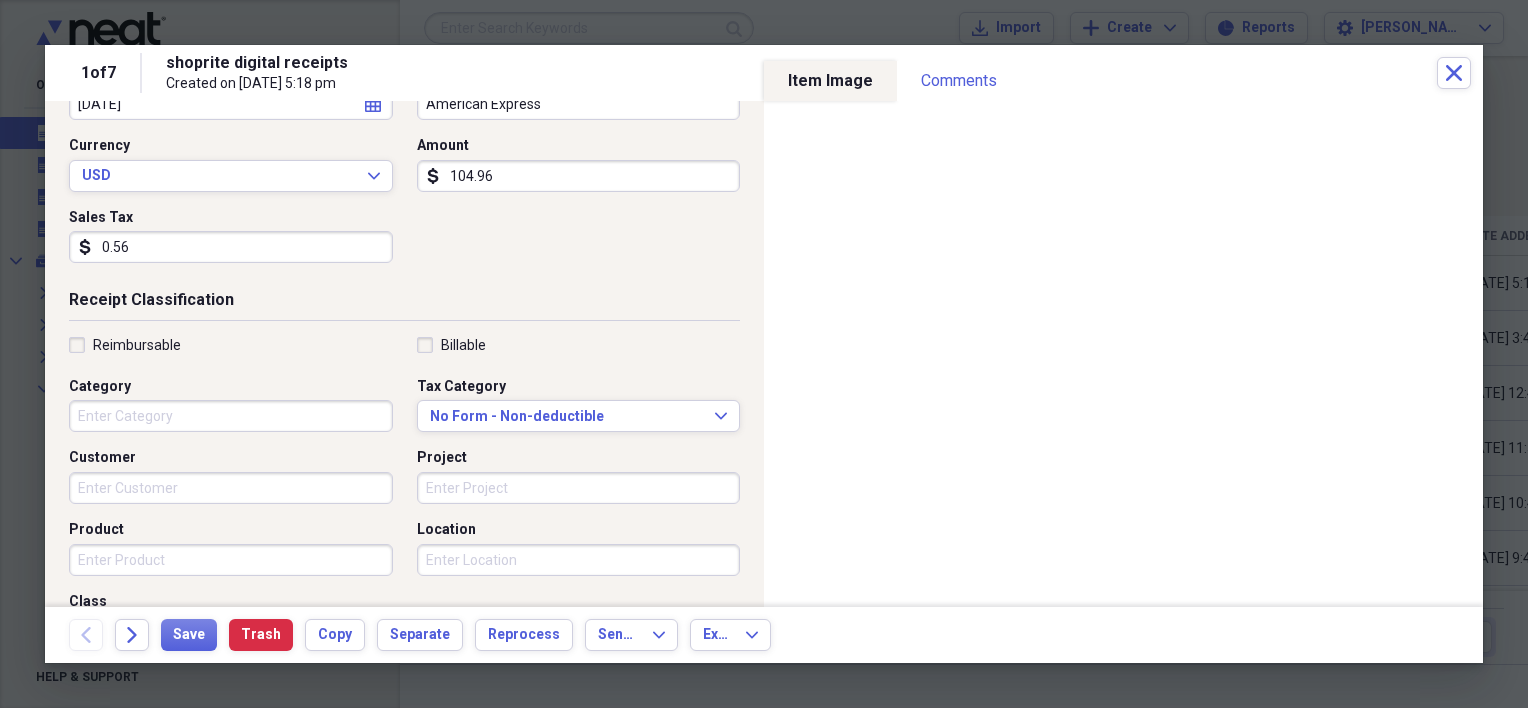 scroll, scrollTop: 300, scrollLeft: 0, axis: vertical 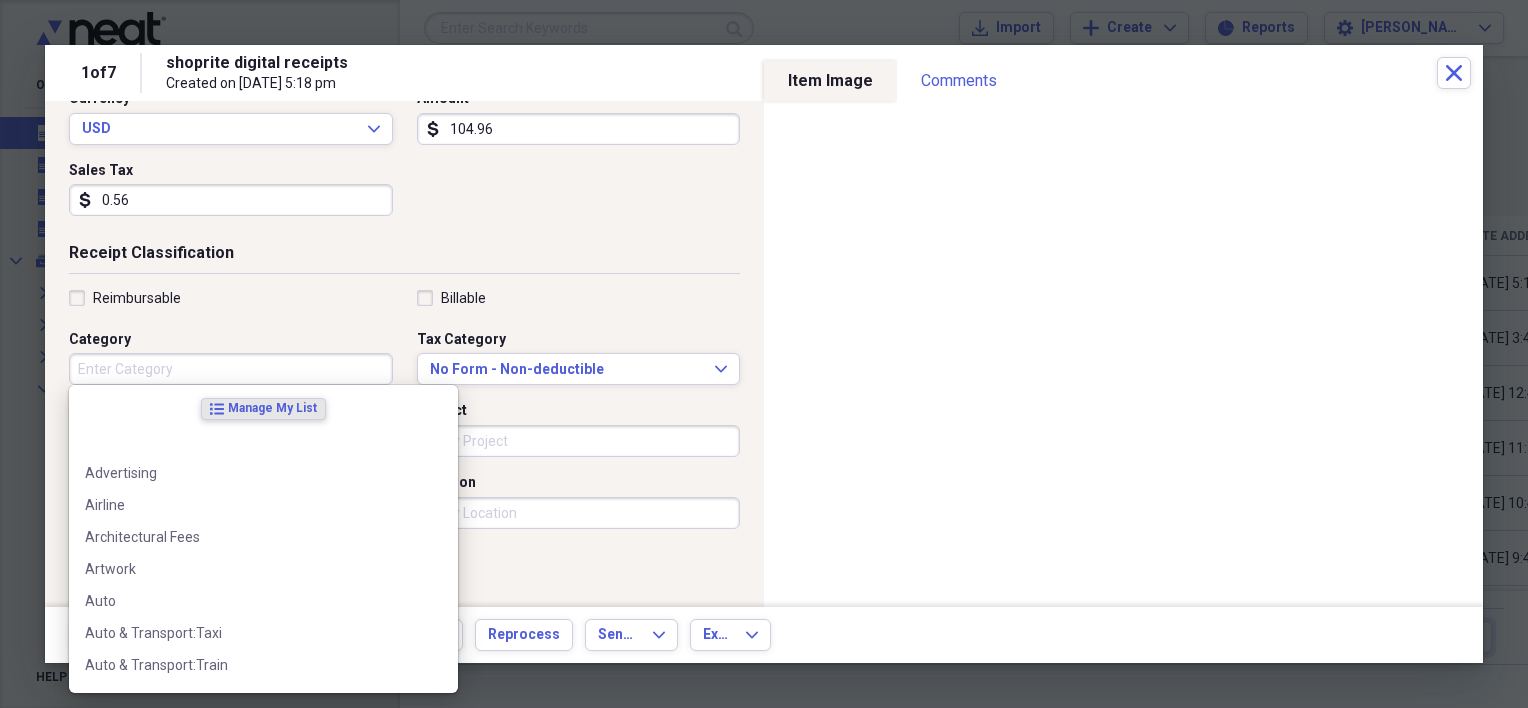 click on "Category" at bounding box center (231, 369) 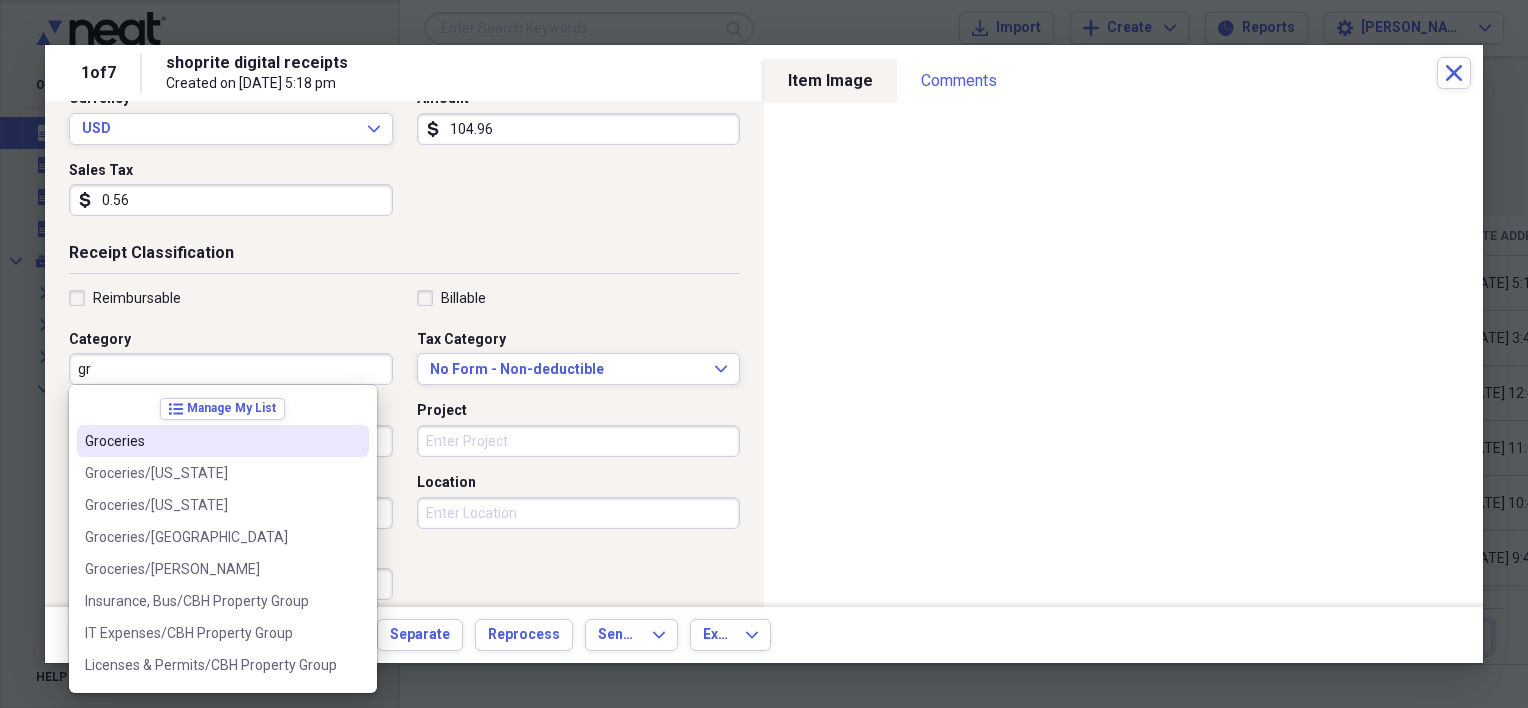 click on "Groceries" at bounding box center (211, 441) 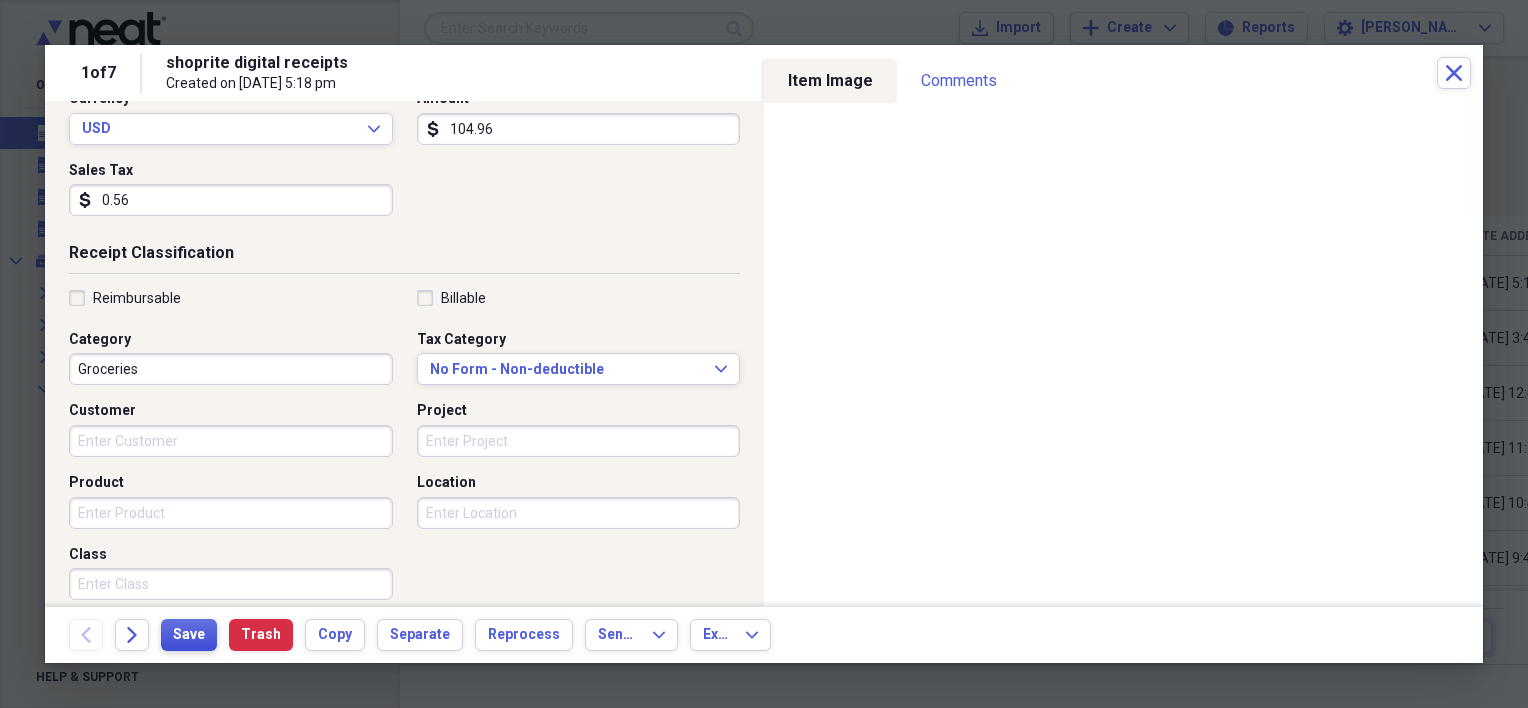 click on "Save" at bounding box center [189, 635] 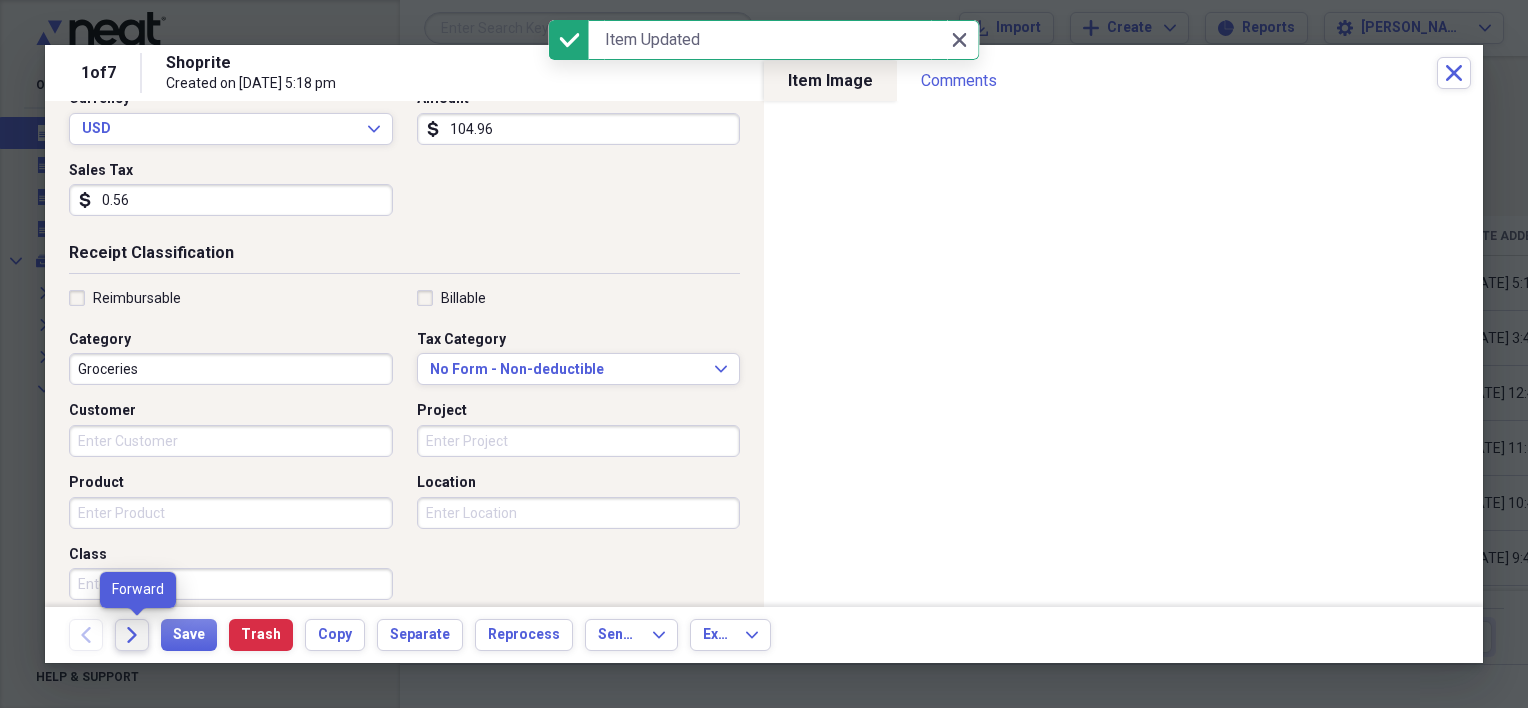 click on "Forward" 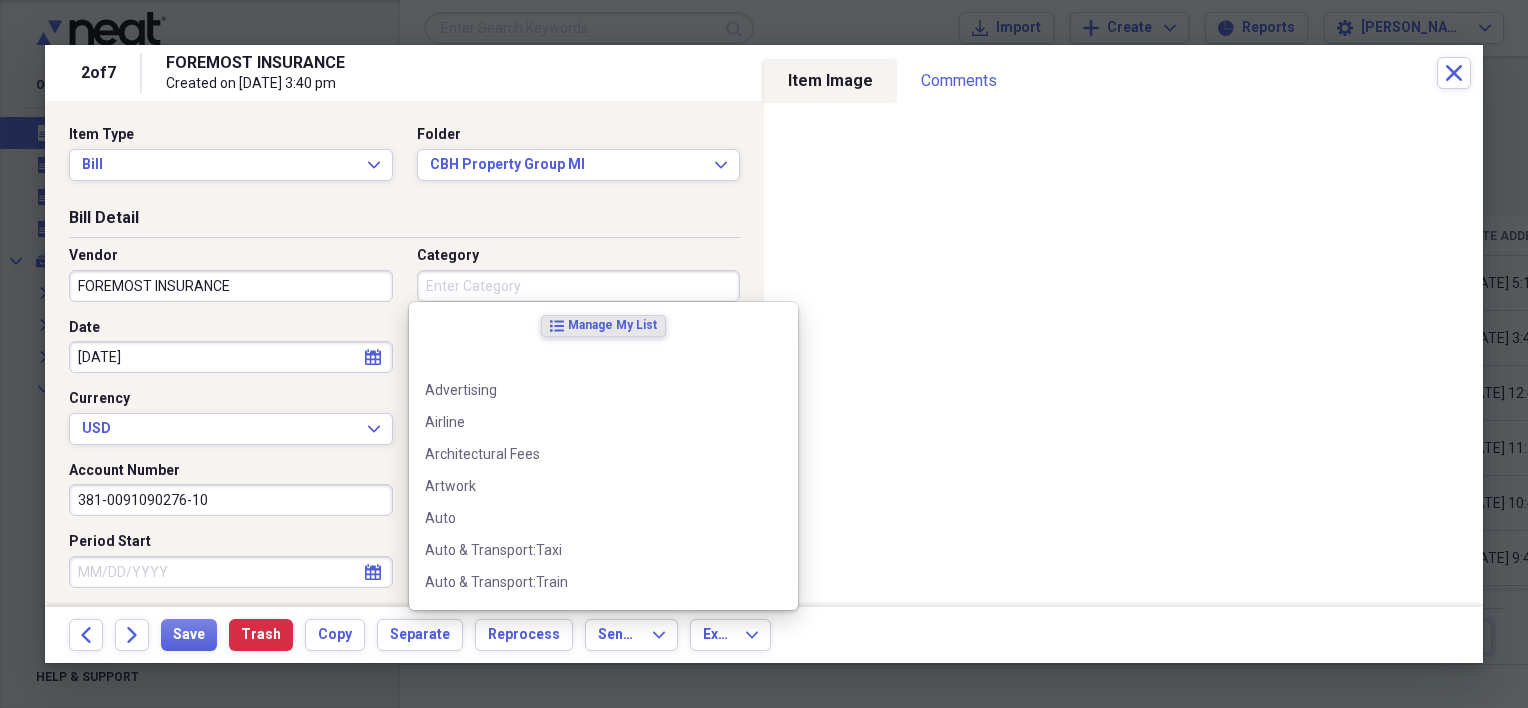 click on "Category" at bounding box center [579, 286] 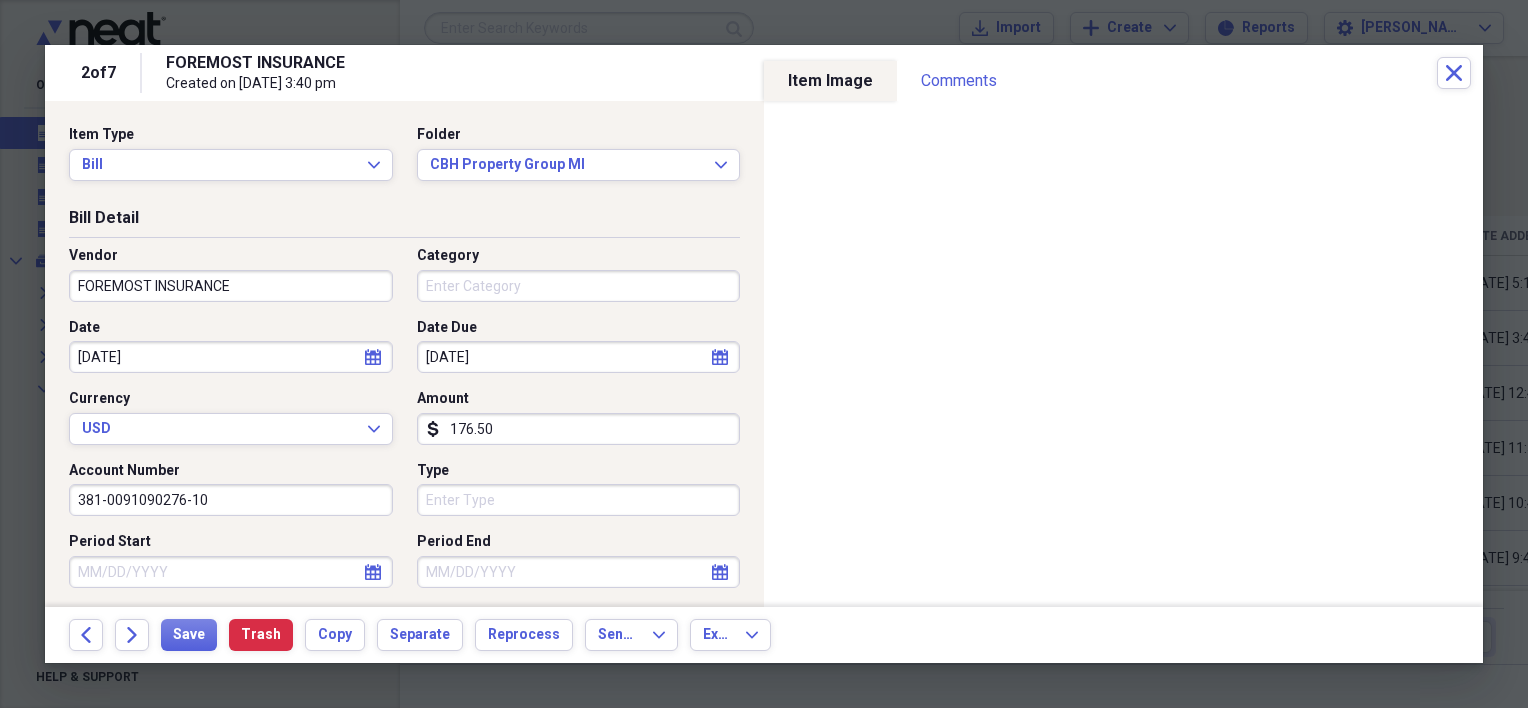 click on "Category" at bounding box center [573, 274] 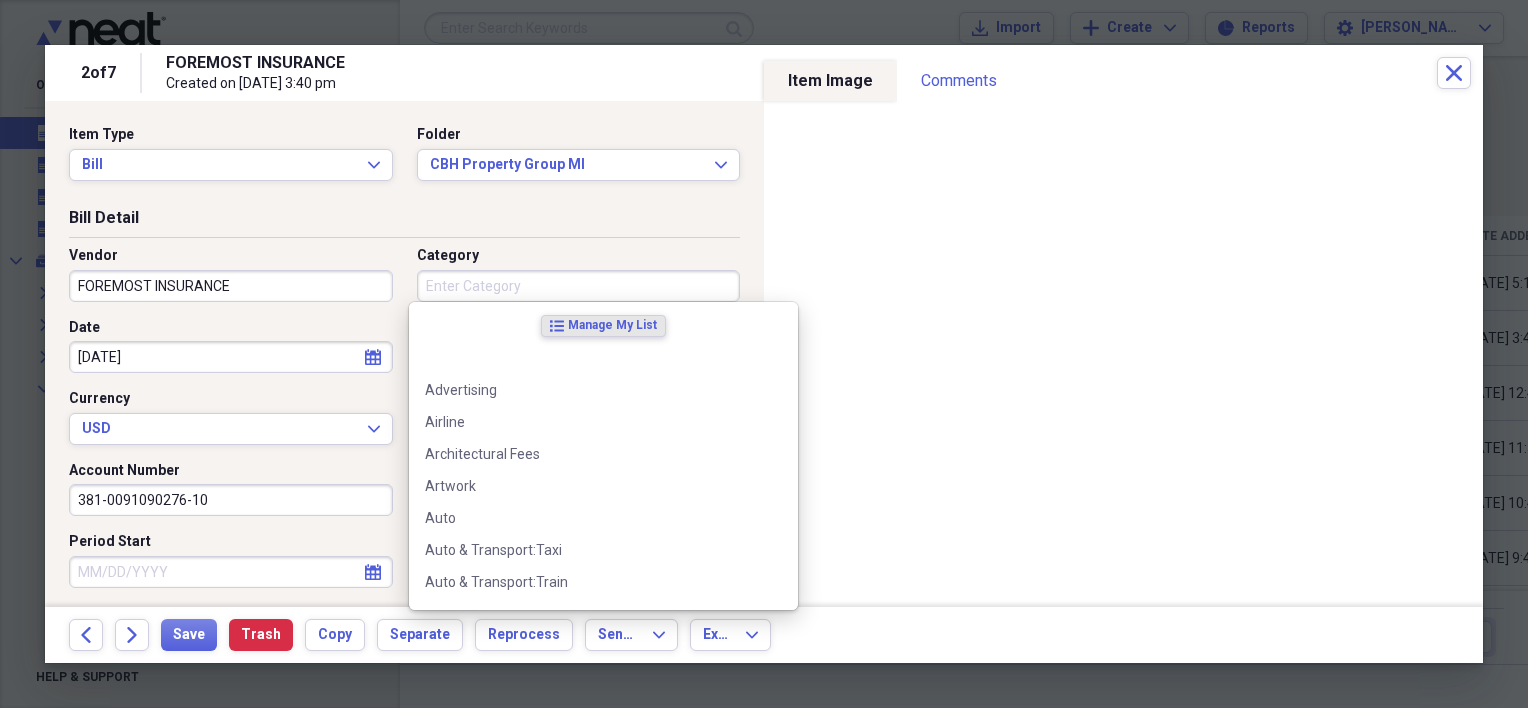 click on "Category" at bounding box center [579, 286] 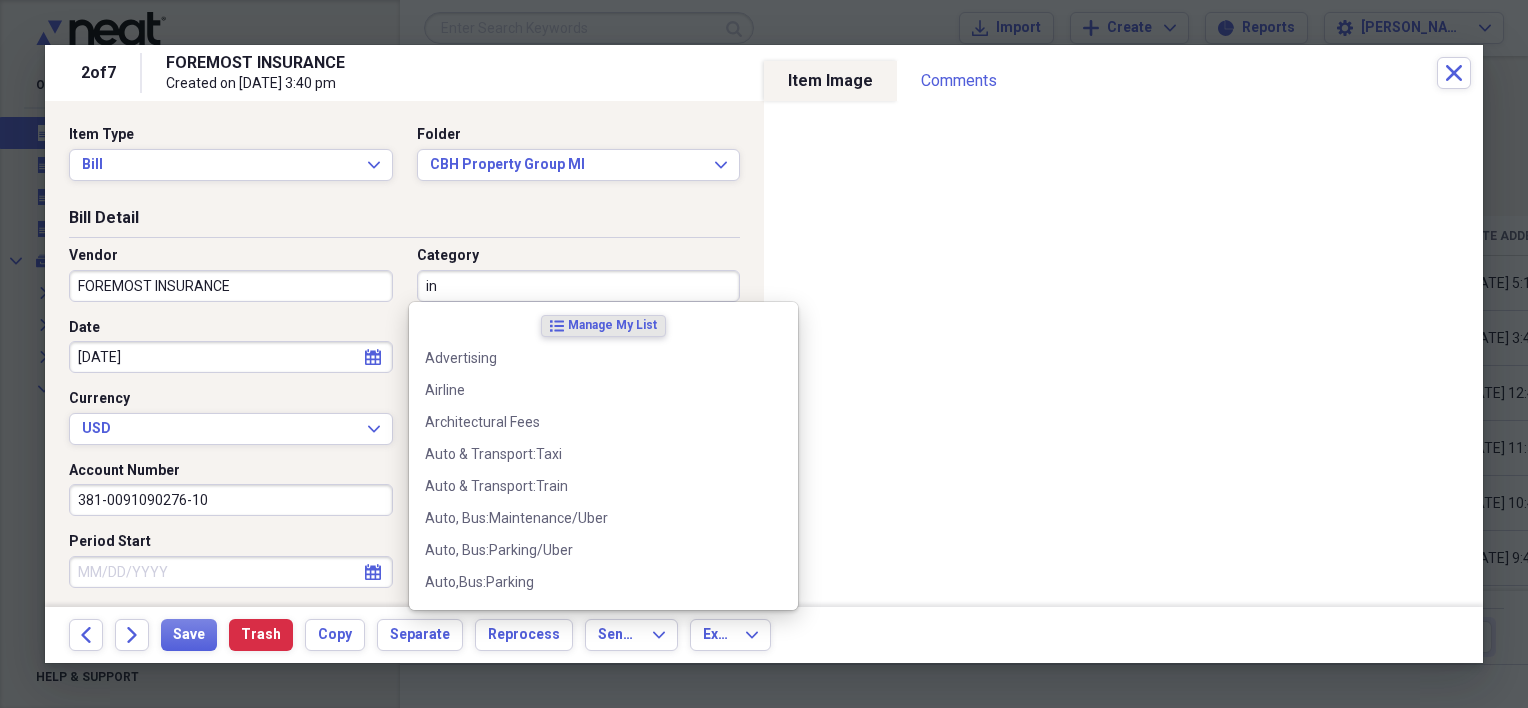 type on "i" 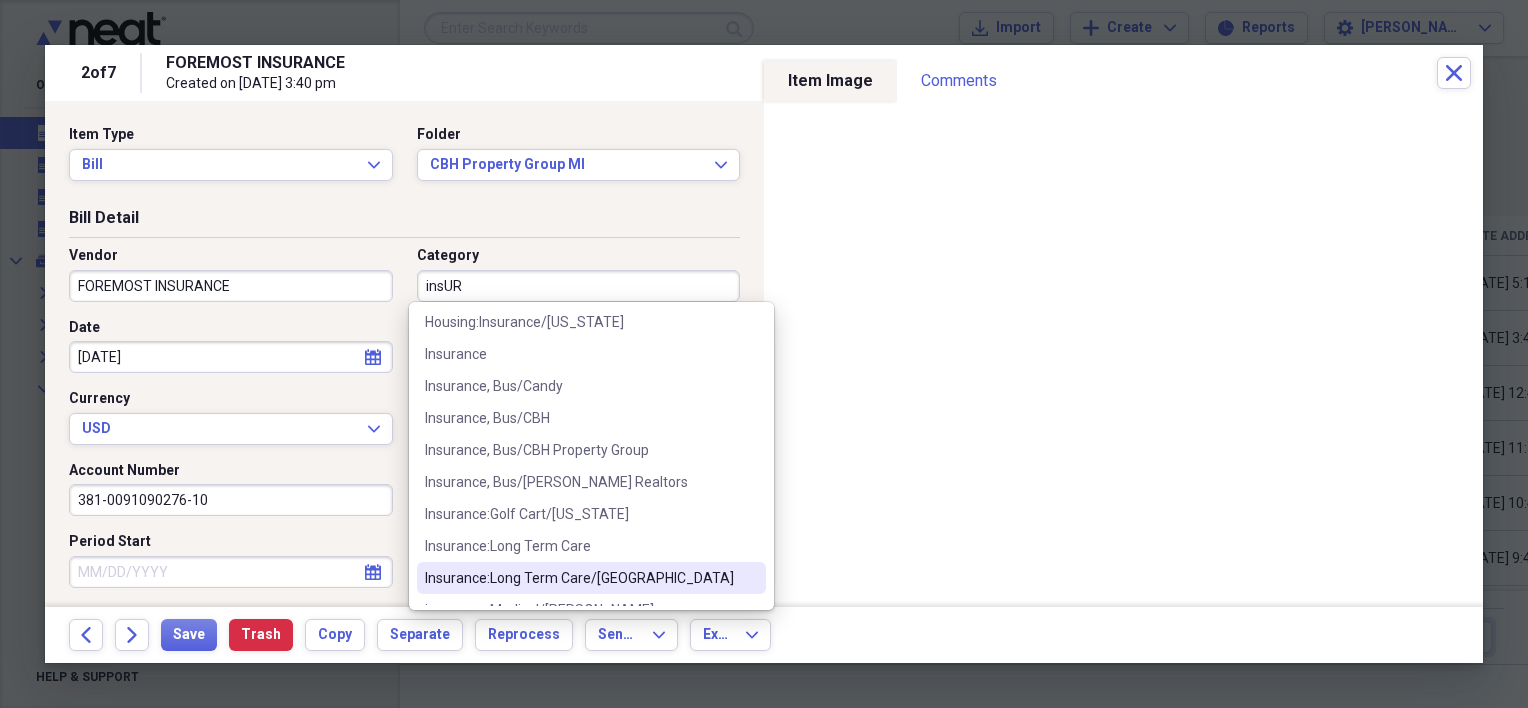scroll, scrollTop: 120, scrollLeft: 0, axis: vertical 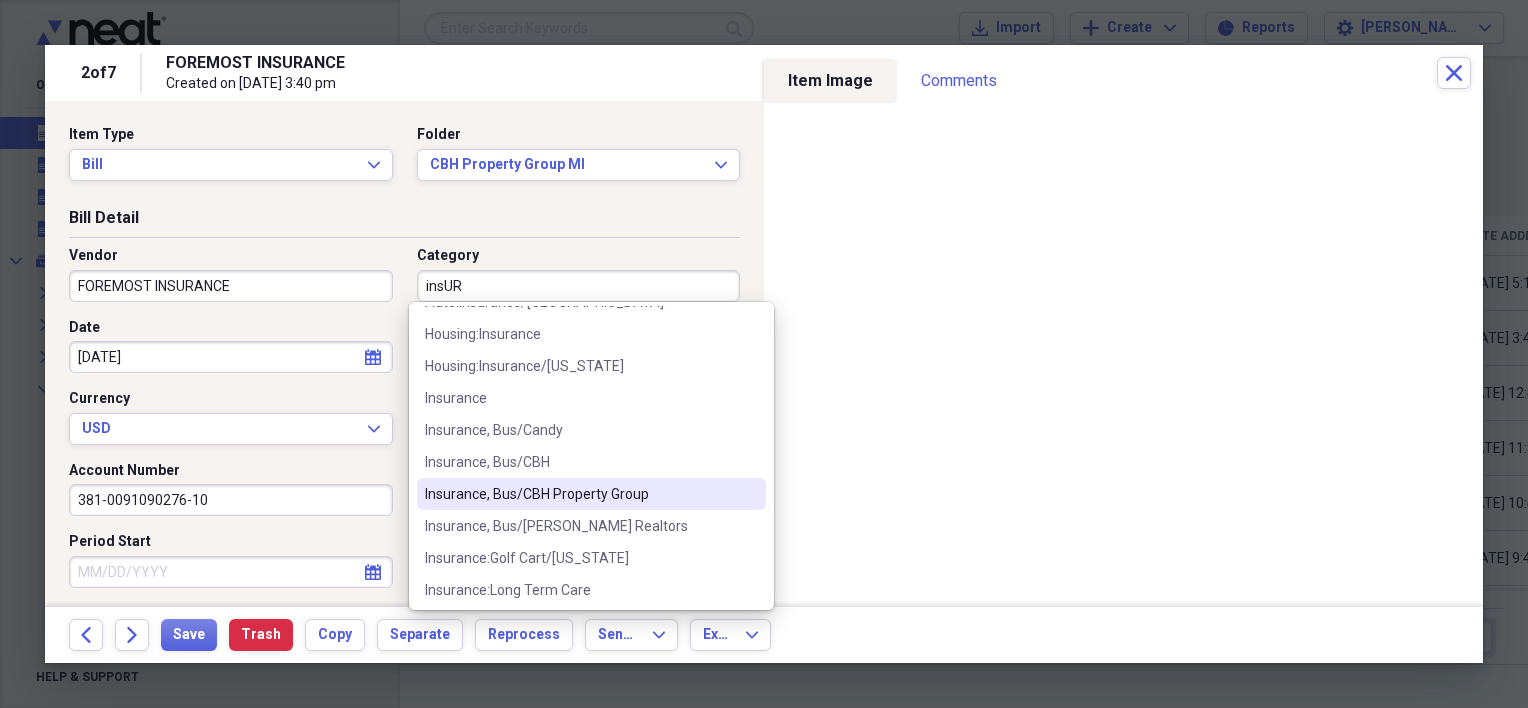 drag, startPoint x: 495, startPoint y: 463, endPoint x: 488, endPoint y: 491, distance: 28.86174 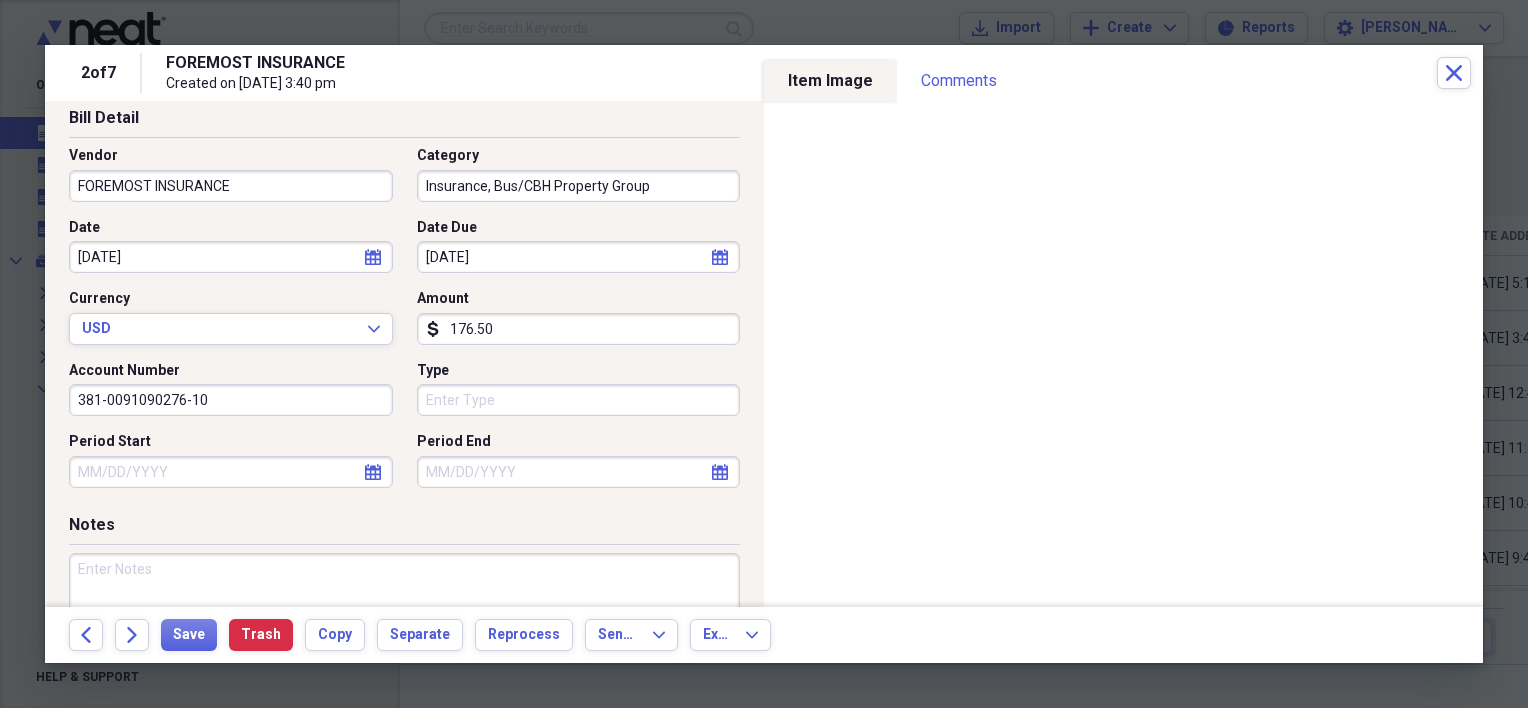 scroll, scrollTop: 0, scrollLeft: 0, axis: both 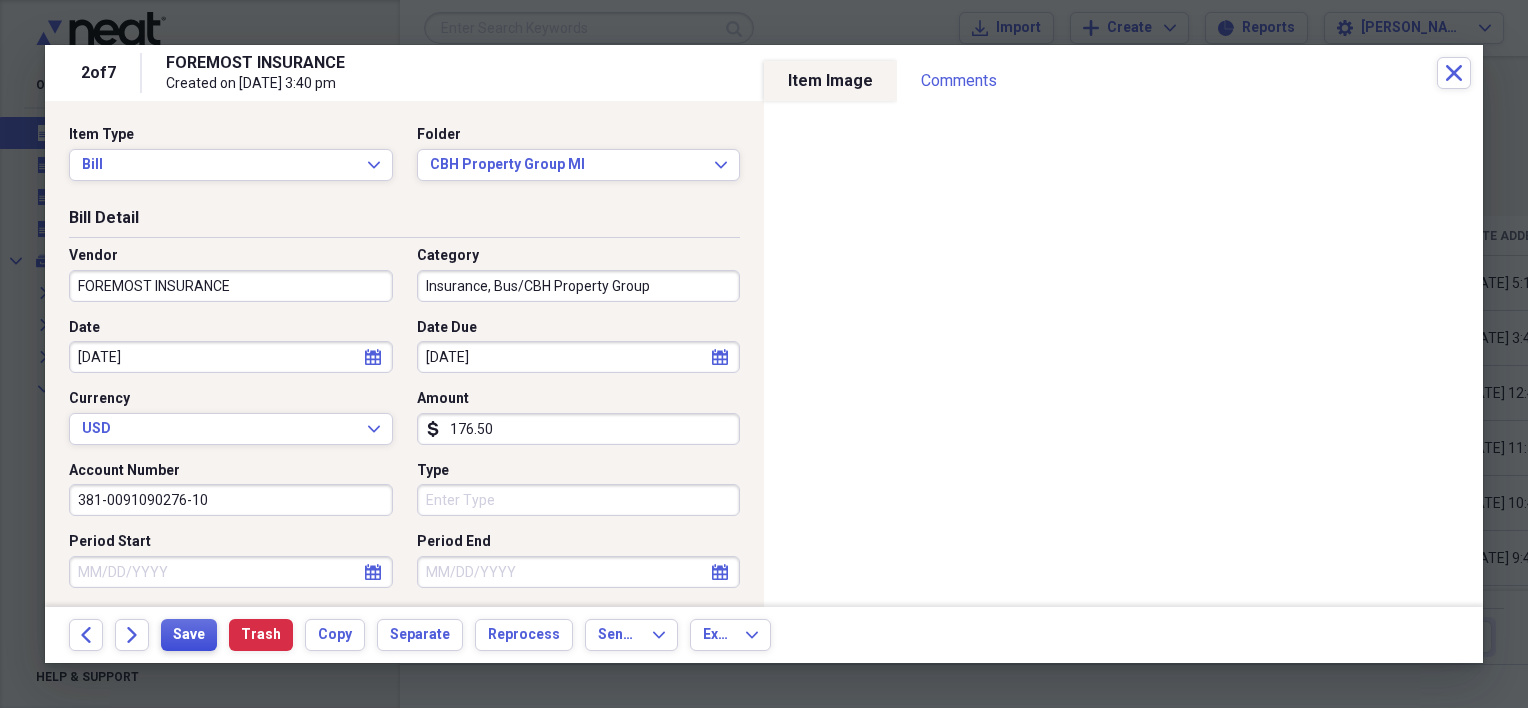 click on "Save" at bounding box center [189, 635] 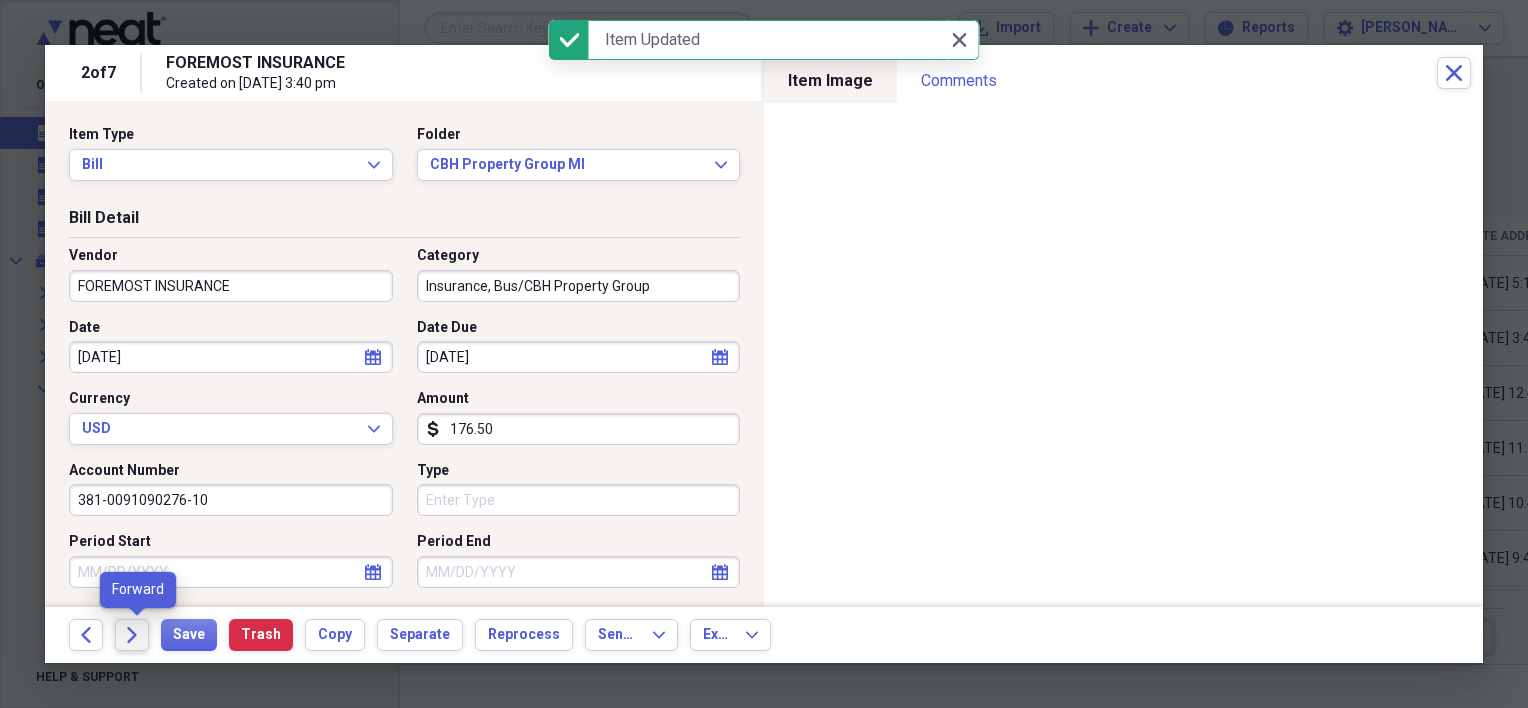 click on "Forward" 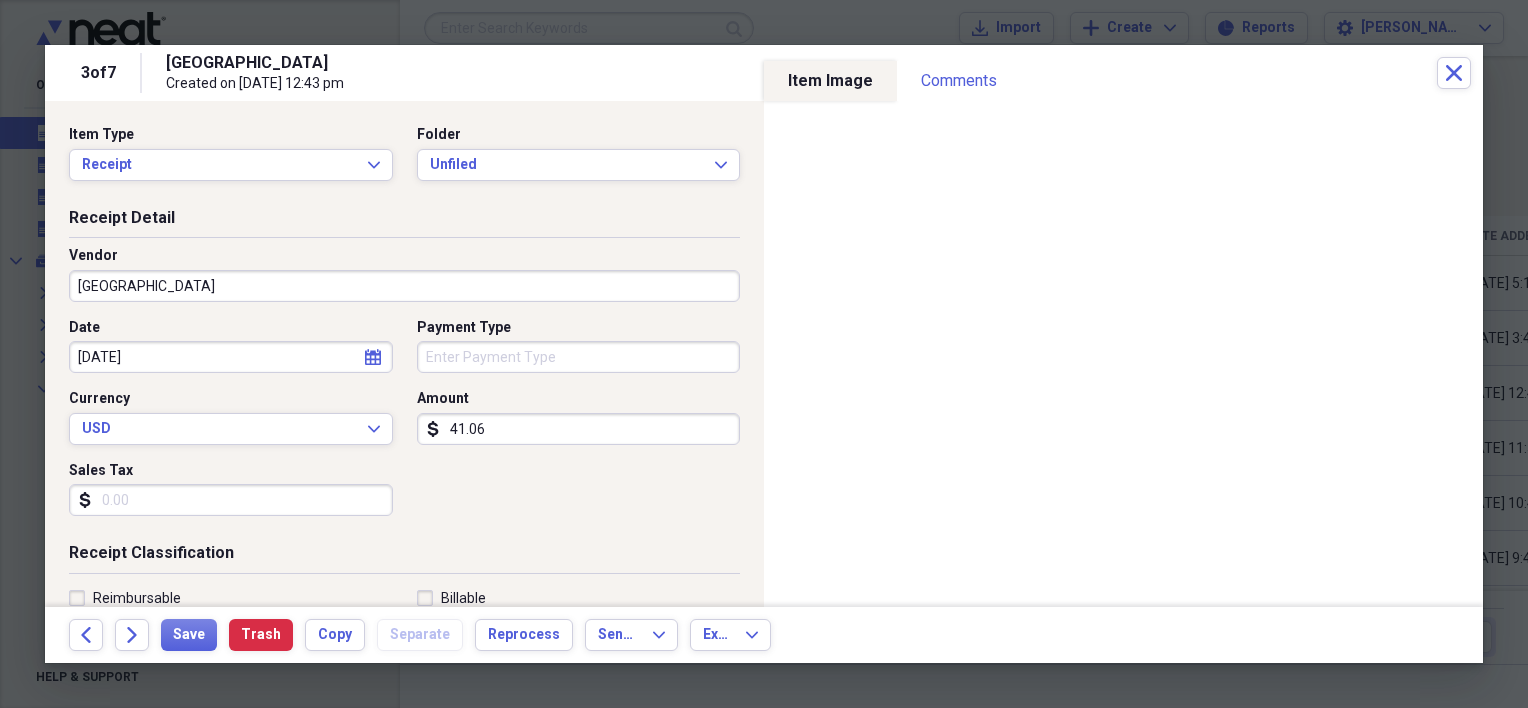 click on "41.06" at bounding box center [579, 429] 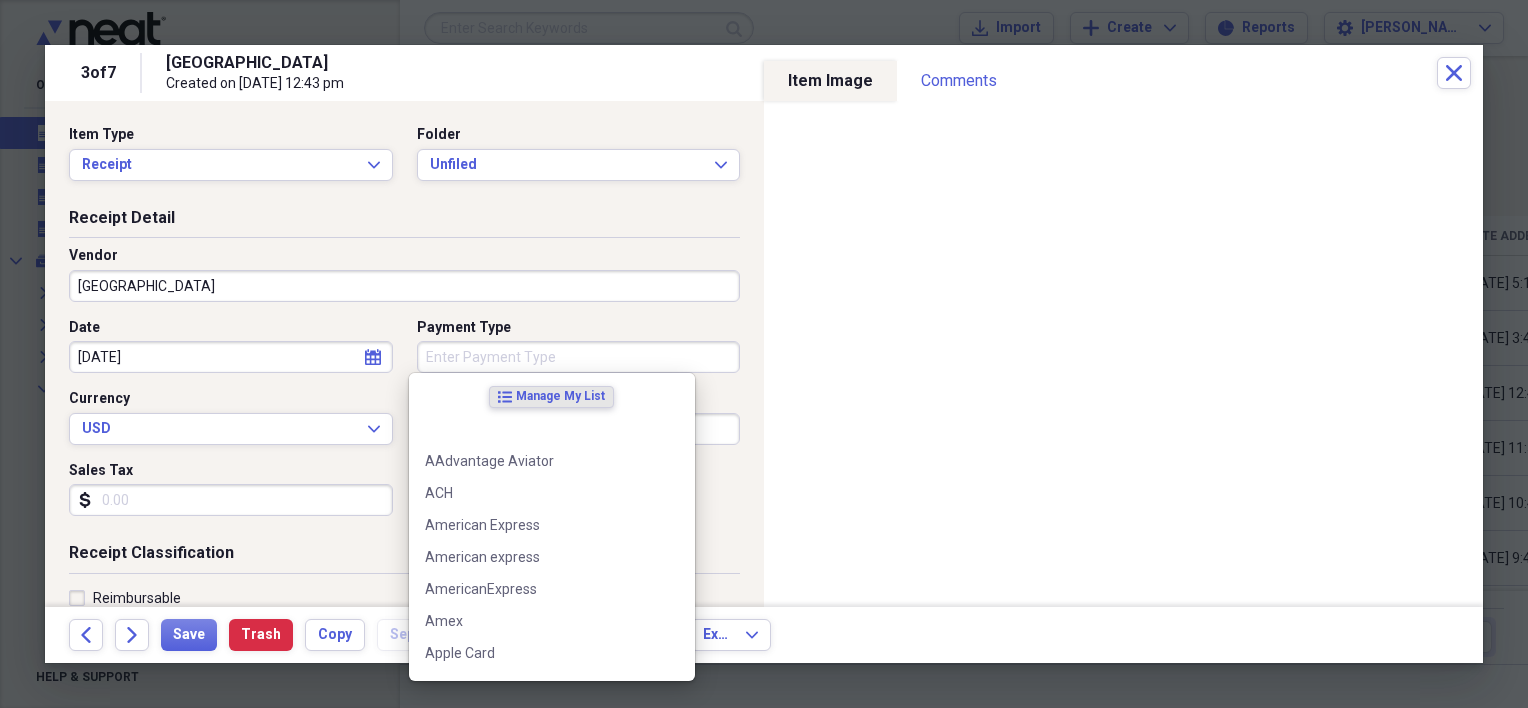 click on "Payment Type" at bounding box center (579, 357) 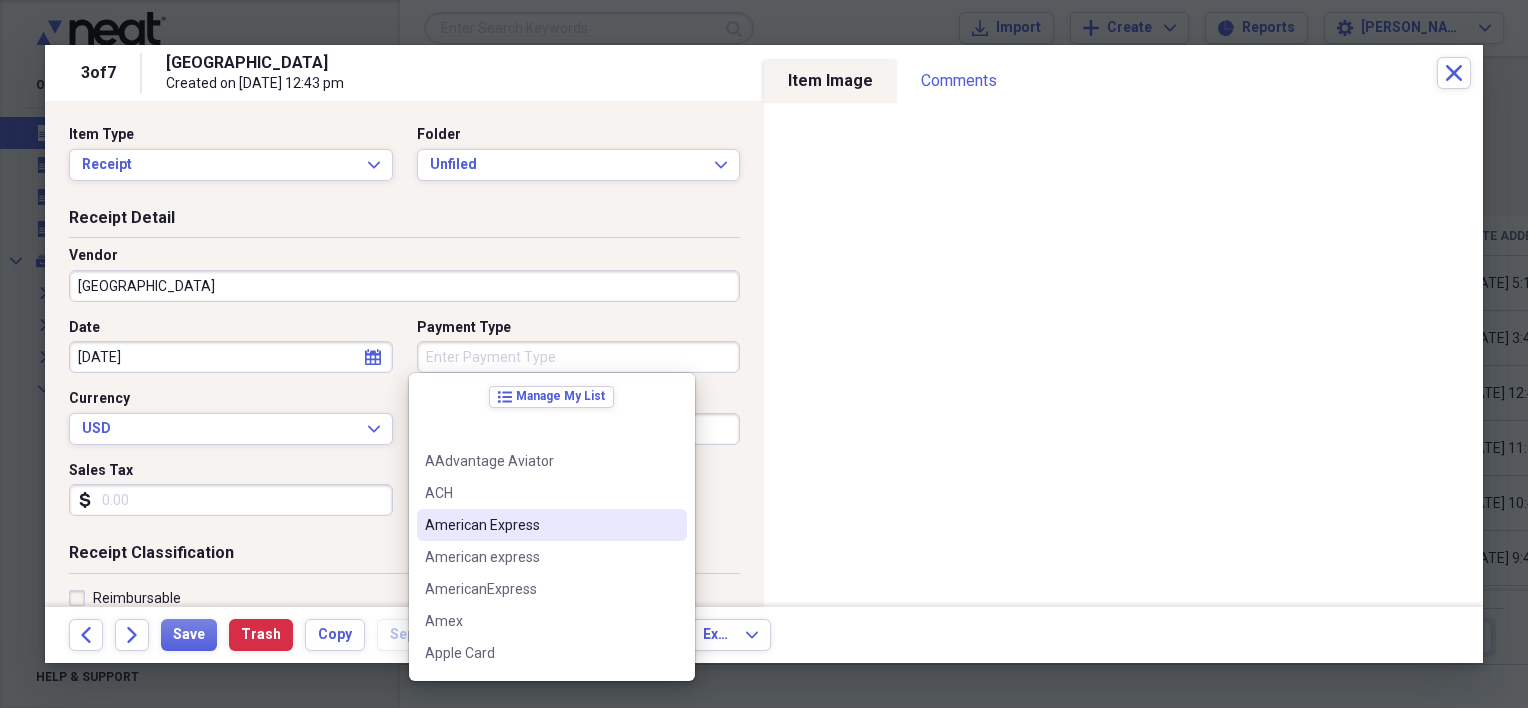 click on "American Express" at bounding box center (540, 525) 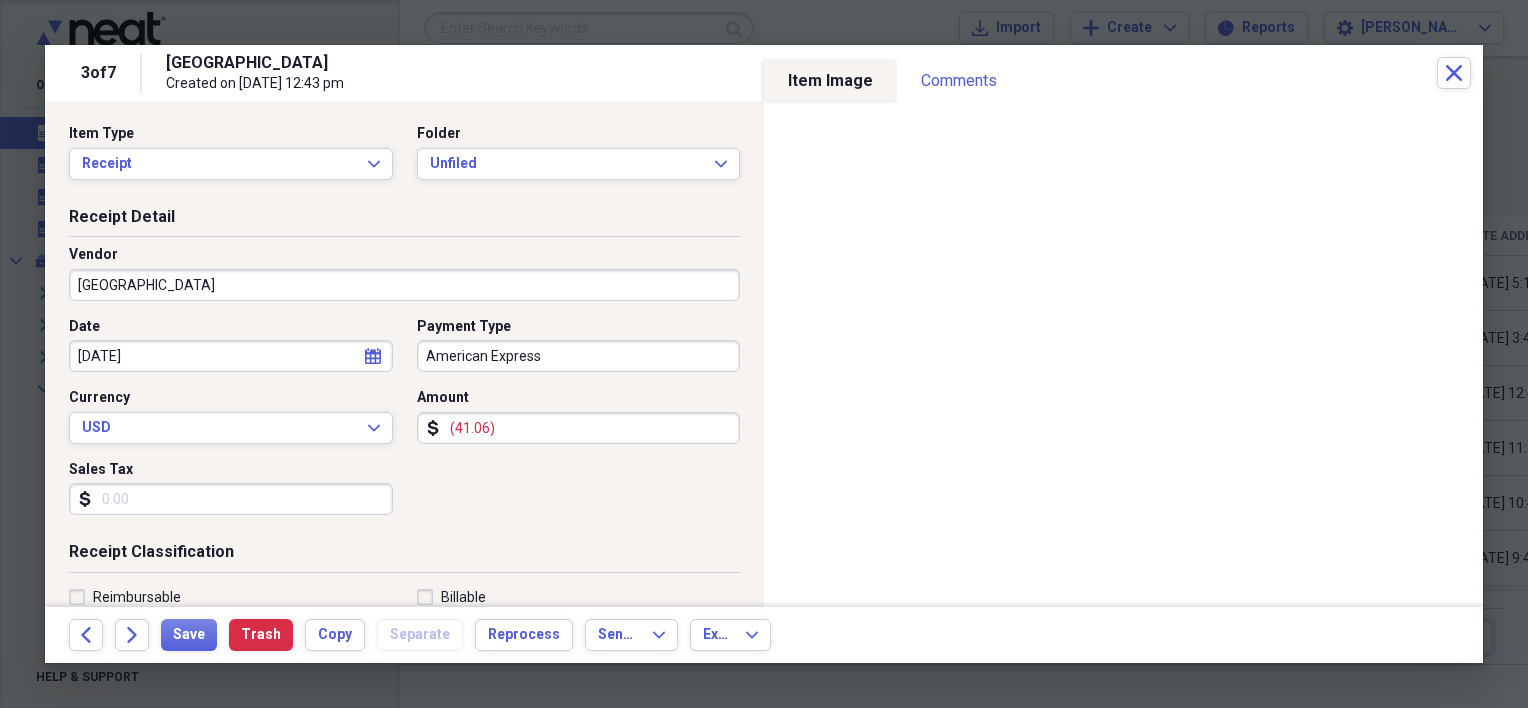 scroll, scrollTop: 0, scrollLeft: 0, axis: both 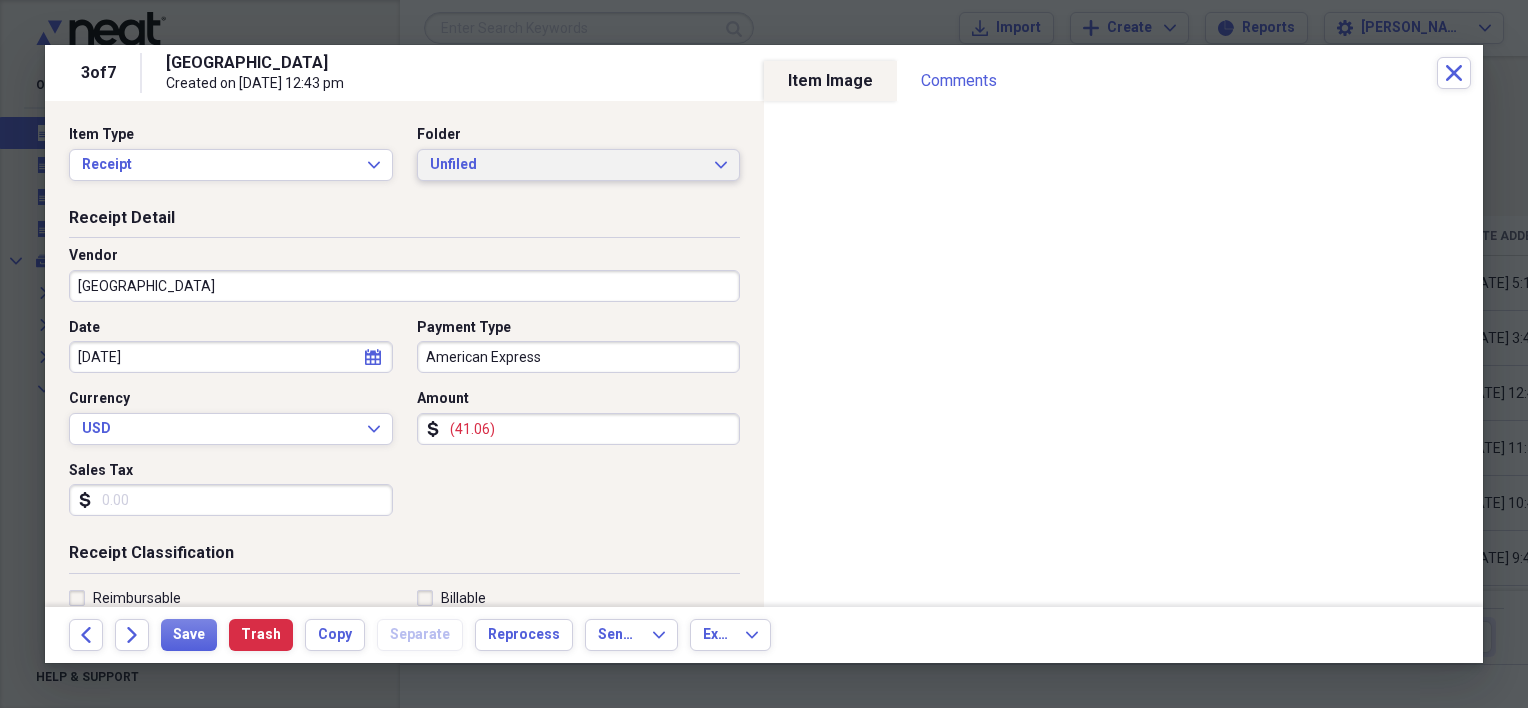 click on "Unfiled" at bounding box center [567, 165] 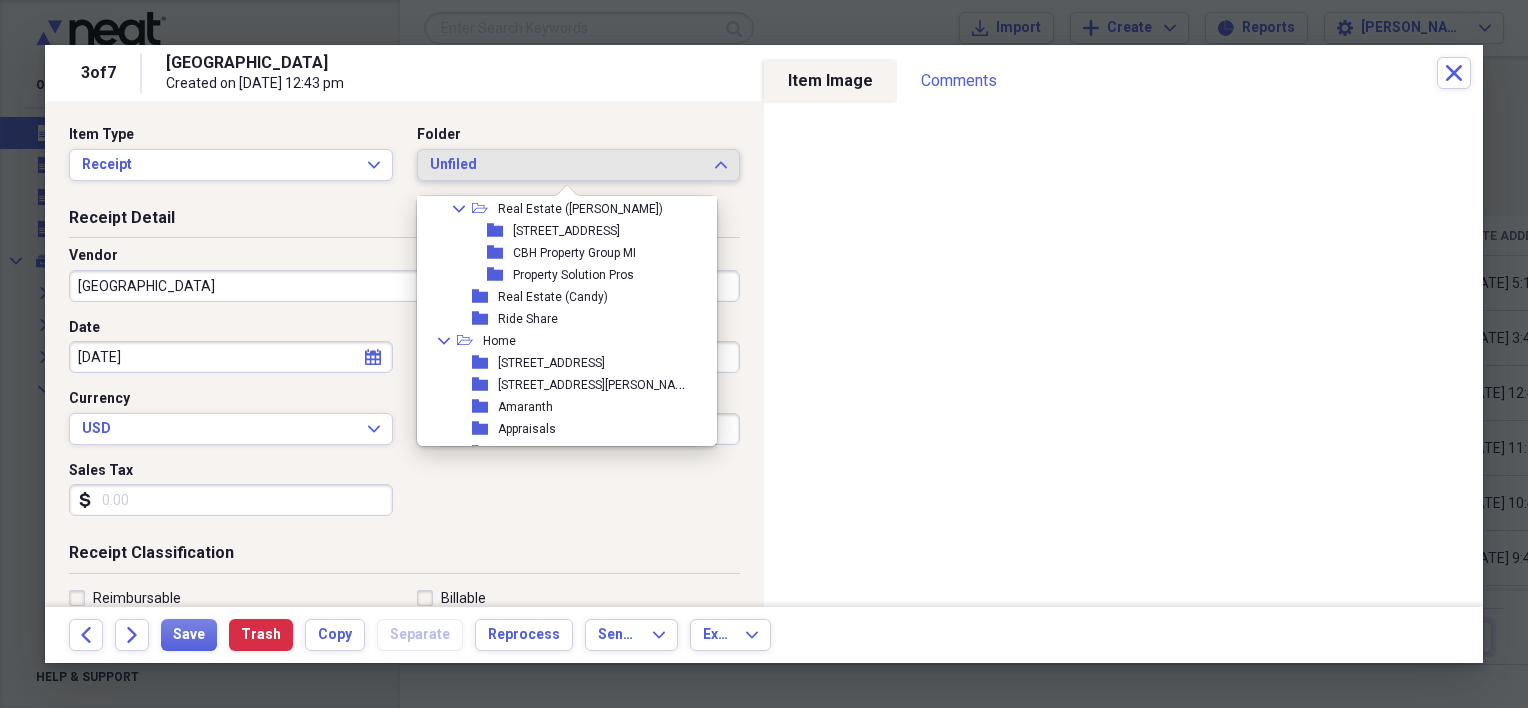 scroll, scrollTop: 200, scrollLeft: 0, axis: vertical 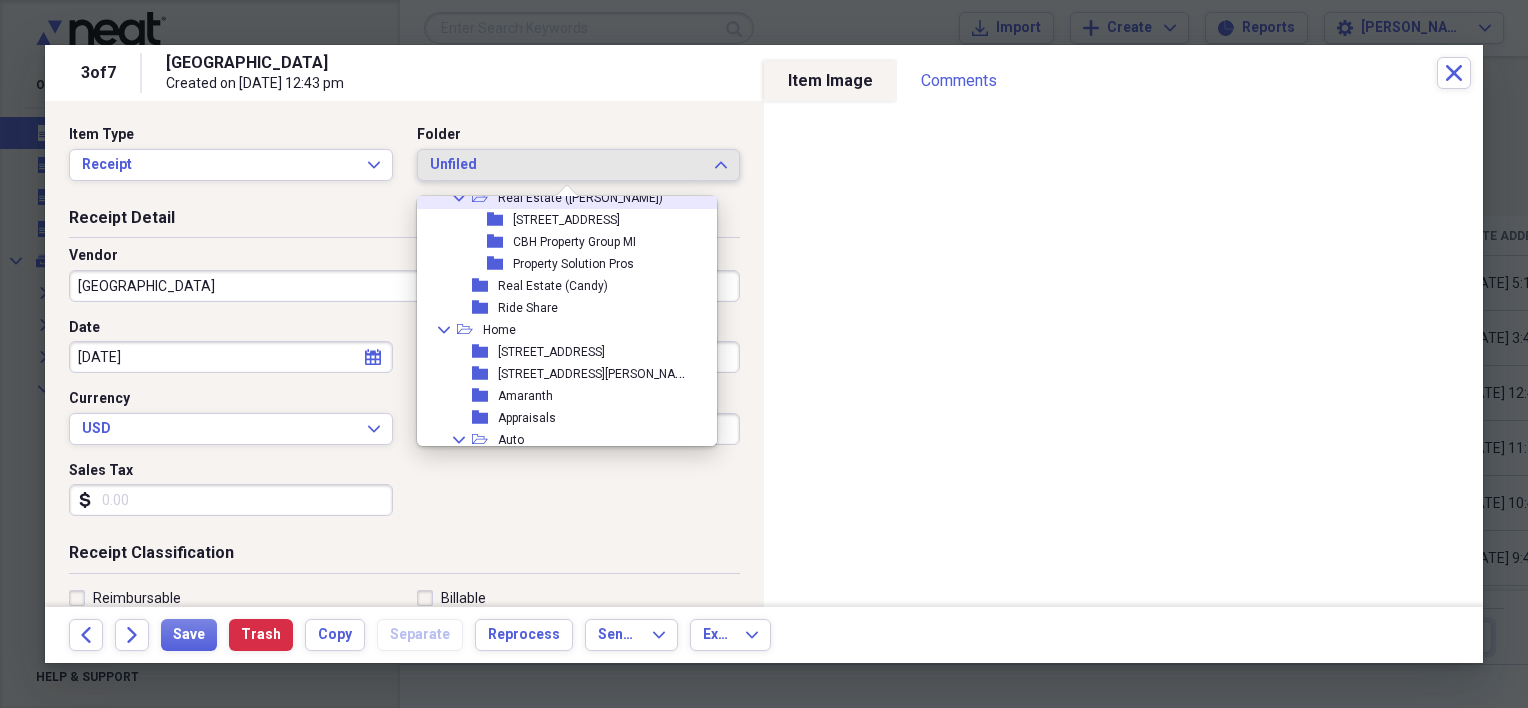 click 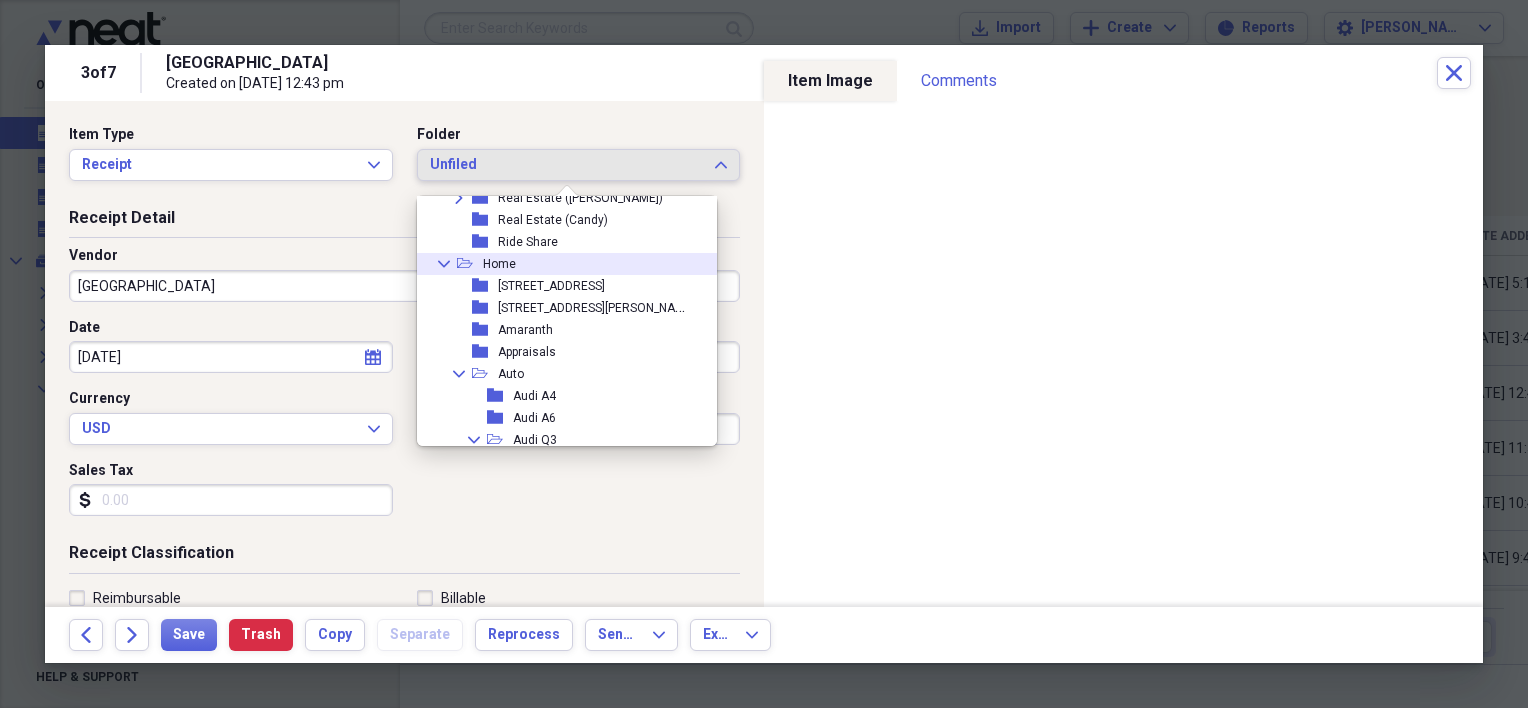 click on "Collapse" 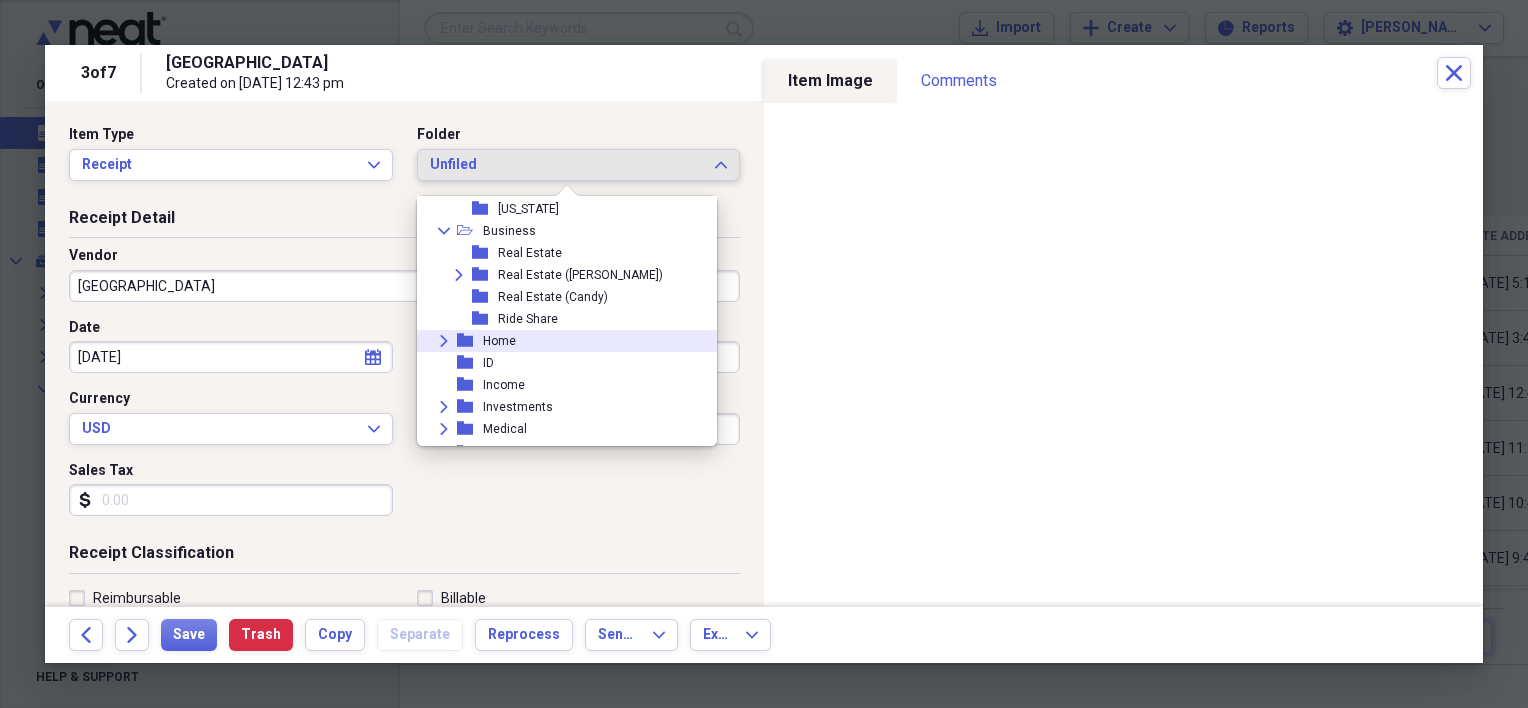 scroll, scrollTop: 100, scrollLeft: 0, axis: vertical 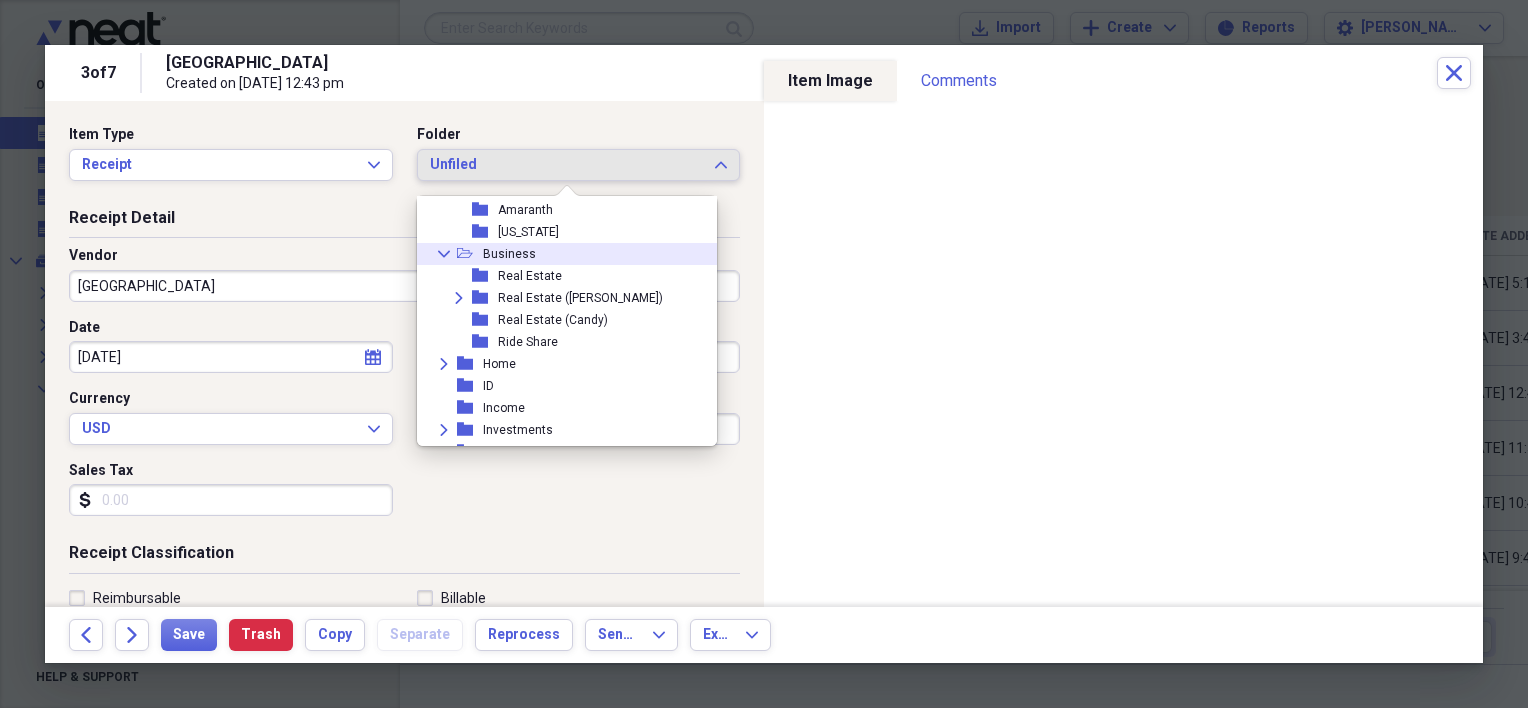 click 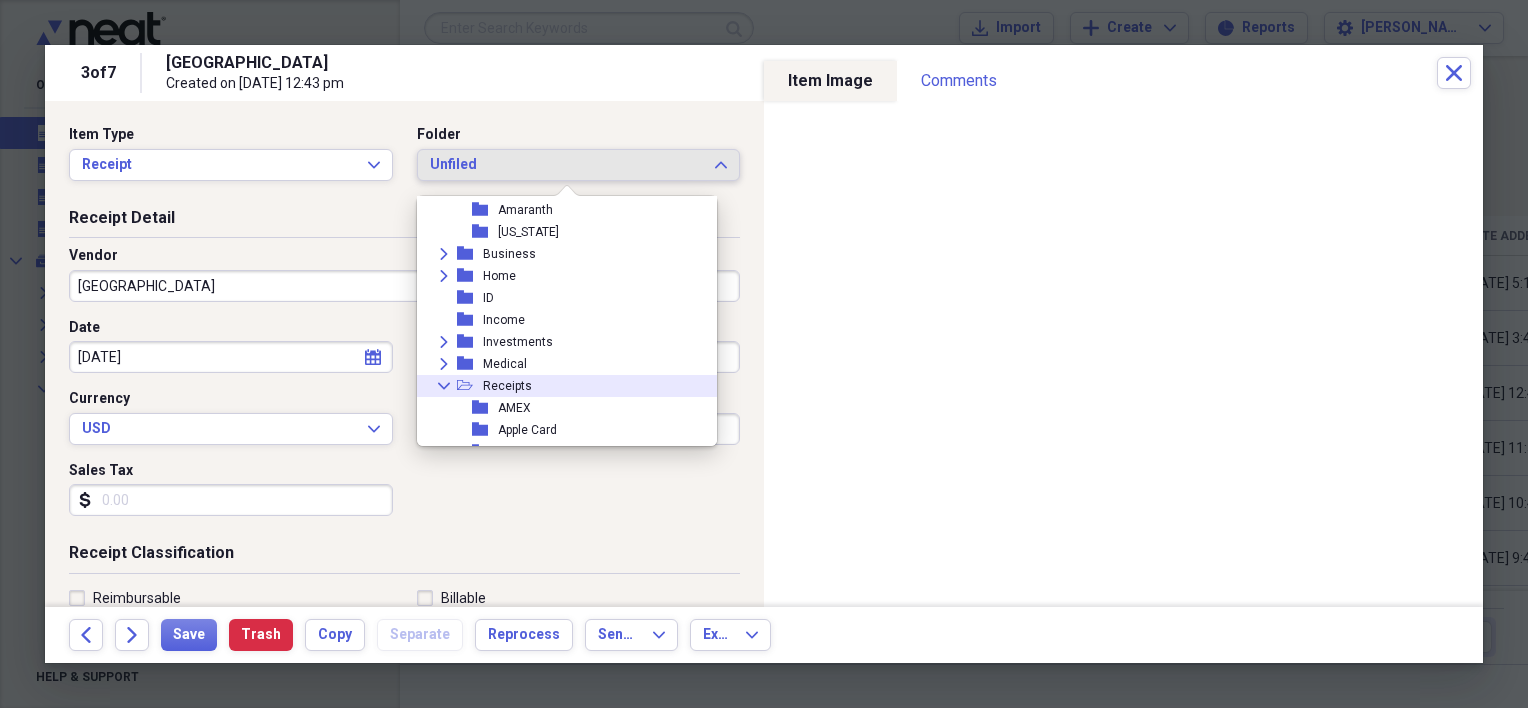 click on "Receipts" at bounding box center (507, 386) 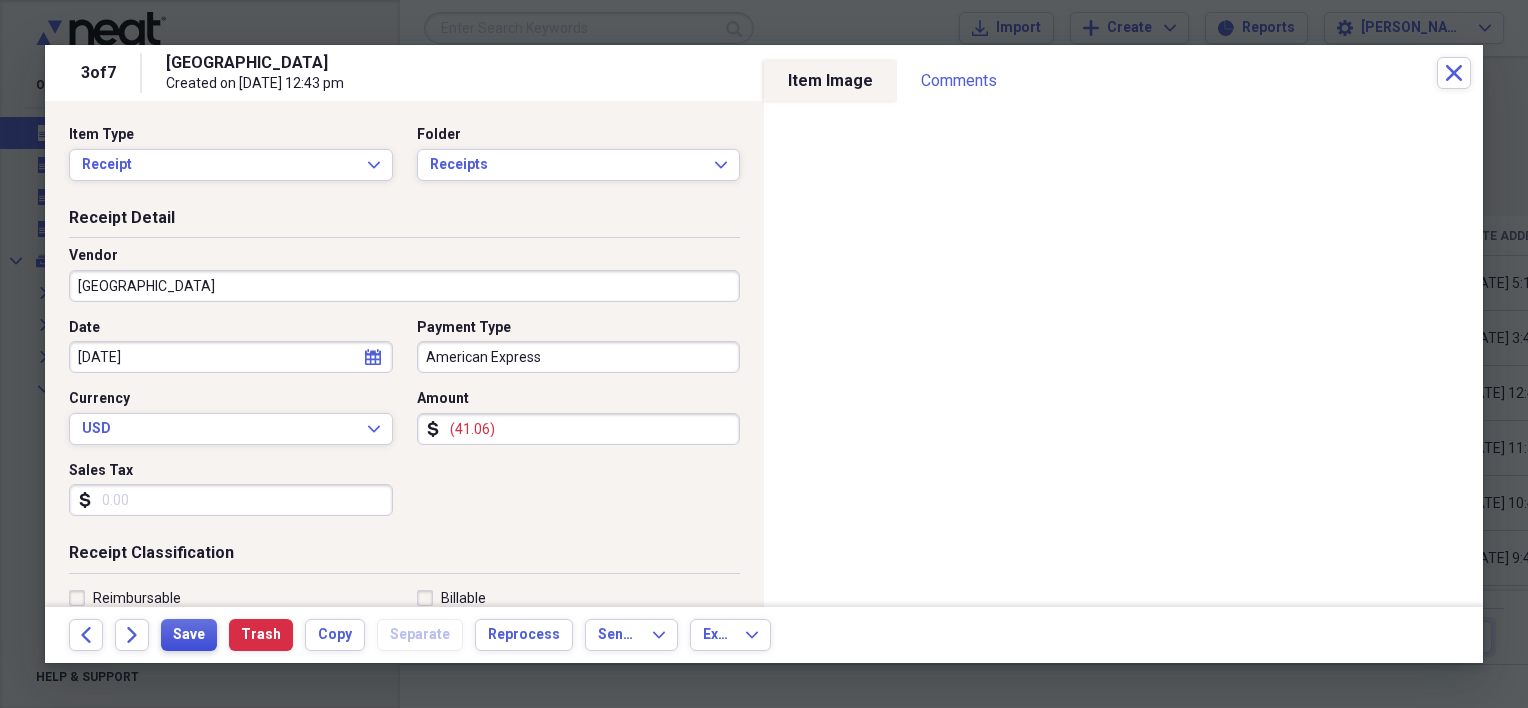 click on "Save" at bounding box center [189, 635] 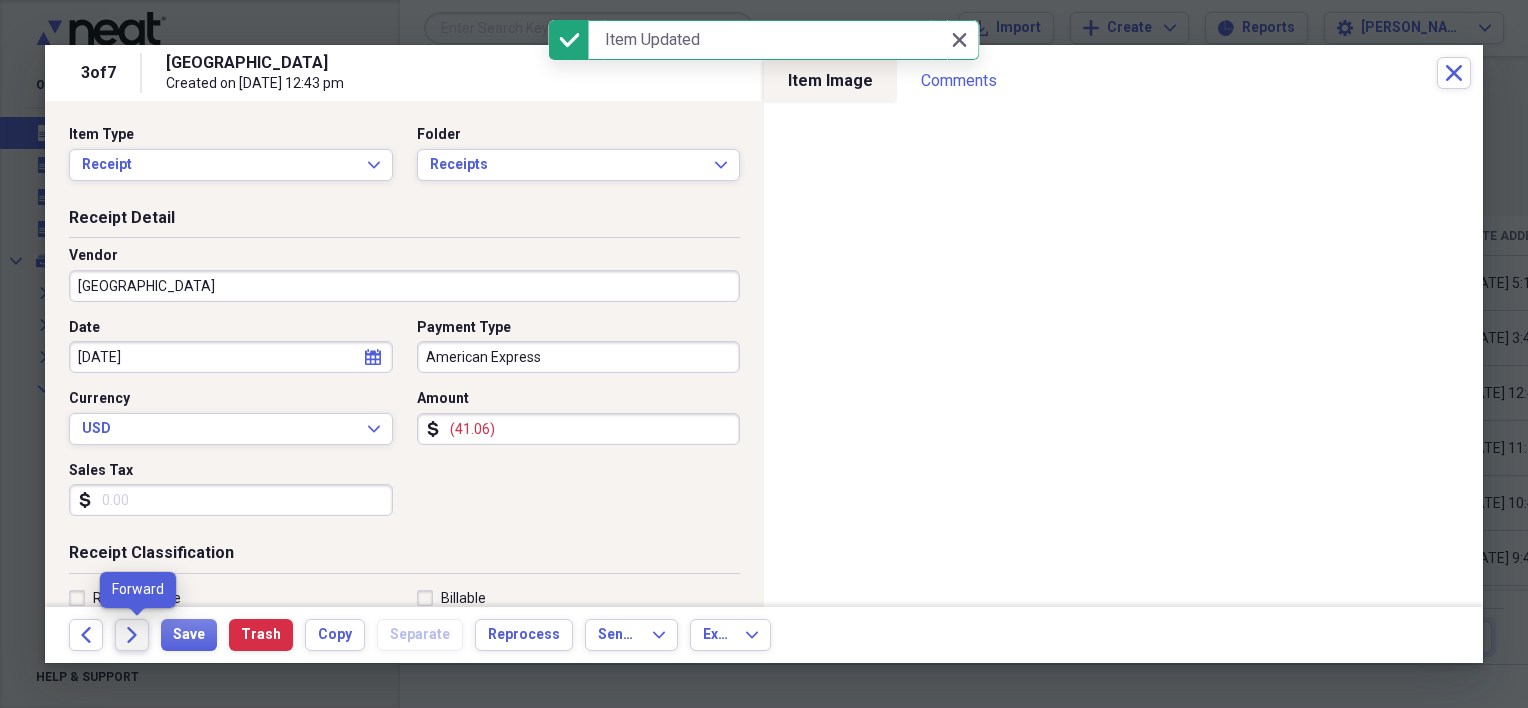 click on "Forward" 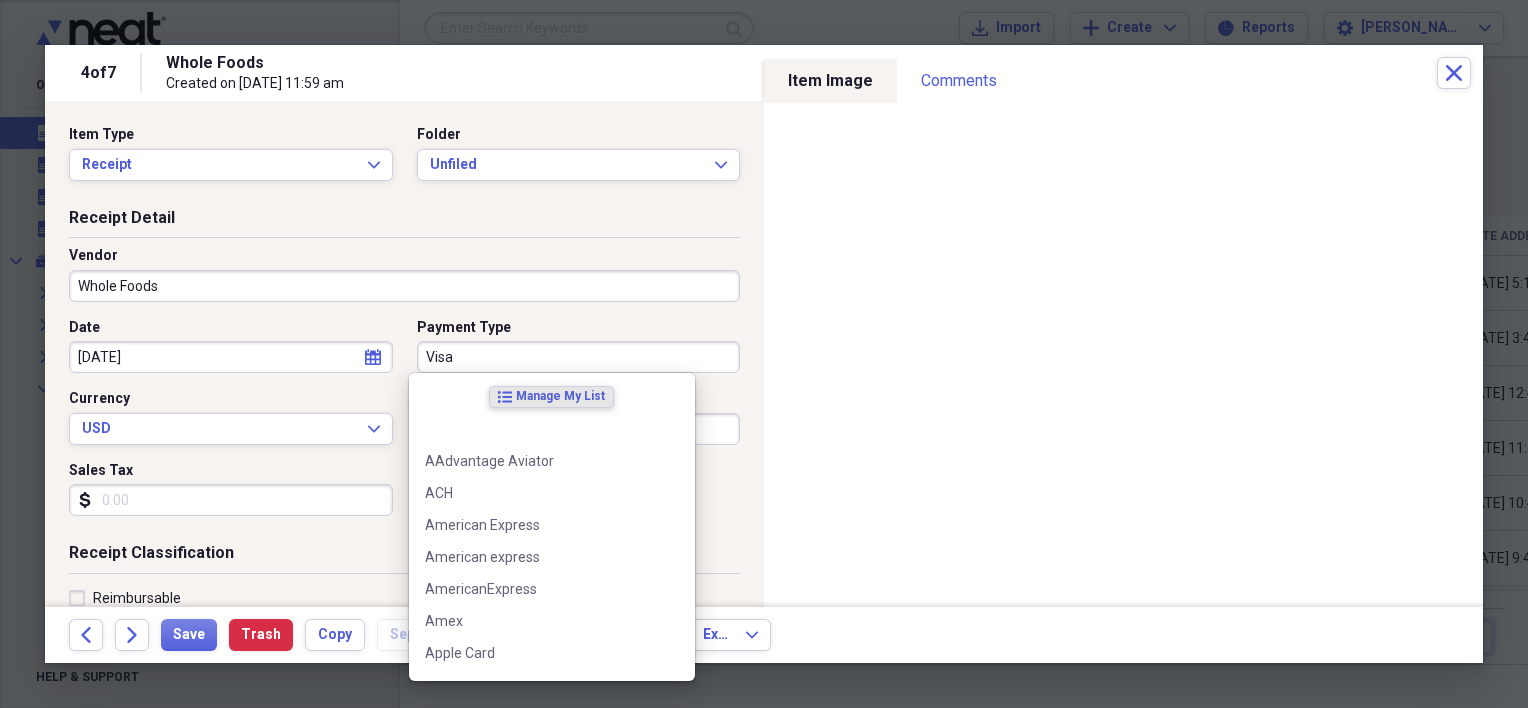 click on "Visa" at bounding box center (579, 357) 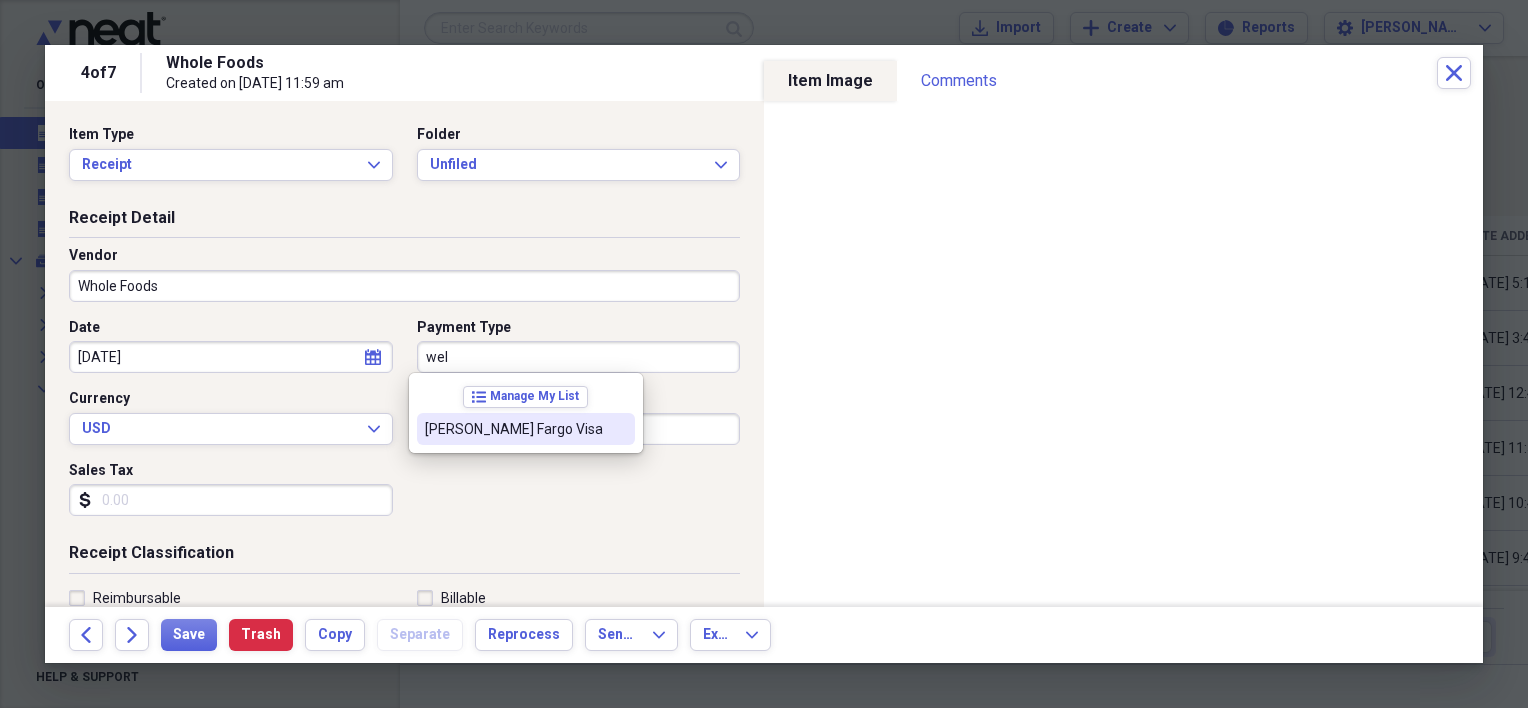 click on "[PERSON_NAME] Fargo Visa" at bounding box center (514, 429) 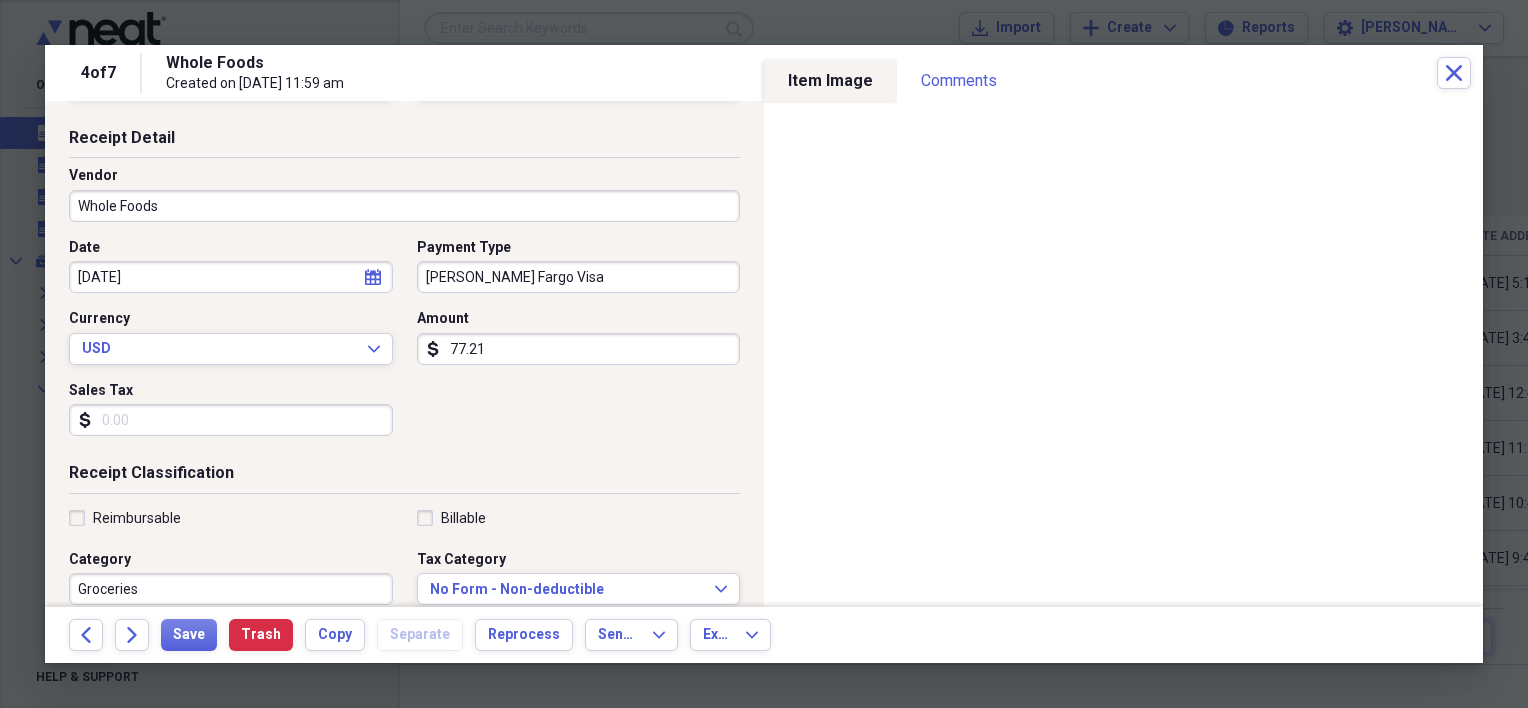 scroll, scrollTop: 200, scrollLeft: 0, axis: vertical 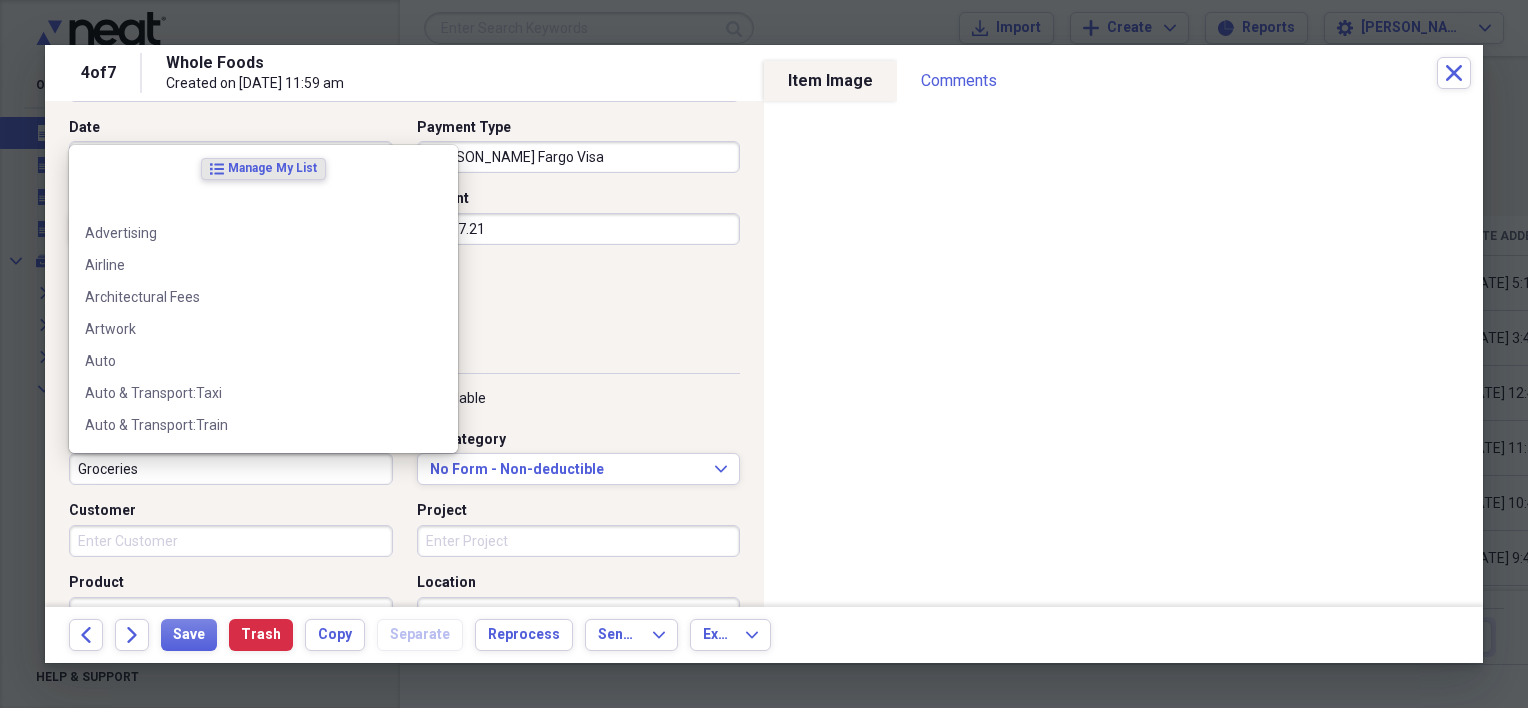 click on "Groceries" at bounding box center (231, 469) 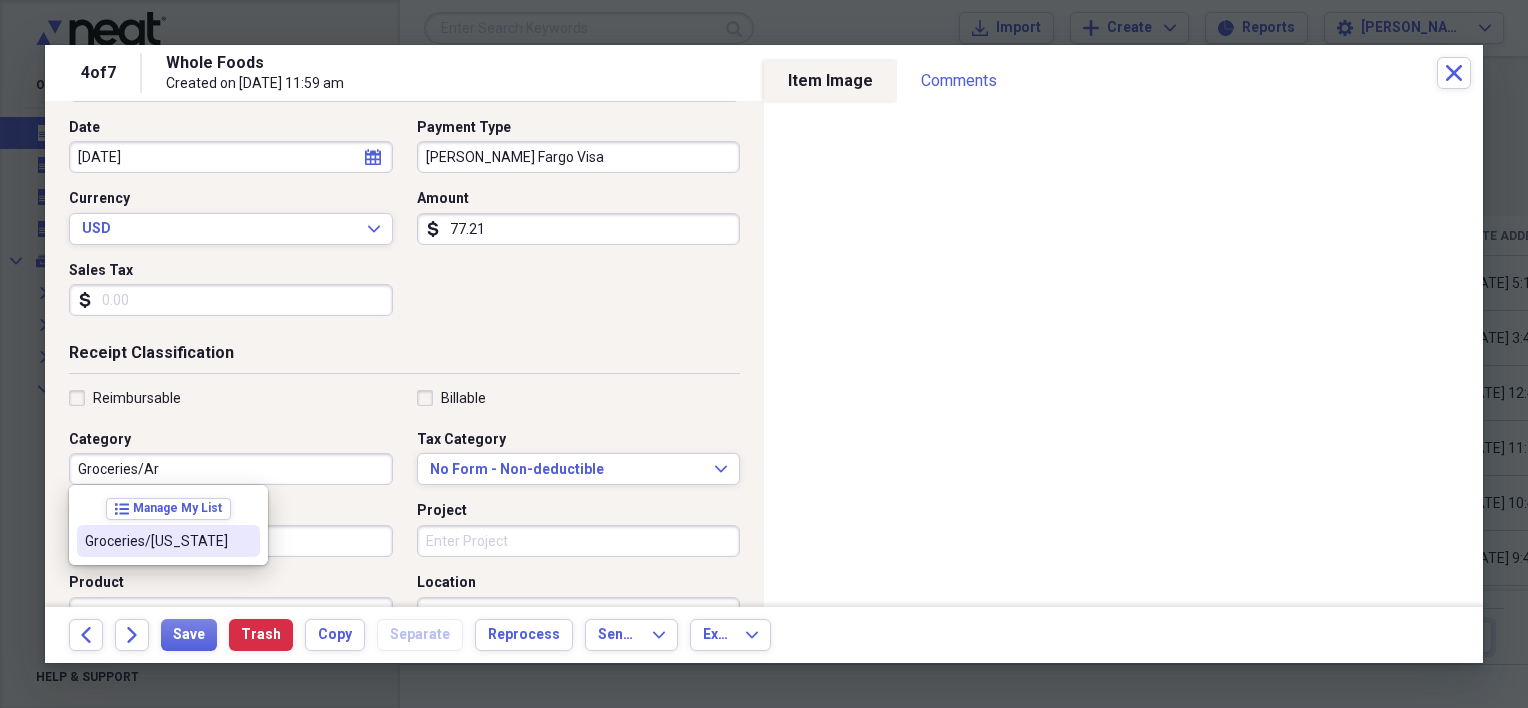click on "Groceries/[US_STATE]" at bounding box center [156, 541] 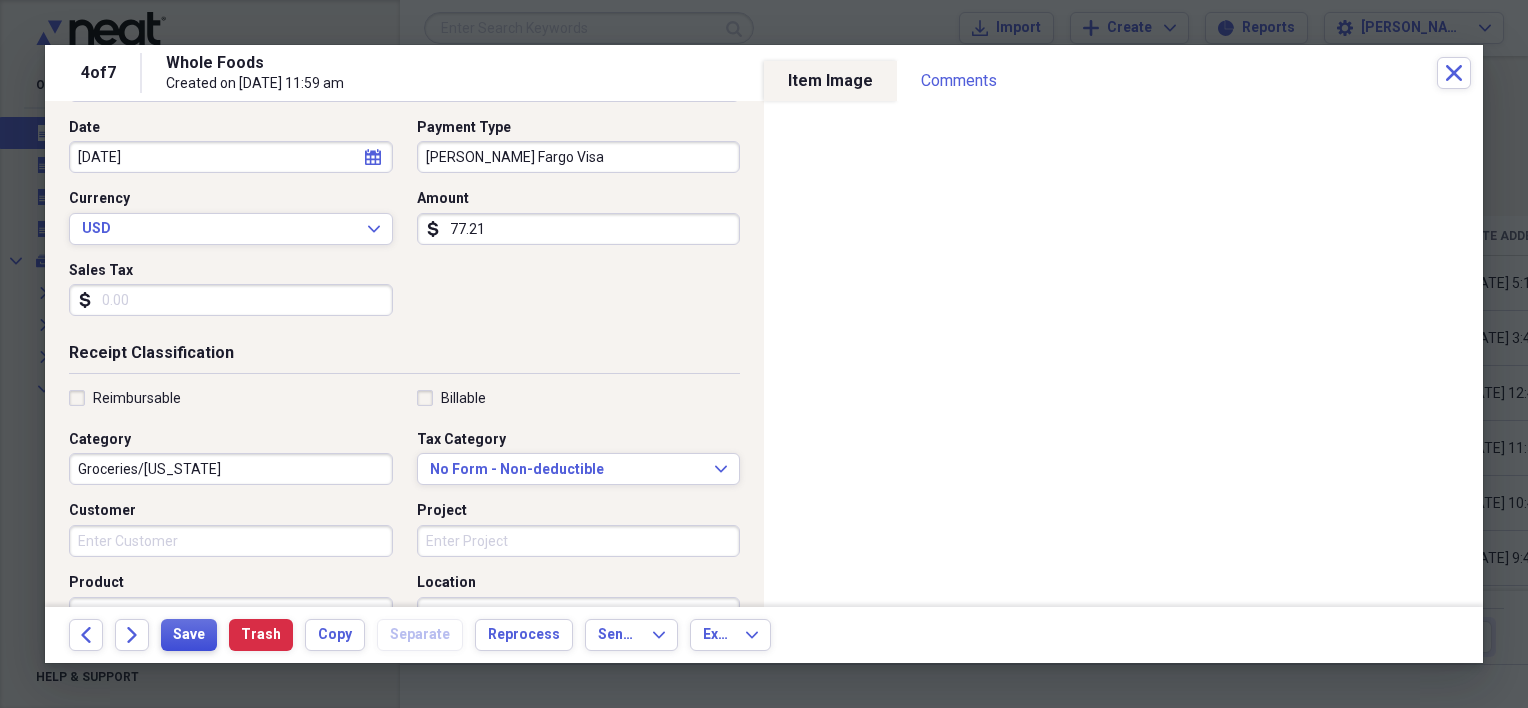 click on "Save" at bounding box center (189, 635) 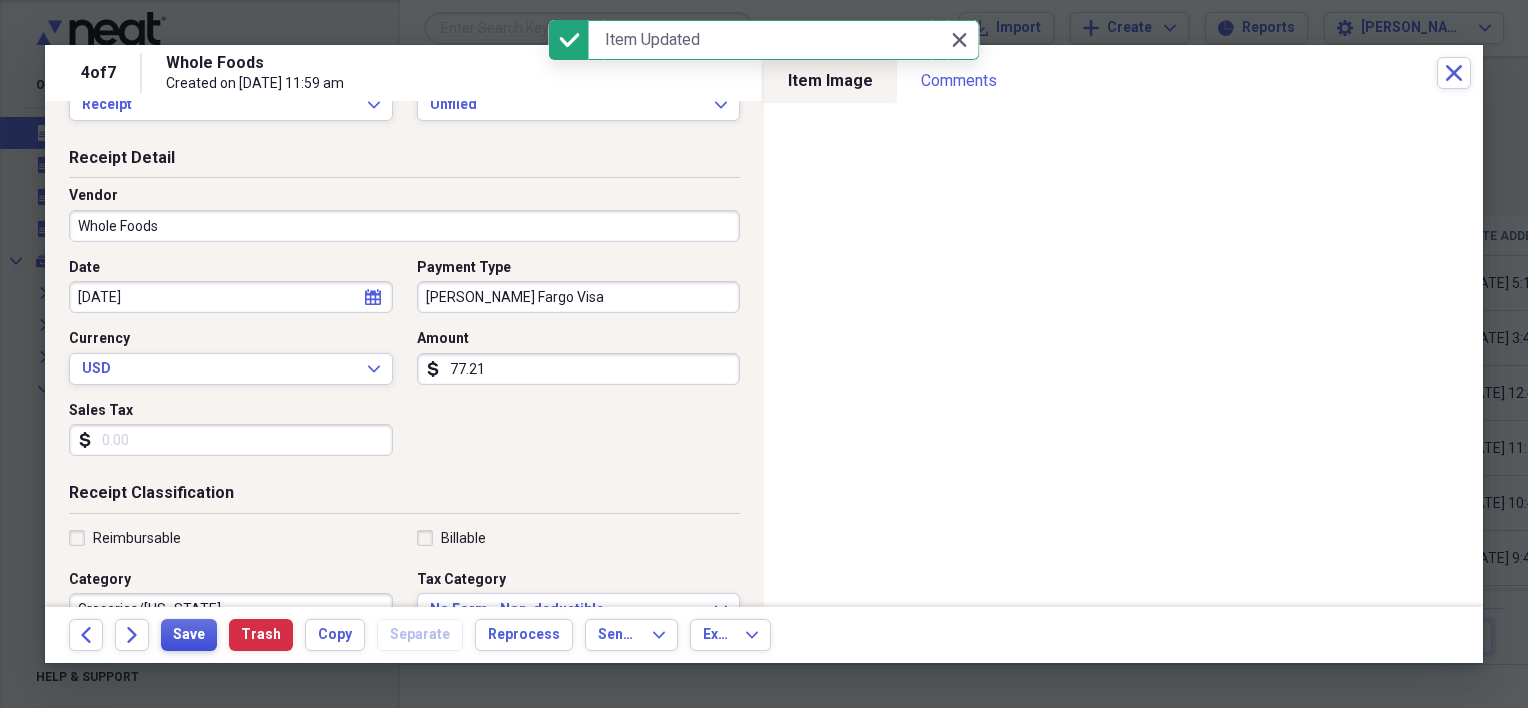 scroll, scrollTop: 0, scrollLeft: 0, axis: both 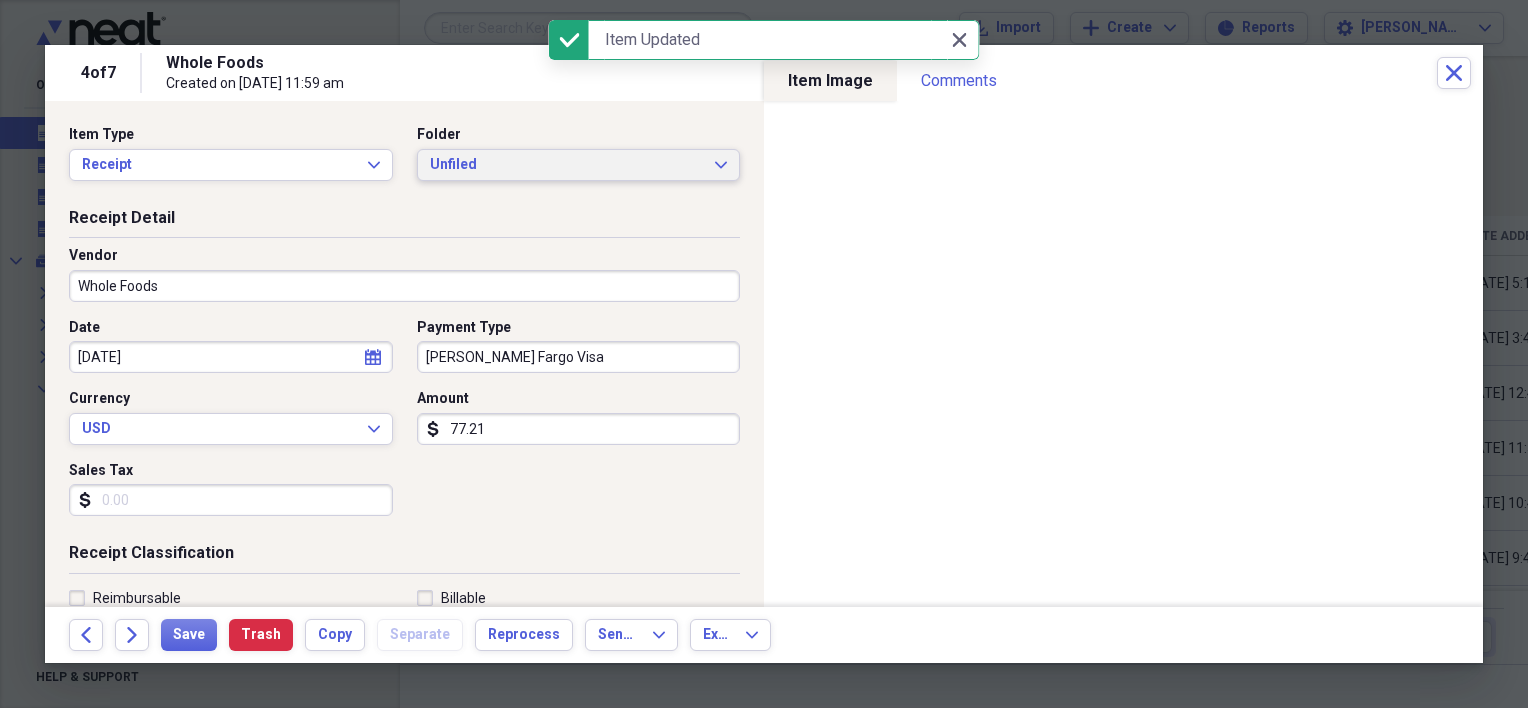 click on "Unfiled" at bounding box center [567, 165] 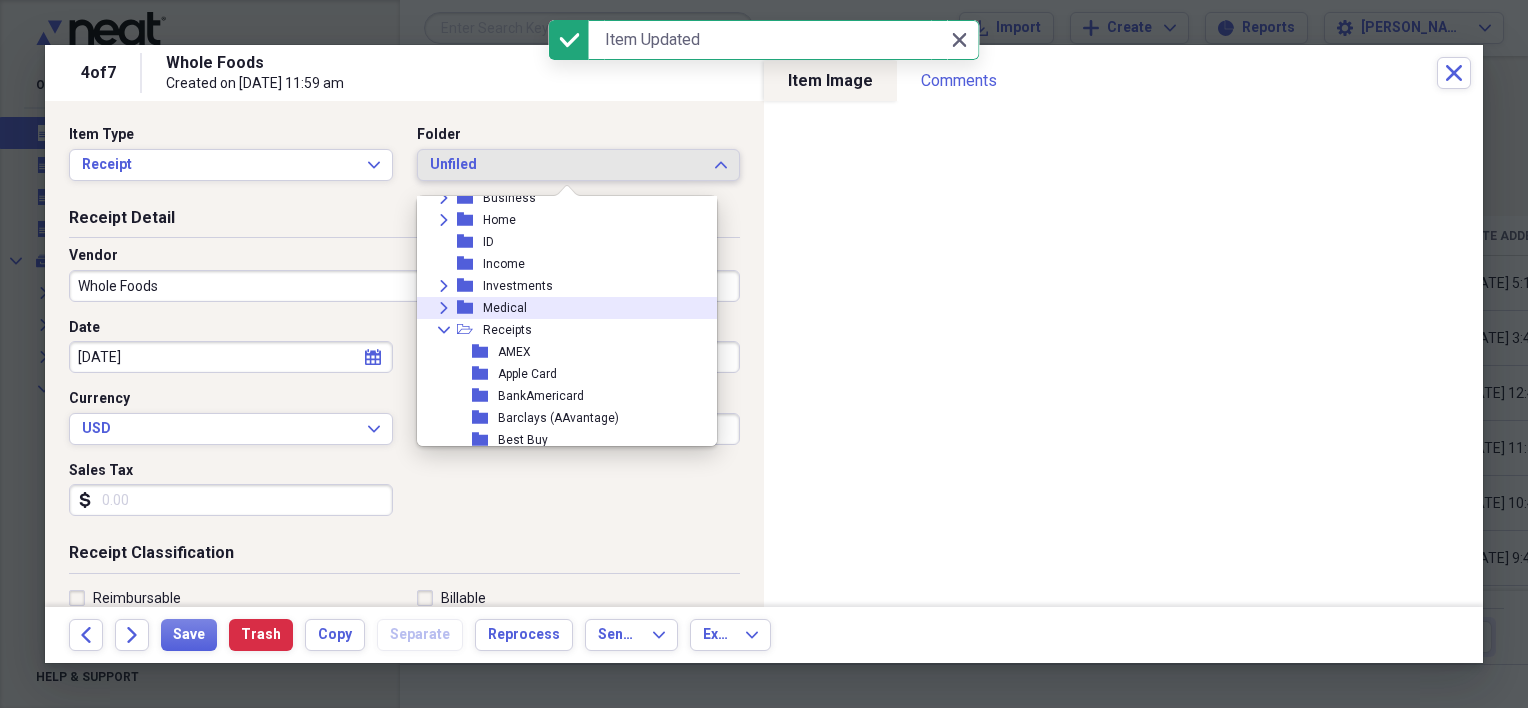 scroll, scrollTop: 200, scrollLeft: 0, axis: vertical 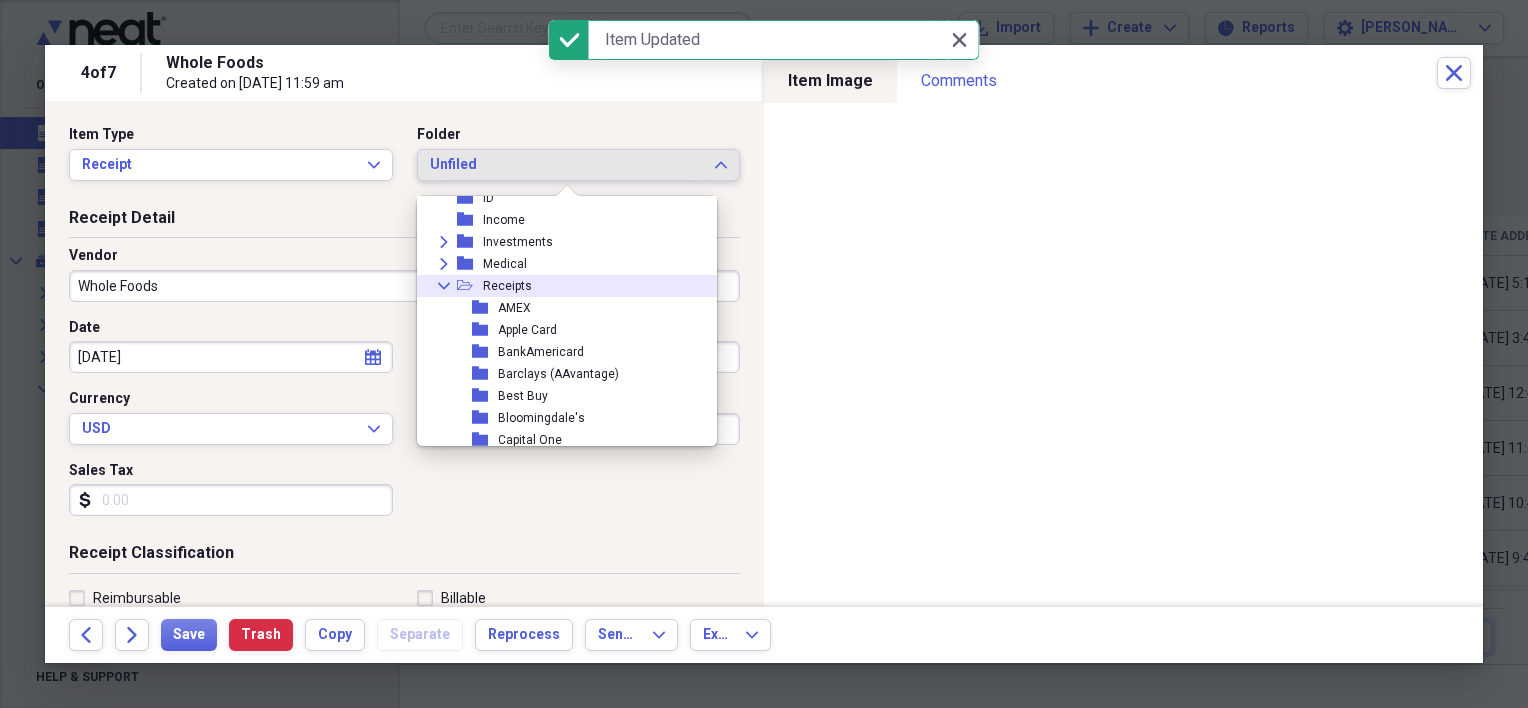 click on "Receipts" at bounding box center [507, 286] 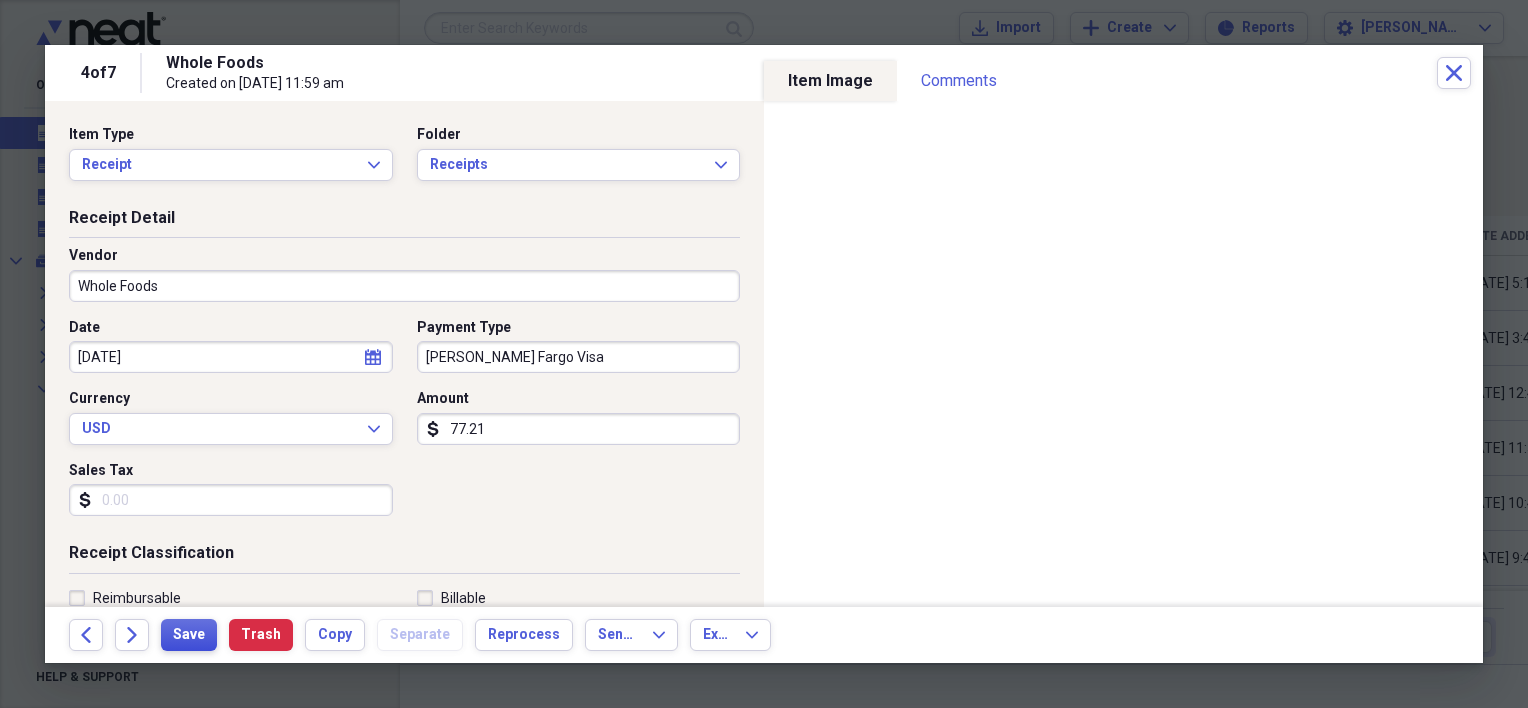 click on "Save" at bounding box center [189, 635] 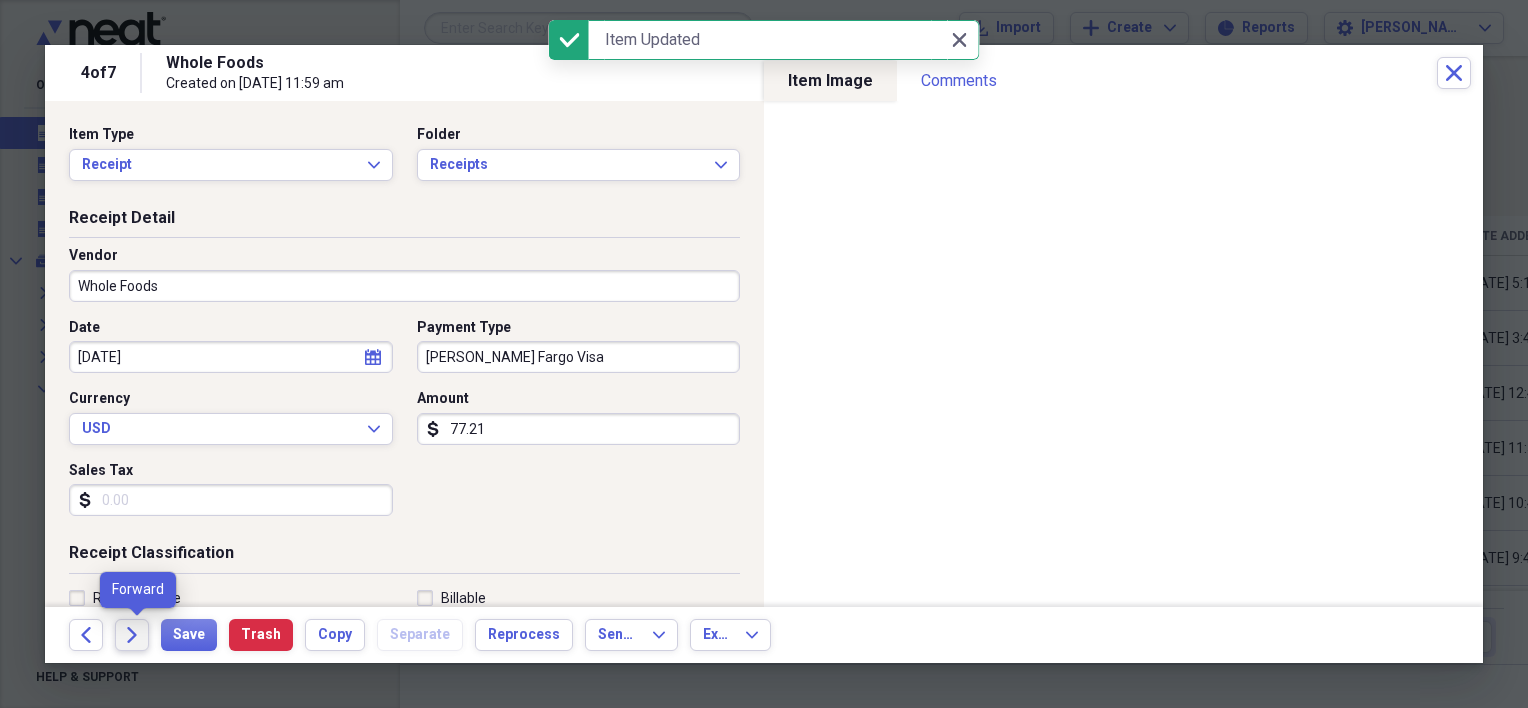 click on "Forward" 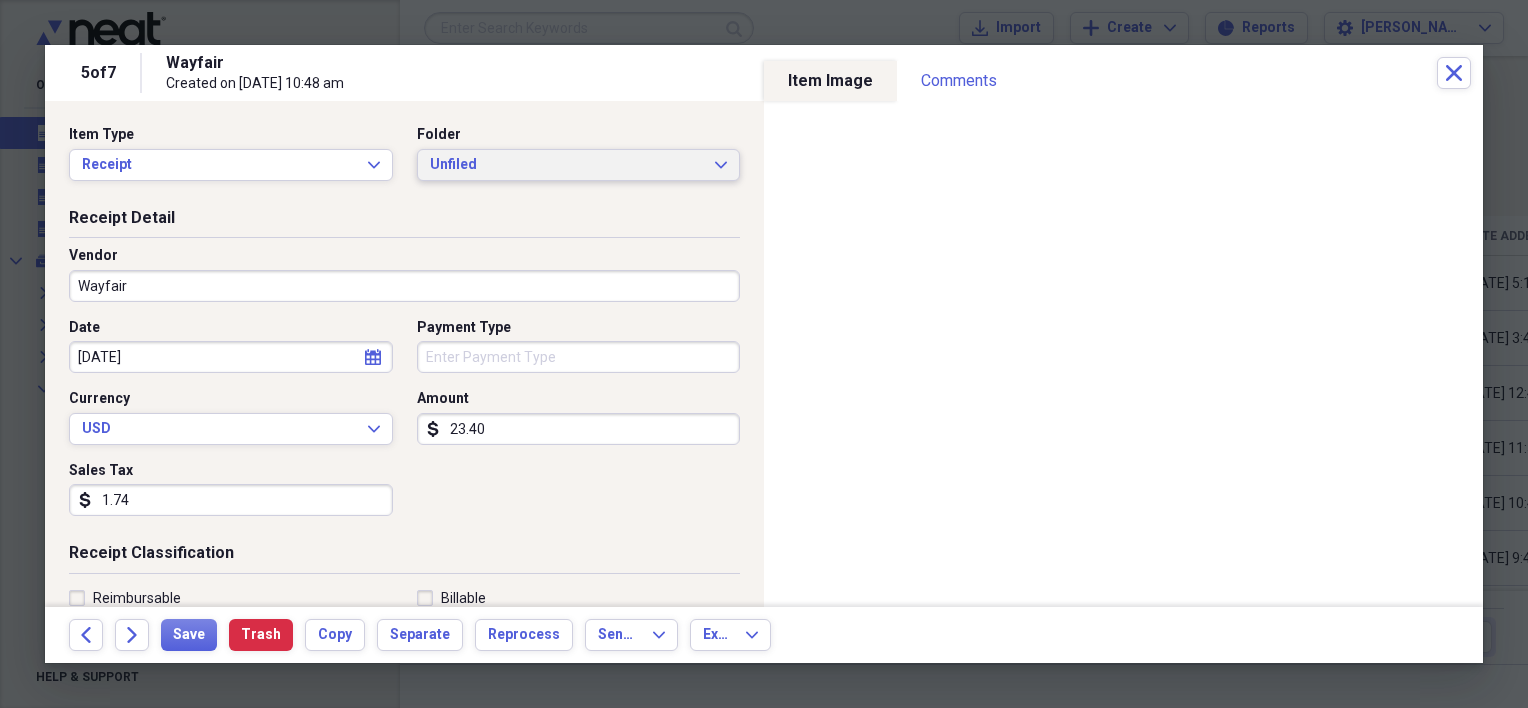click on "Unfiled" at bounding box center (567, 165) 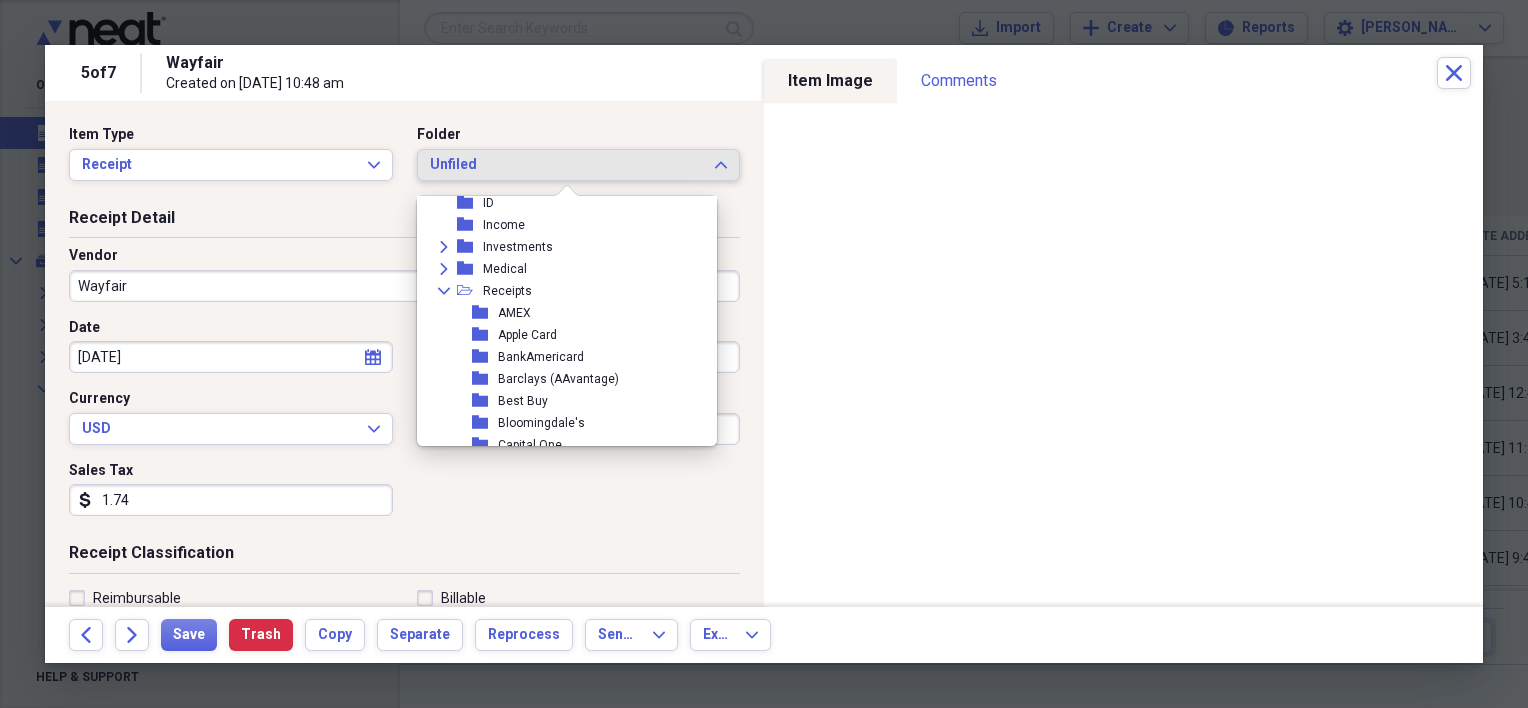 scroll, scrollTop: 200, scrollLeft: 0, axis: vertical 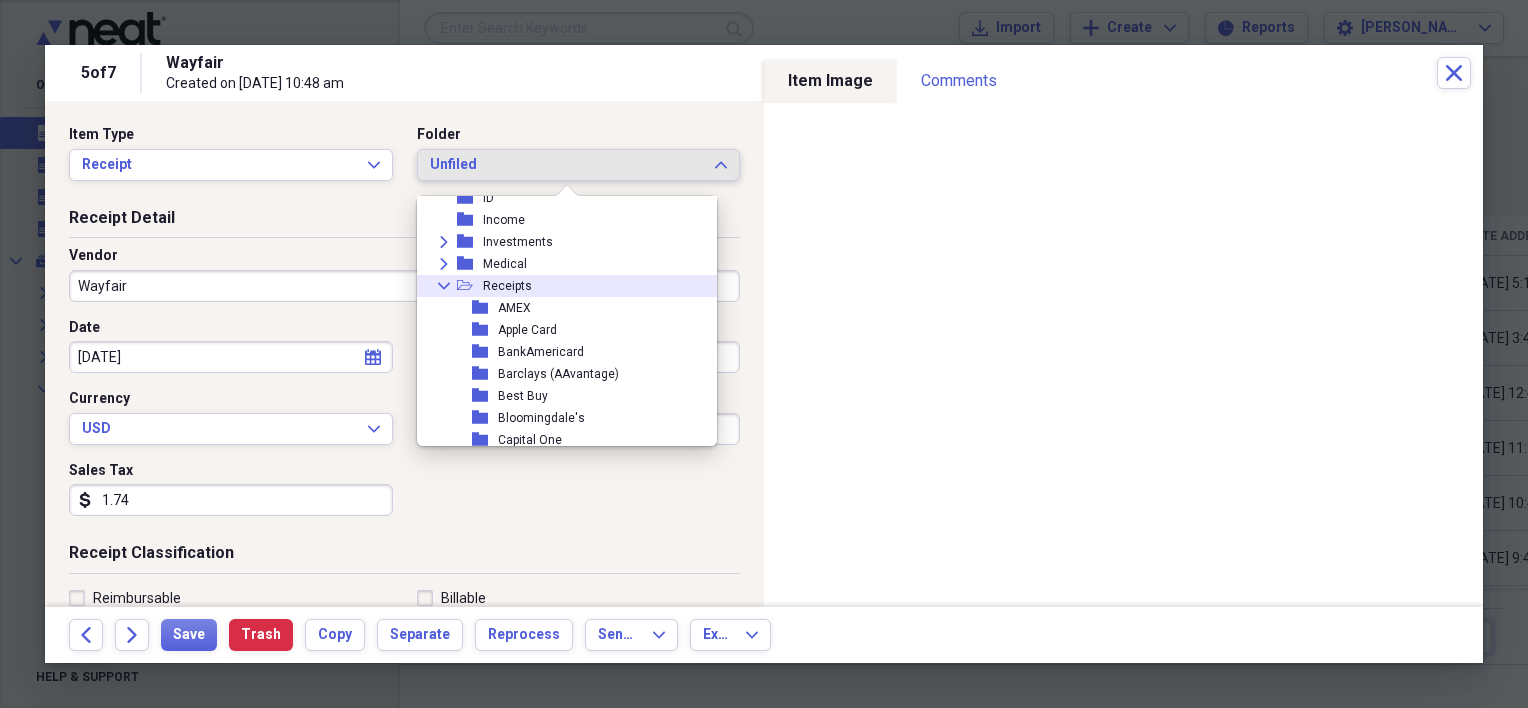 click on "Receipts" at bounding box center [507, 286] 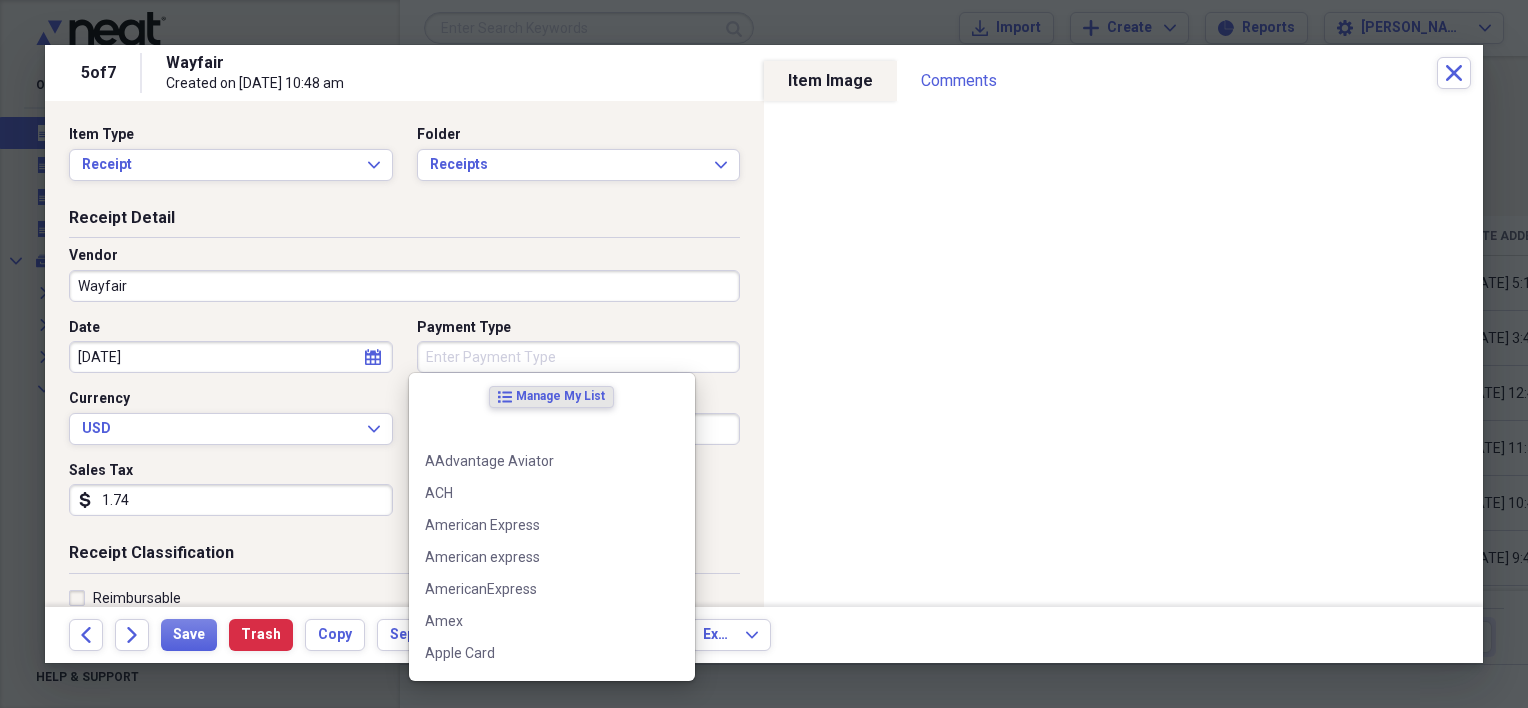 drag, startPoint x: 469, startPoint y: 350, endPoint x: 422, endPoint y: 354, distance: 47.169907 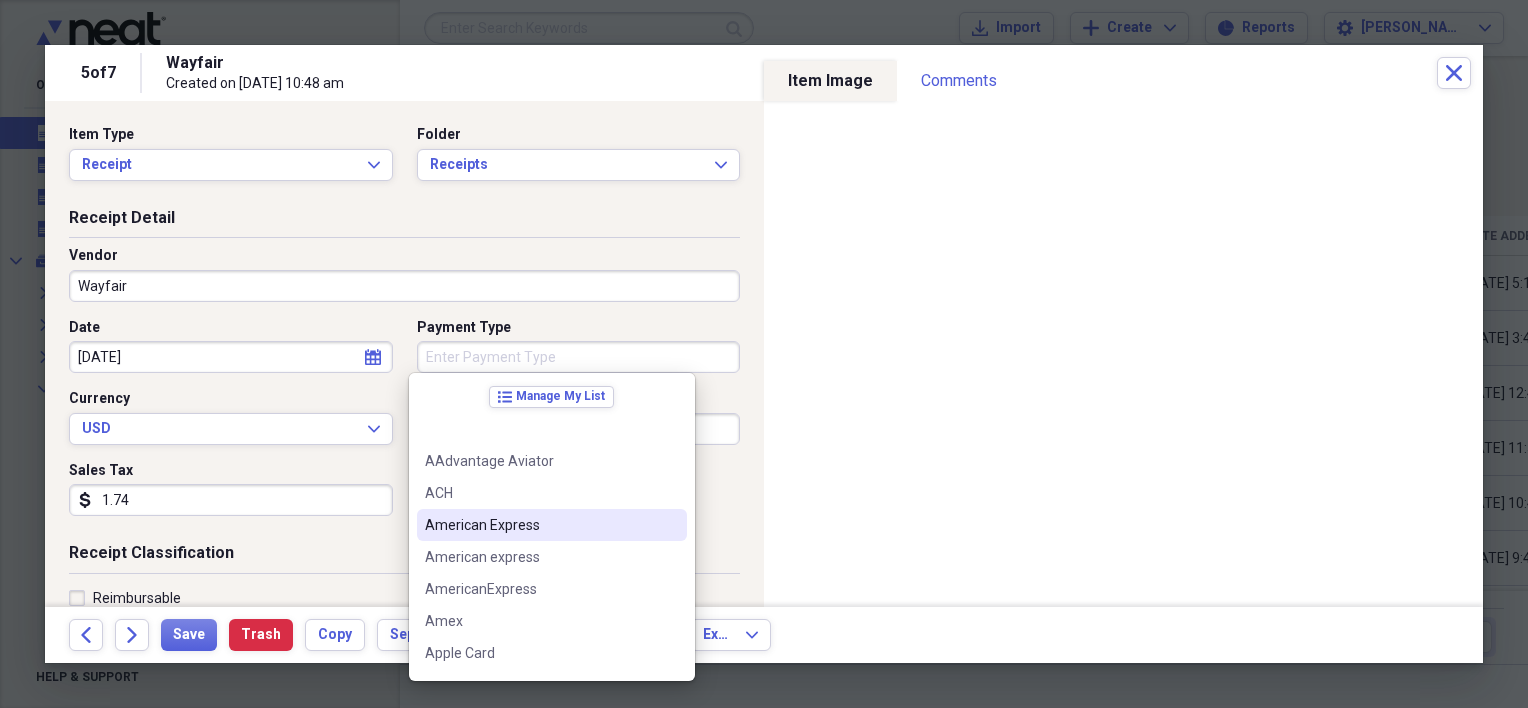 click on "American Express" at bounding box center [540, 525] 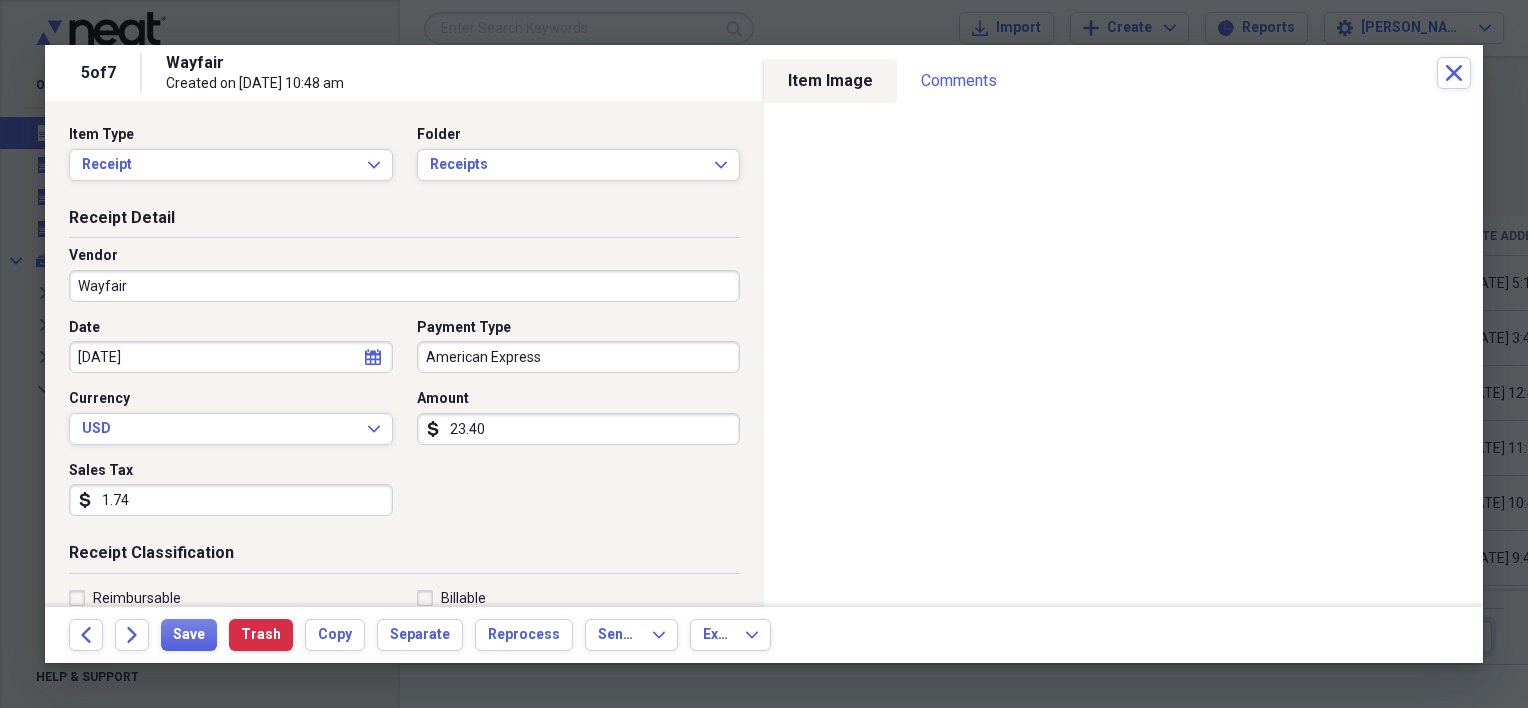 scroll, scrollTop: 200, scrollLeft: 0, axis: vertical 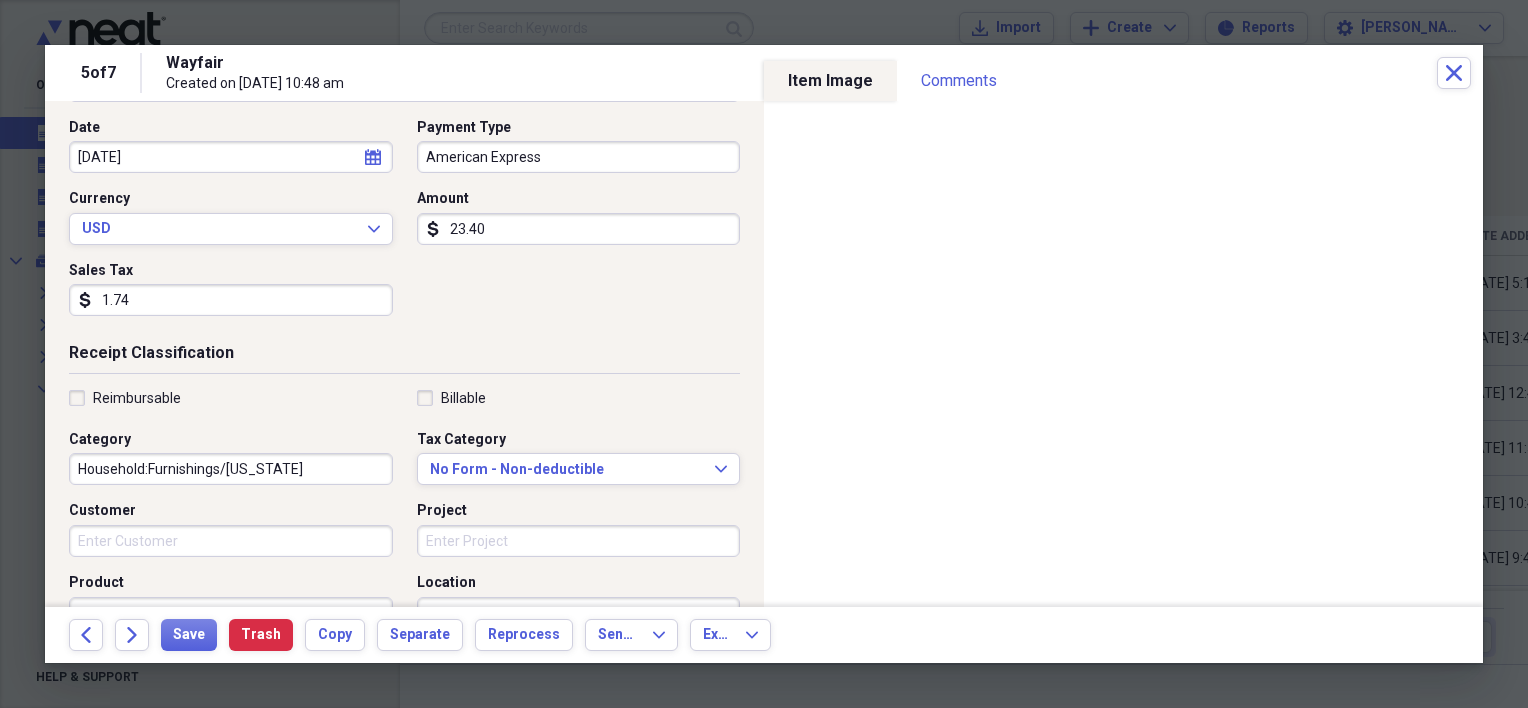 click on "23.40" at bounding box center (579, 229) 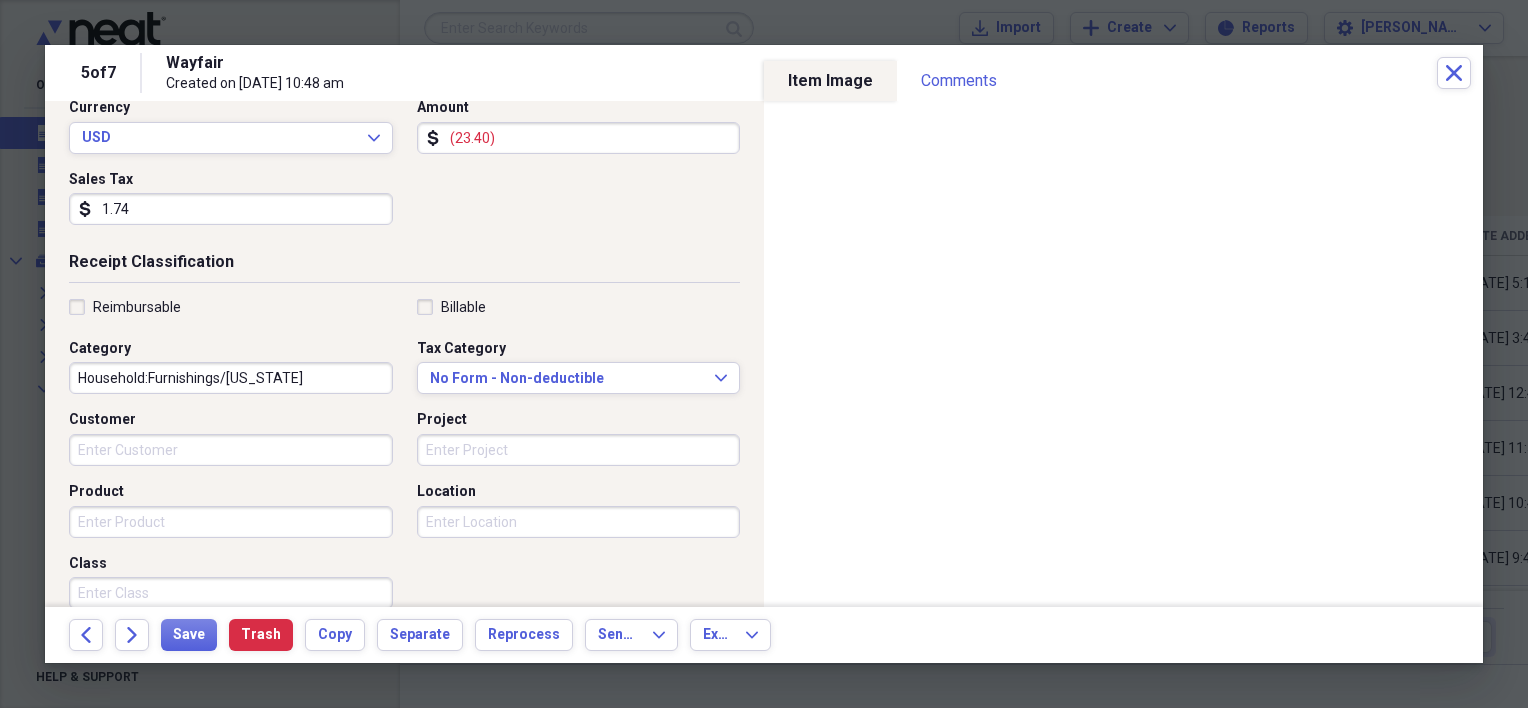 scroll, scrollTop: 500, scrollLeft: 0, axis: vertical 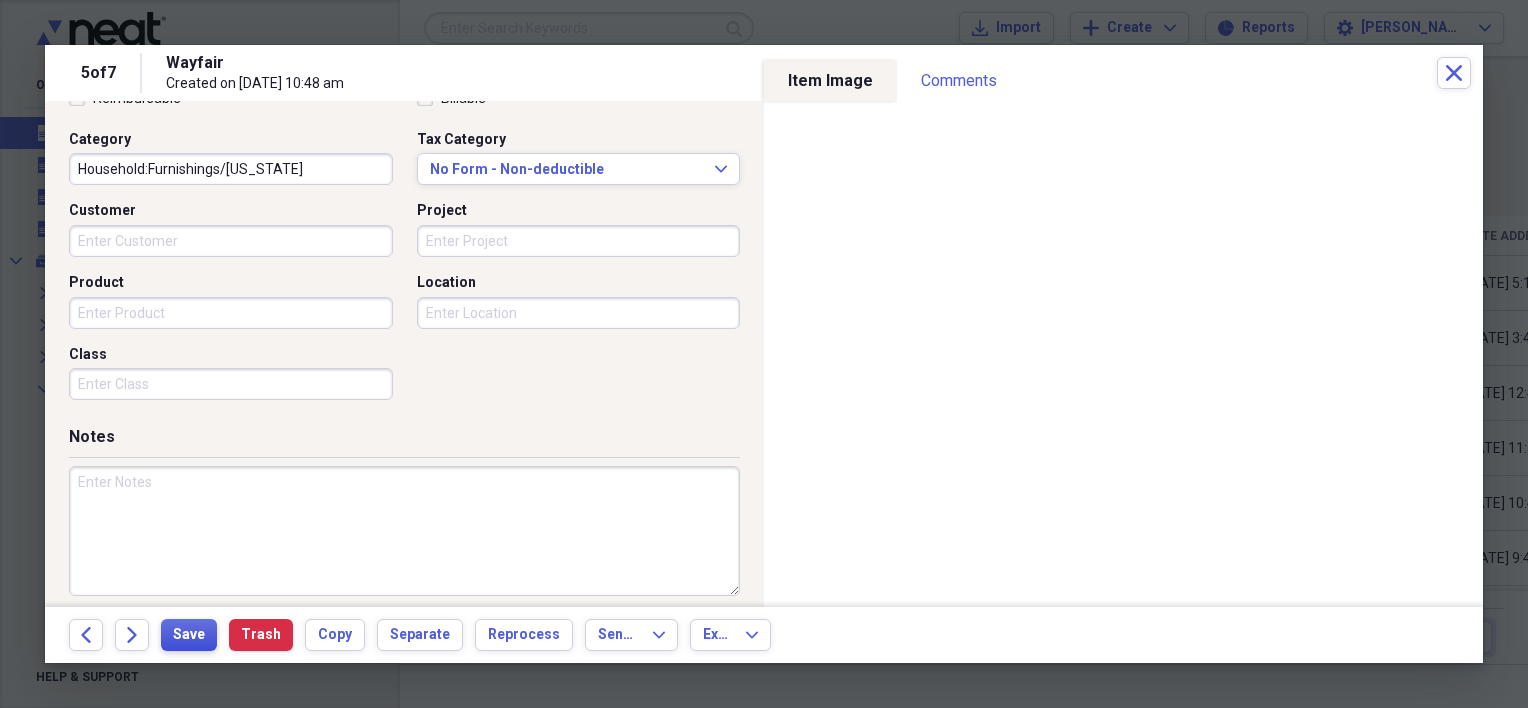 click on "Save" at bounding box center (189, 635) 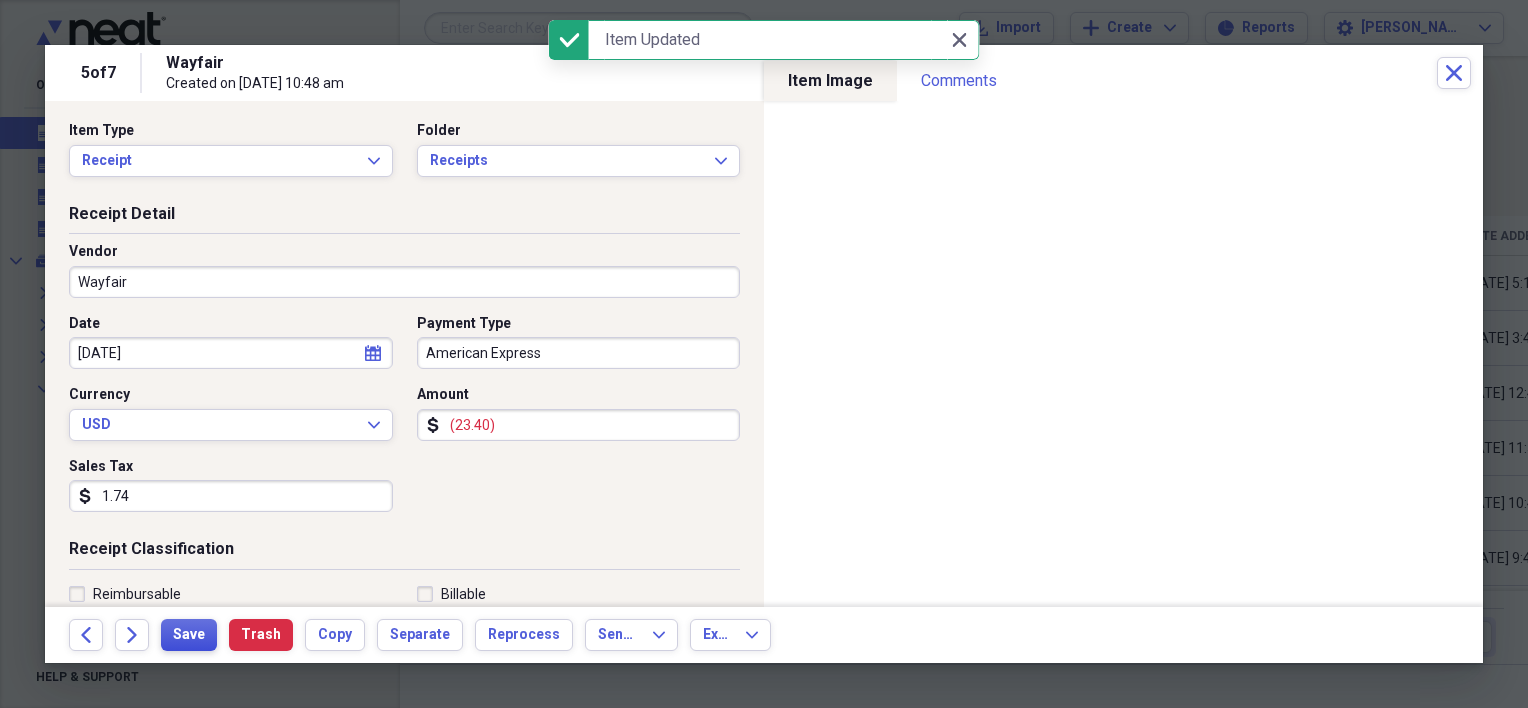 scroll, scrollTop: 0, scrollLeft: 0, axis: both 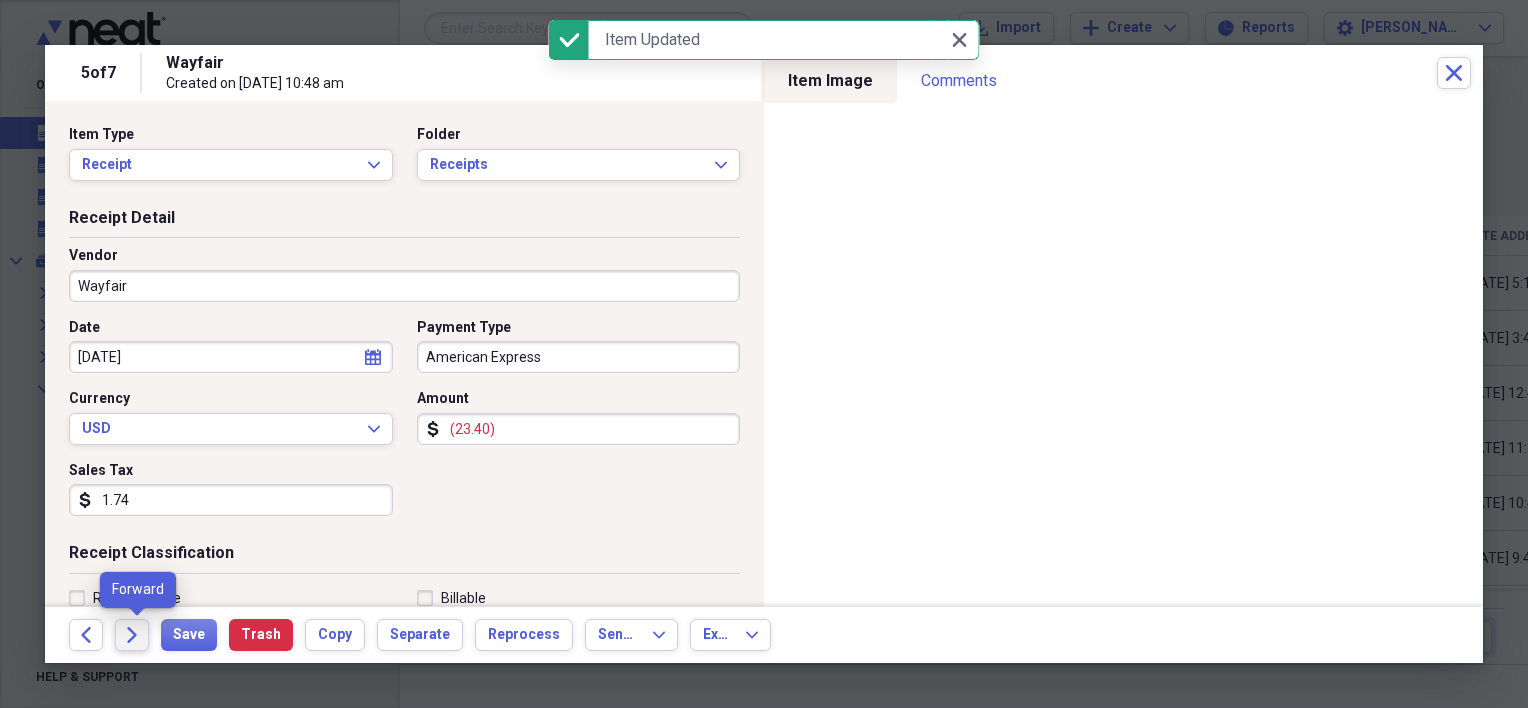 click 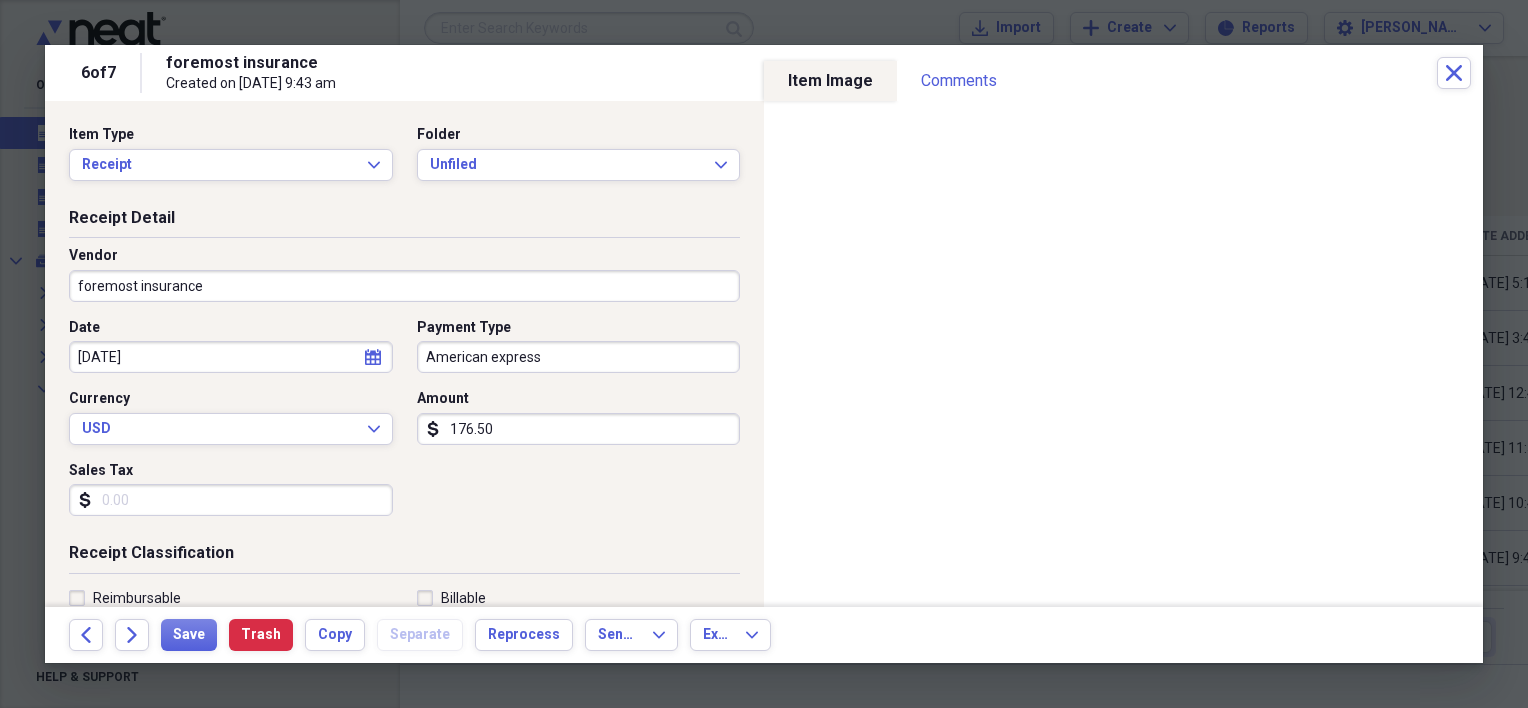 click on "foremost insurance" at bounding box center [404, 286] 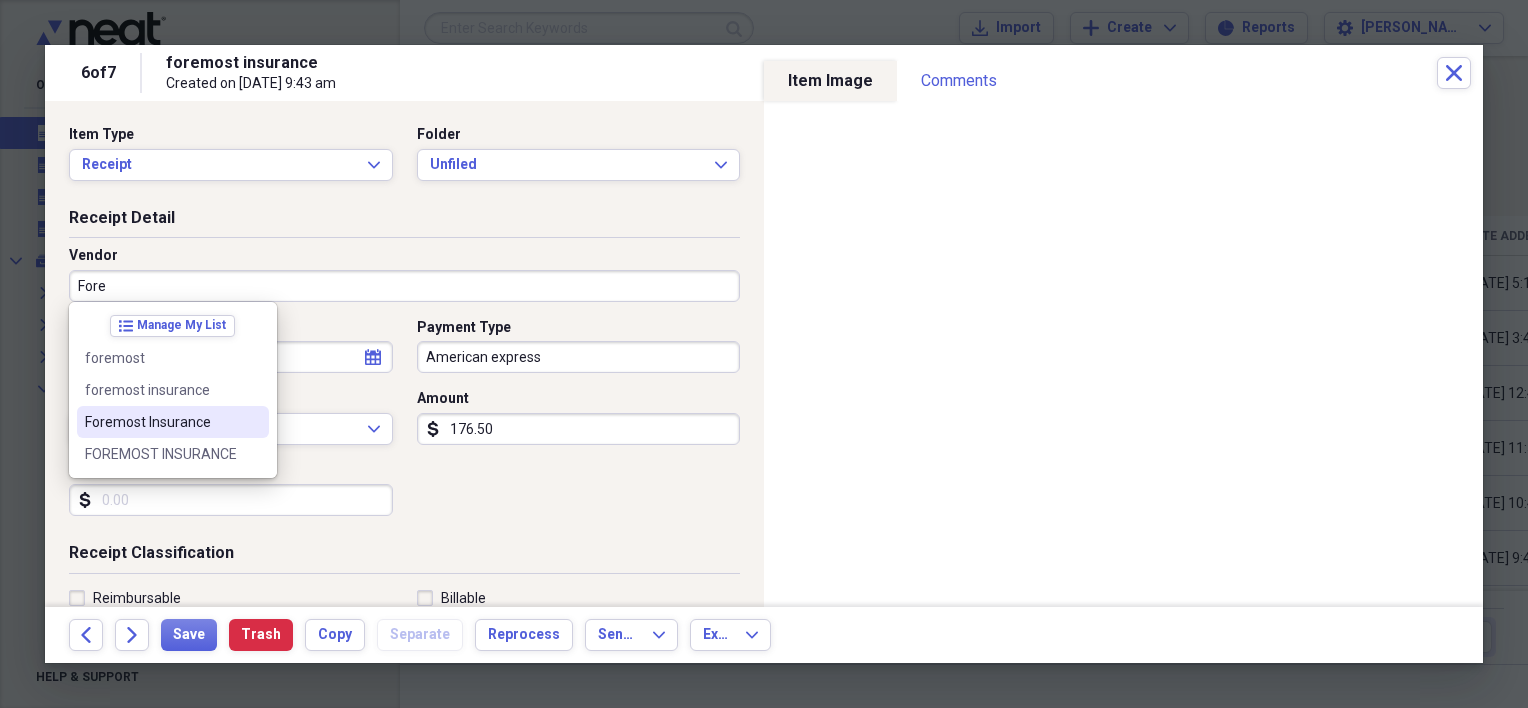 click on "Foremost Insurance" at bounding box center (161, 422) 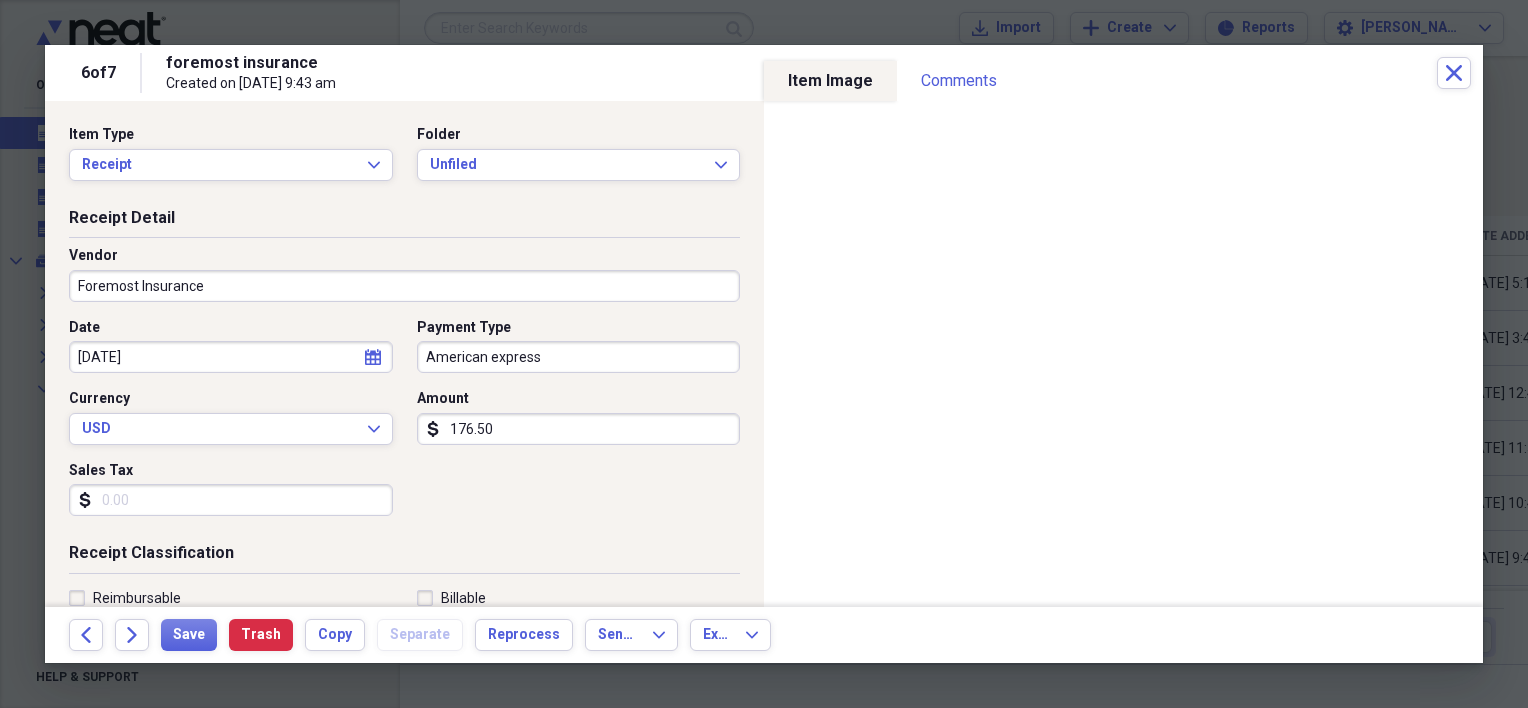 type on "Insurance" 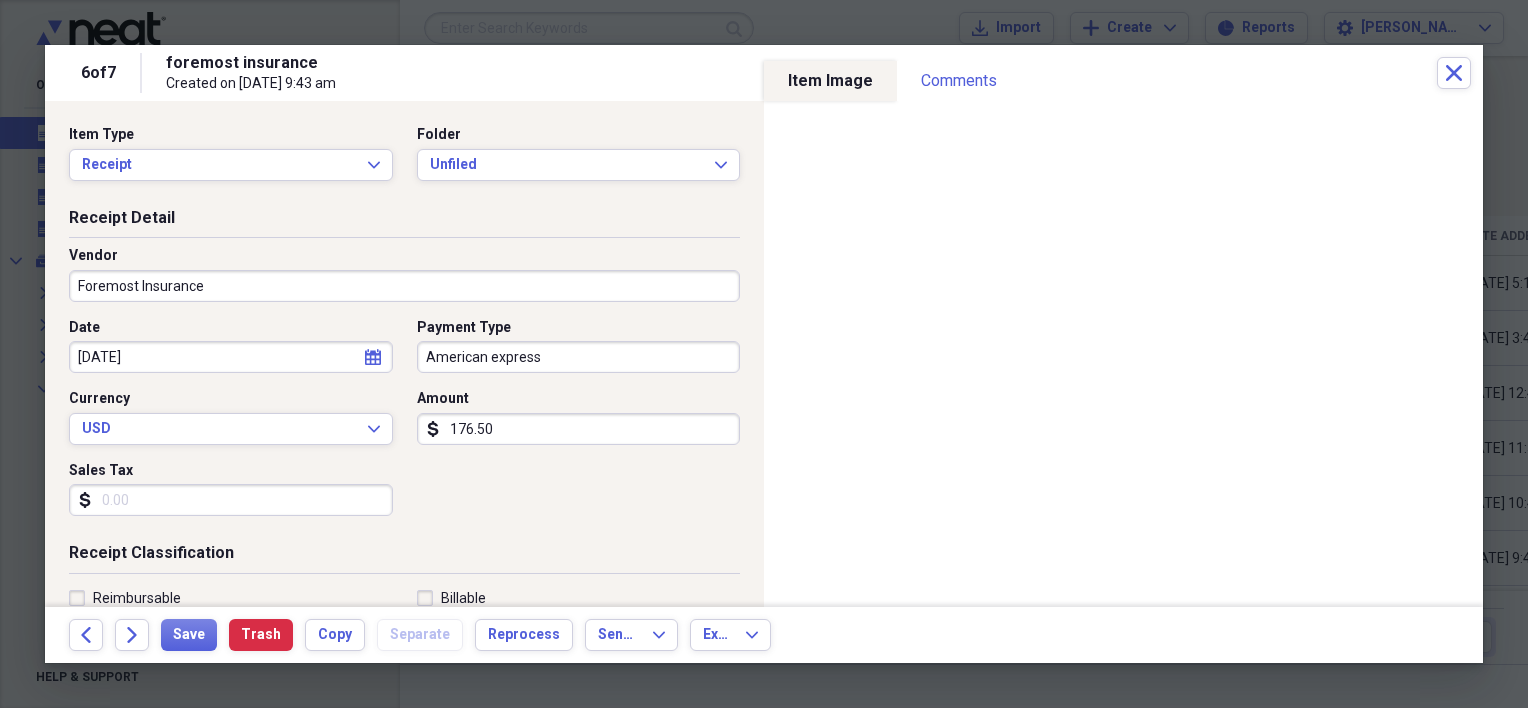 scroll, scrollTop: 0, scrollLeft: 0, axis: both 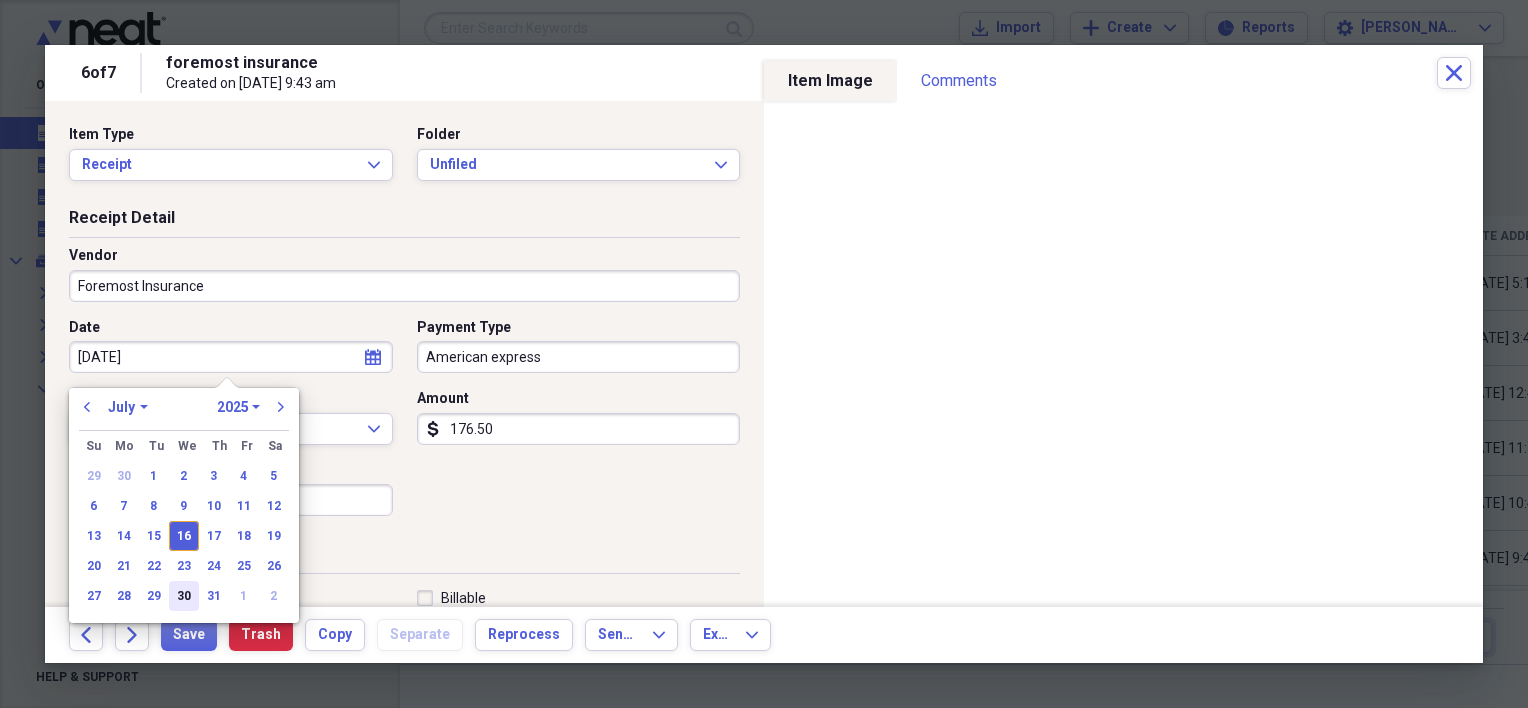 click on "30" at bounding box center [184, 596] 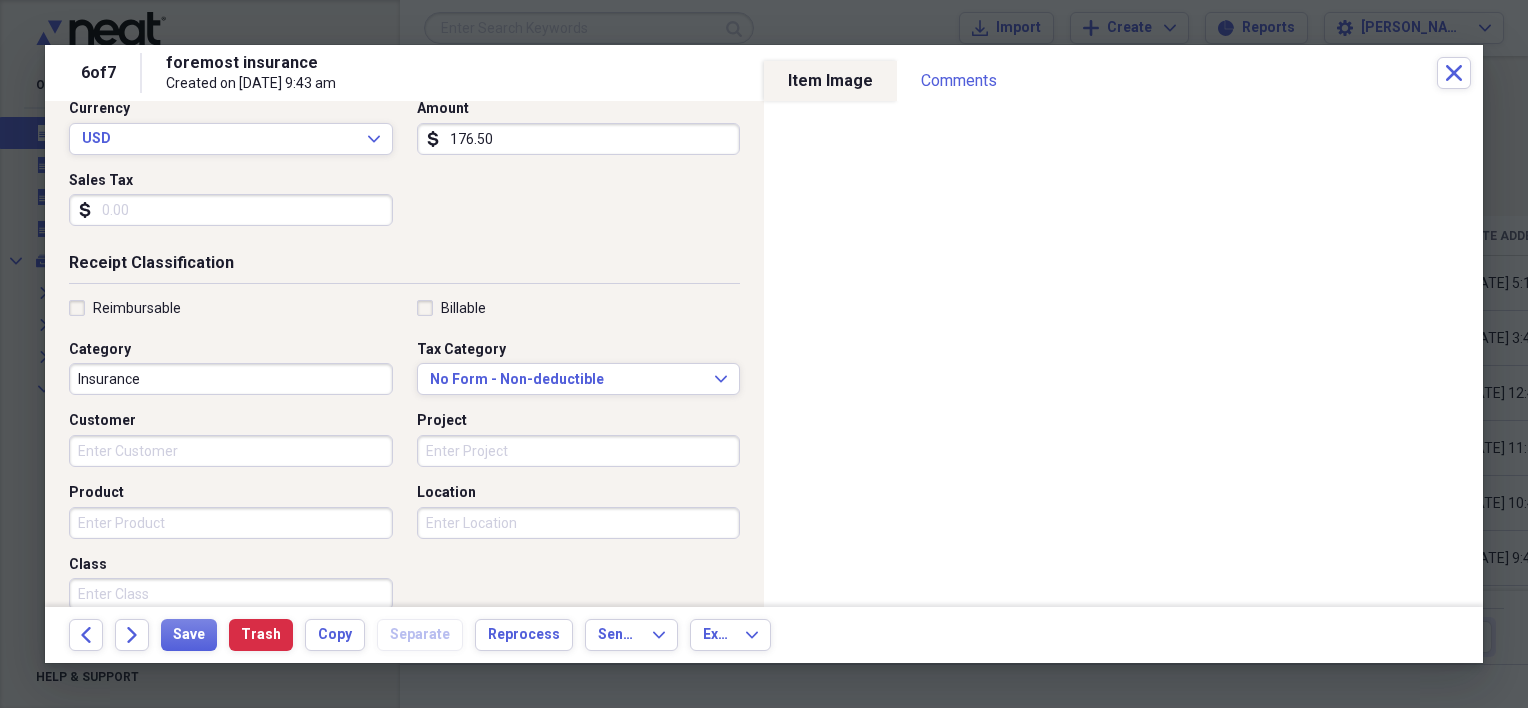 scroll, scrollTop: 300, scrollLeft: 0, axis: vertical 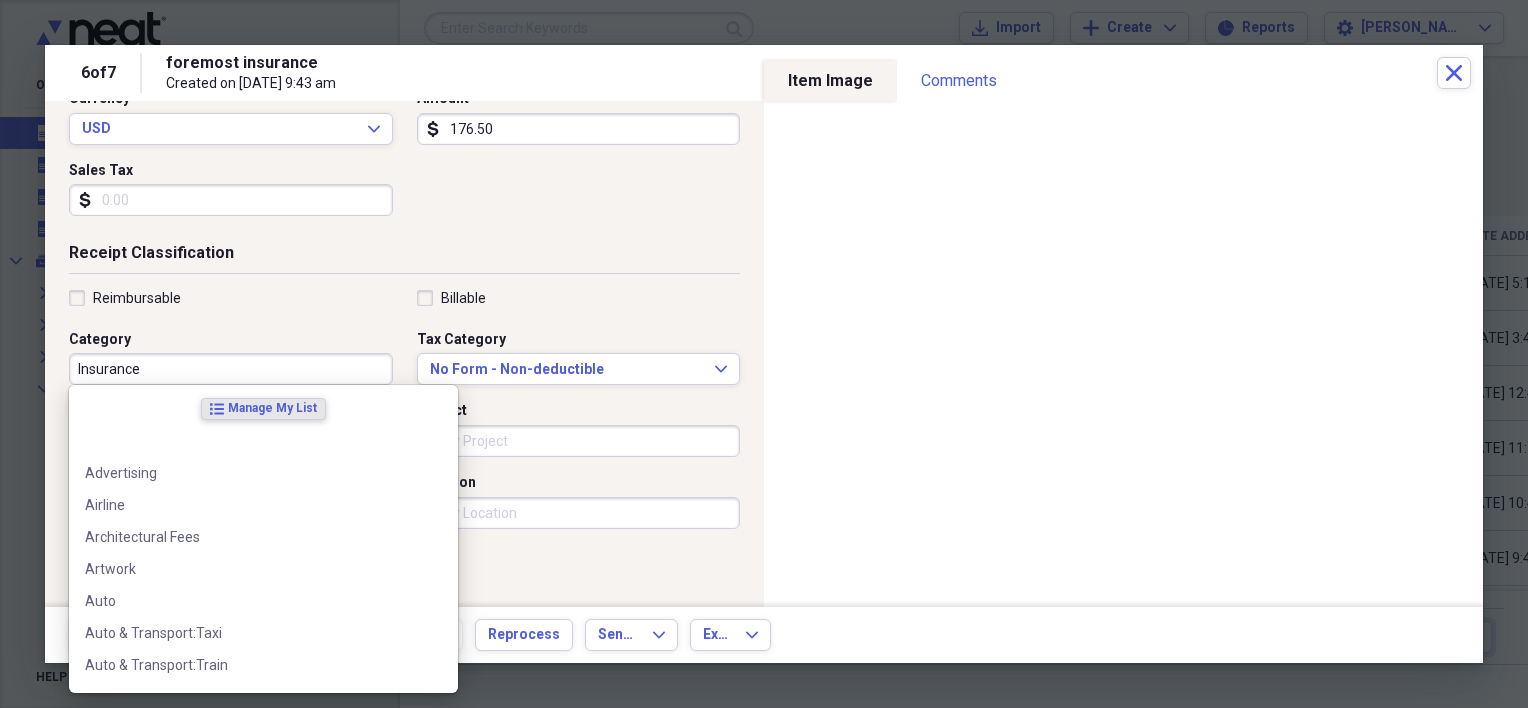 click on "Insurance" at bounding box center [231, 369] 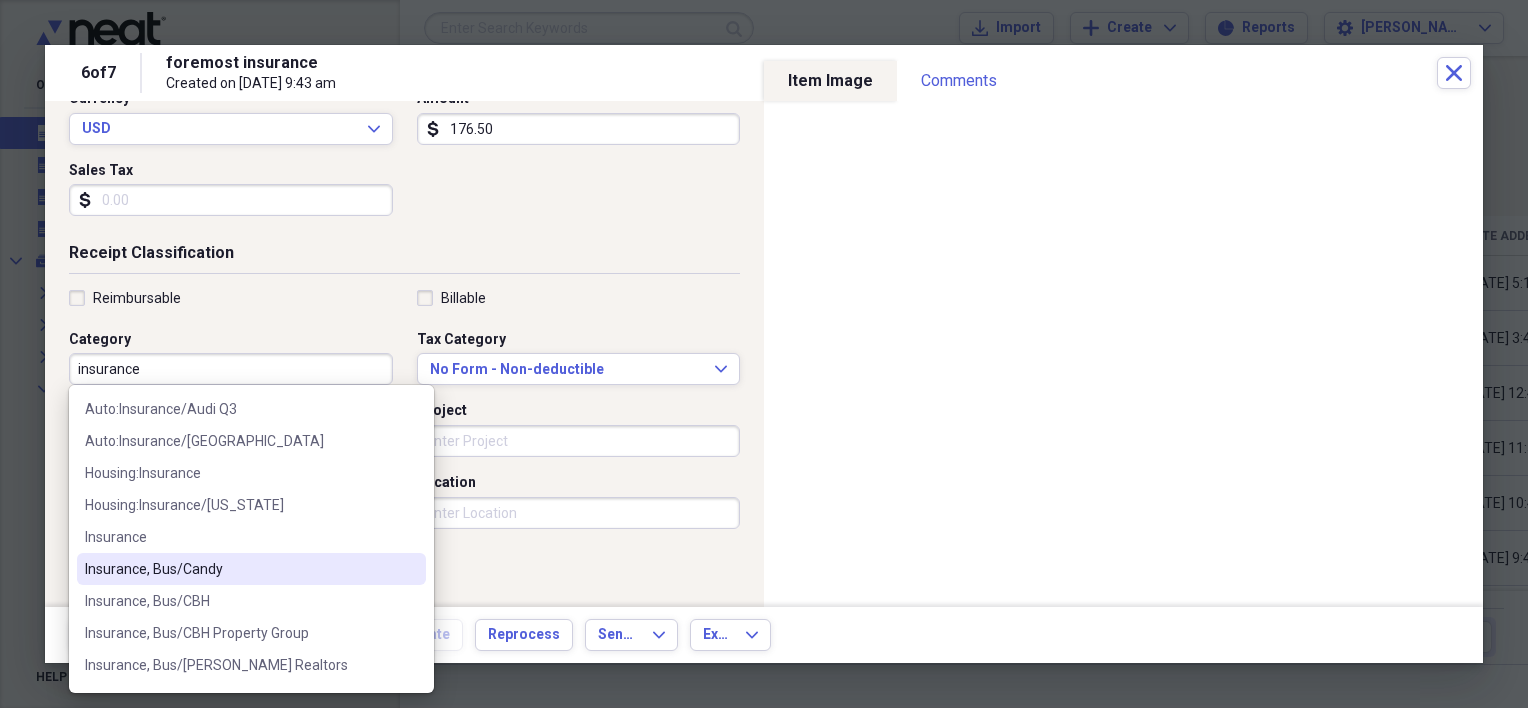 scroll, scrollTop: 100, scrollLeft: 0, axis: vertical 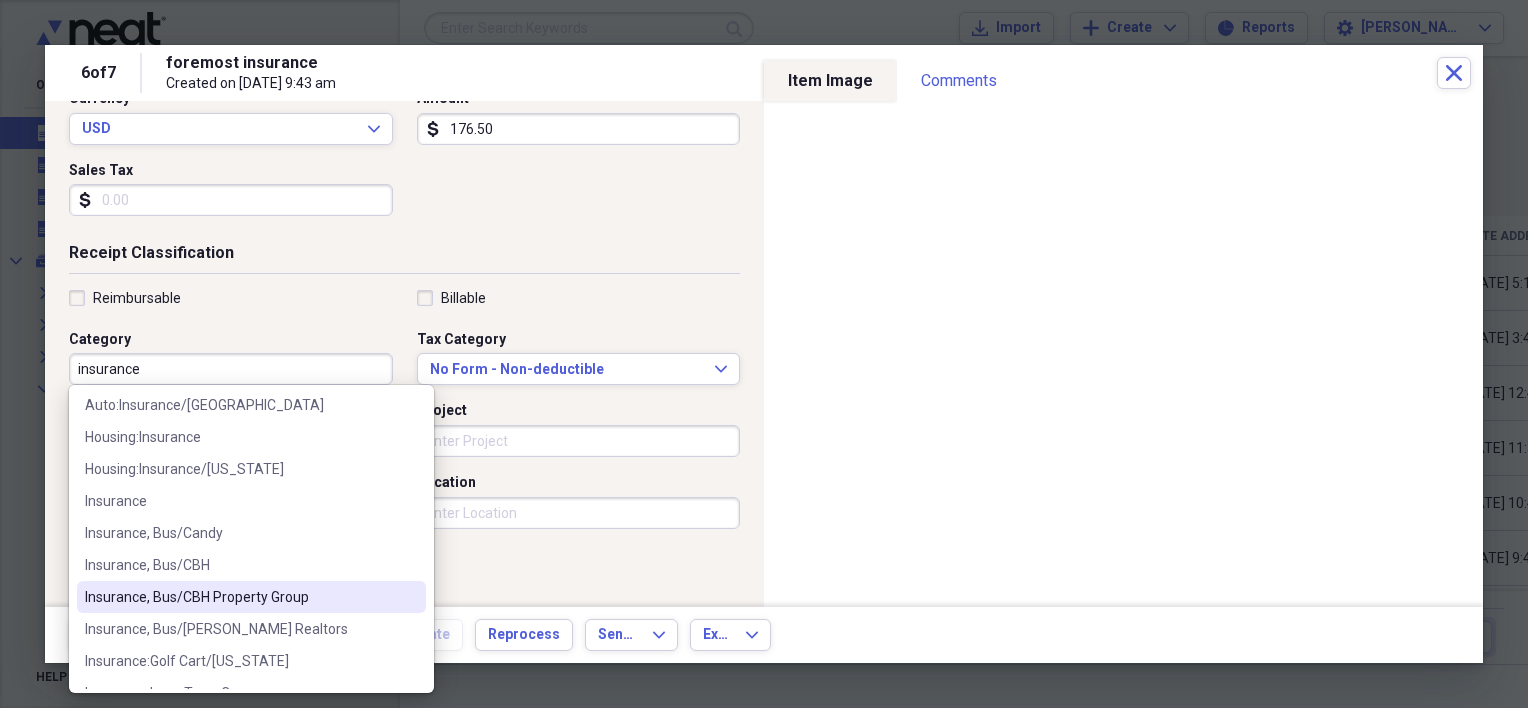 click on "Insurance, Bus/CBH Property Group" at bounding box center [251, 597] 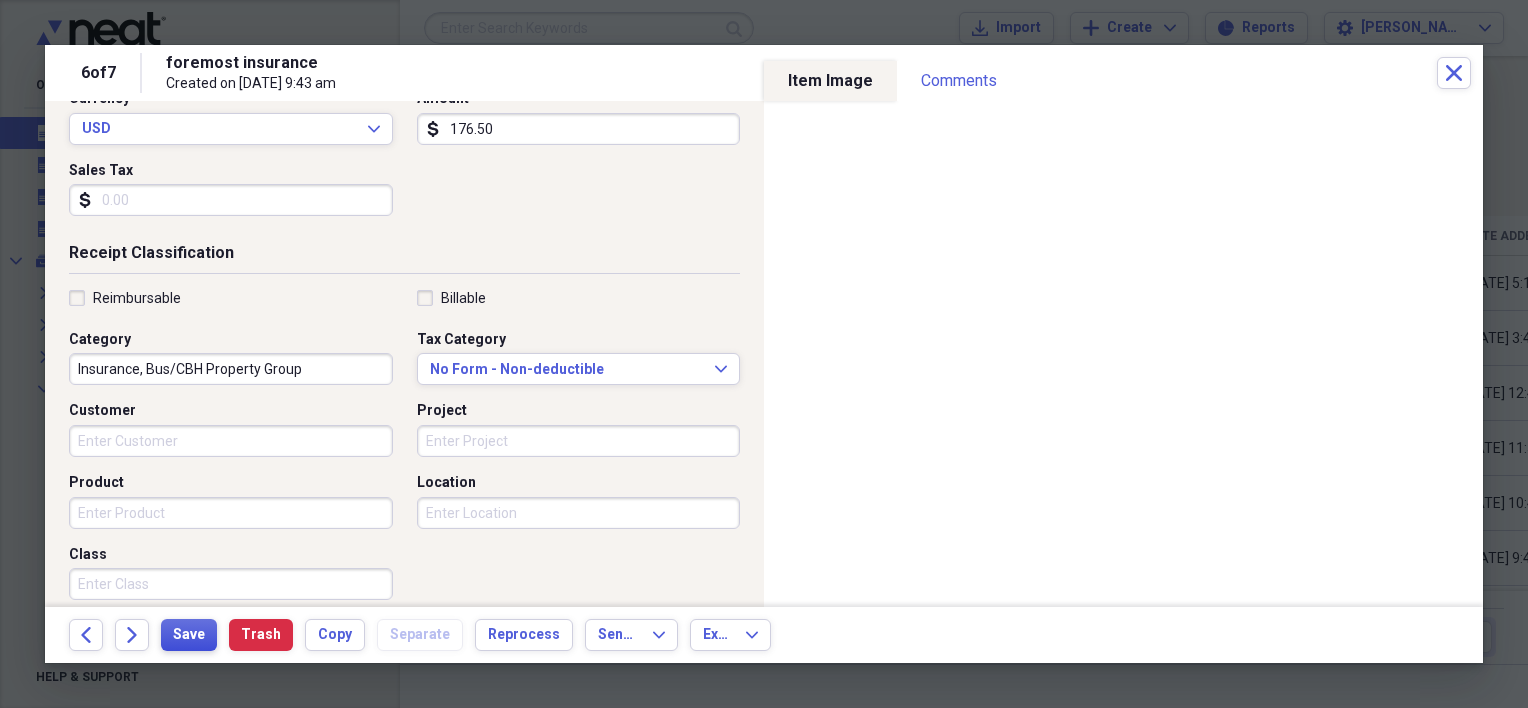 click on "Save" at bounding box center [189, 635] 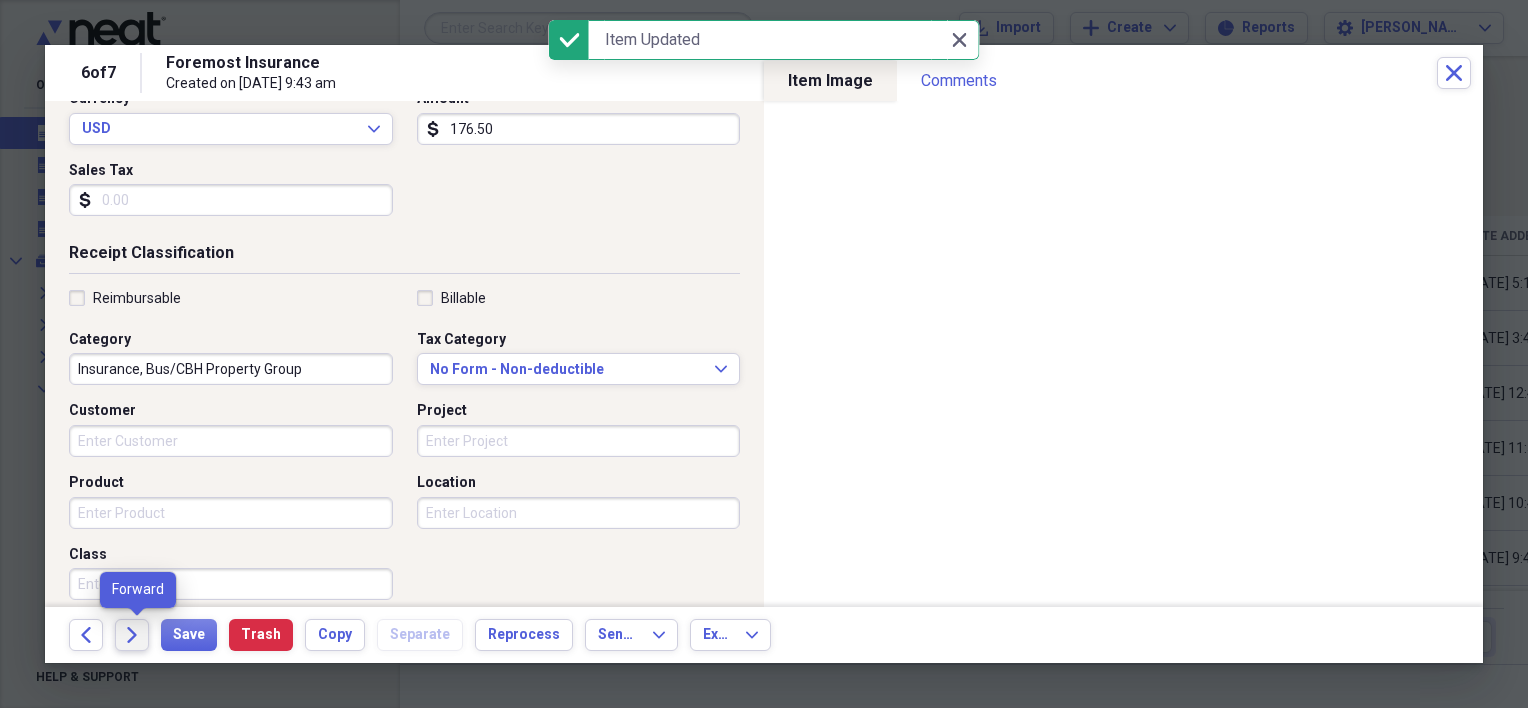 click 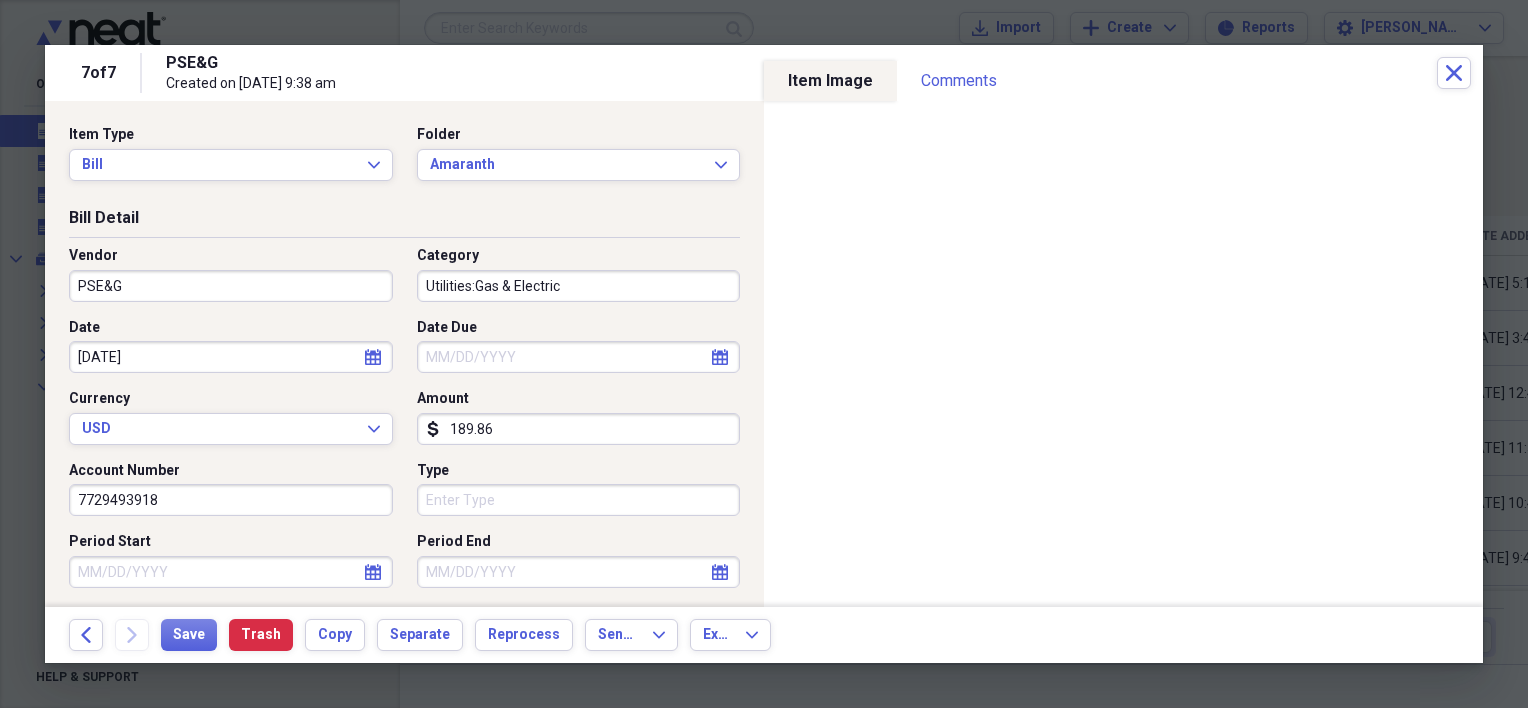 click on "Period Start" at bounding box center [231, 572] 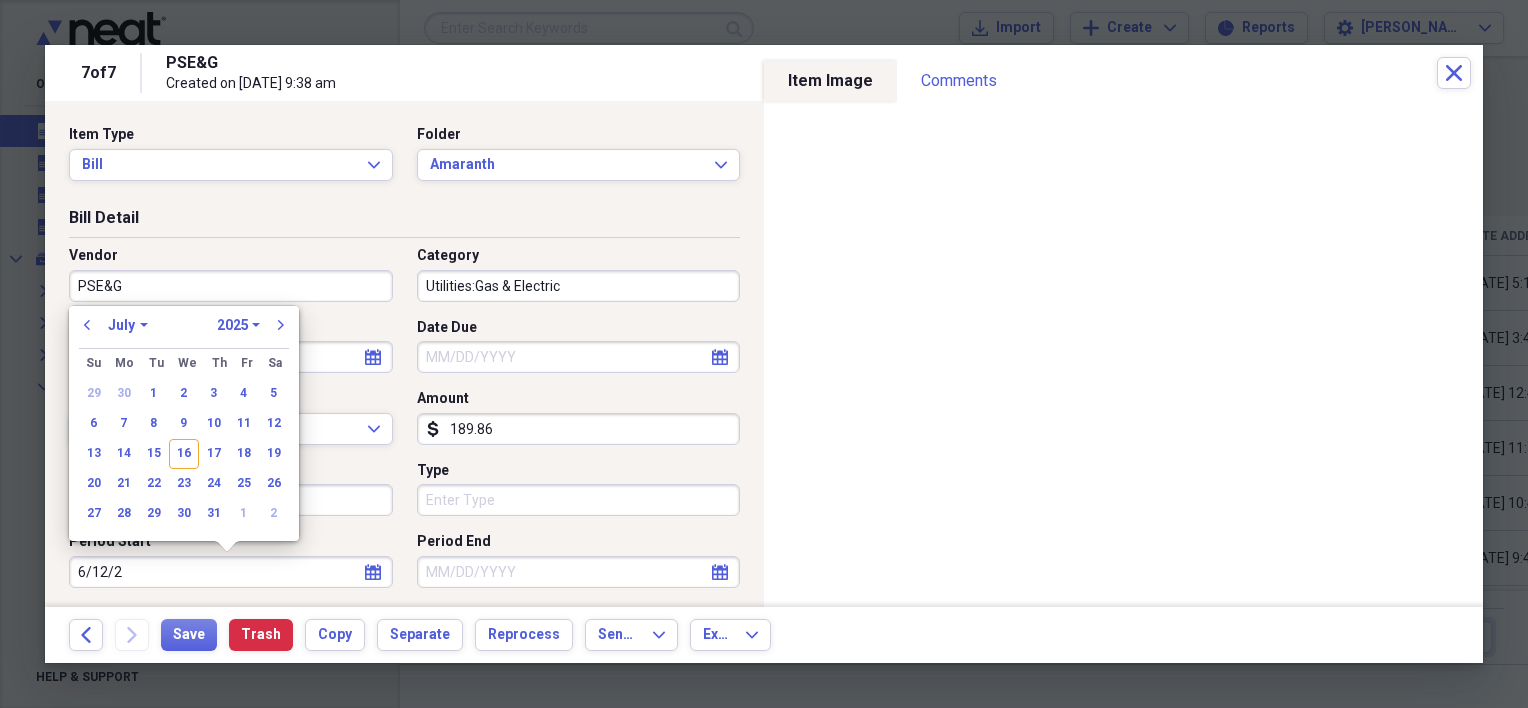type on "[DATE]" 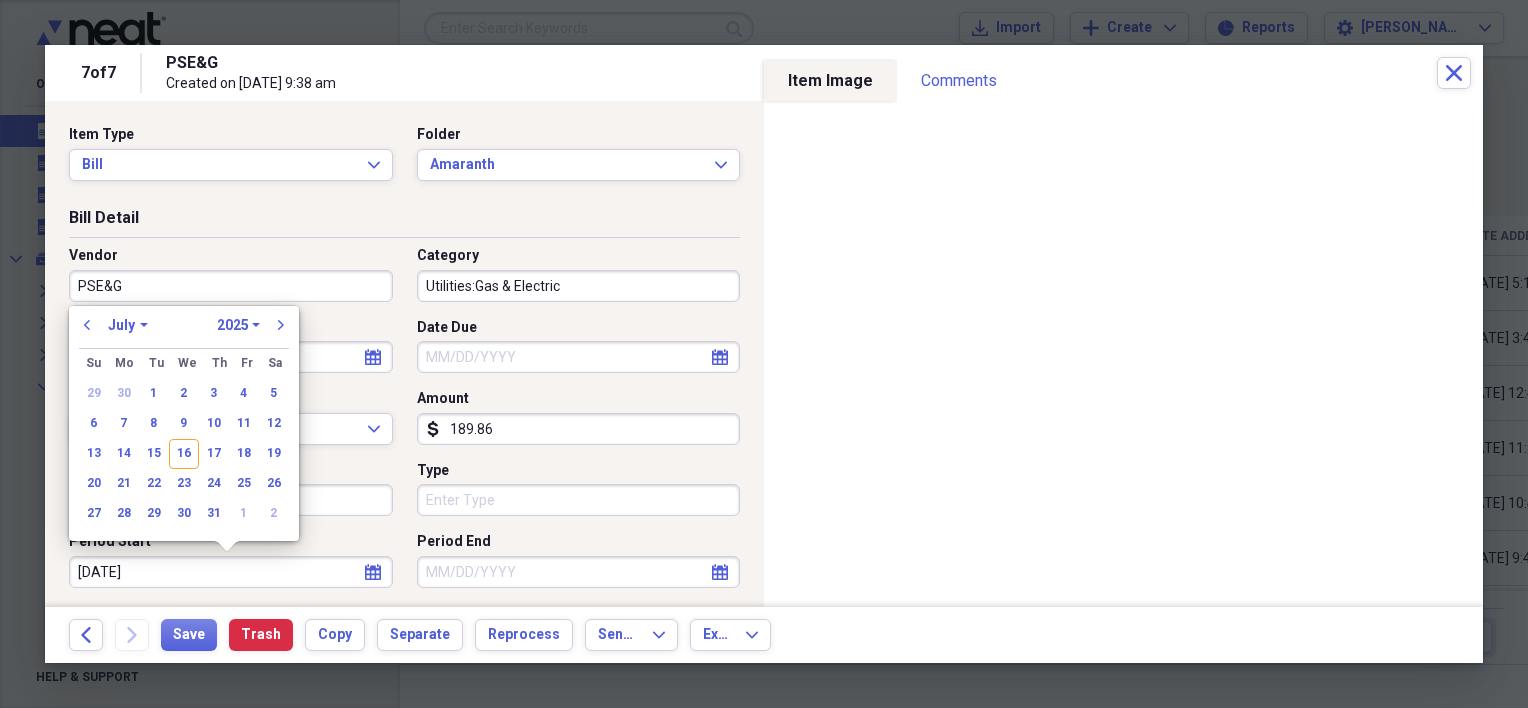 select on "5" 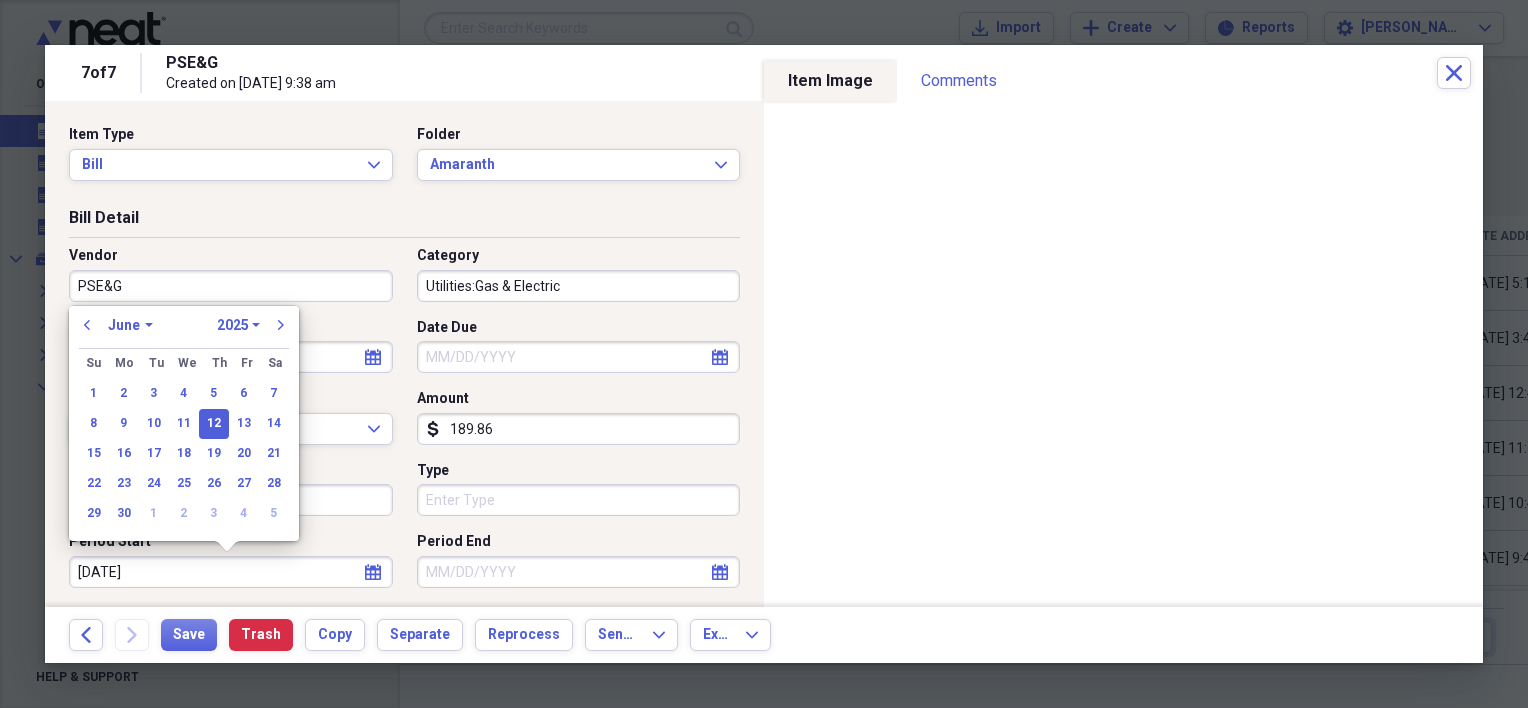 type on "[DATE]" 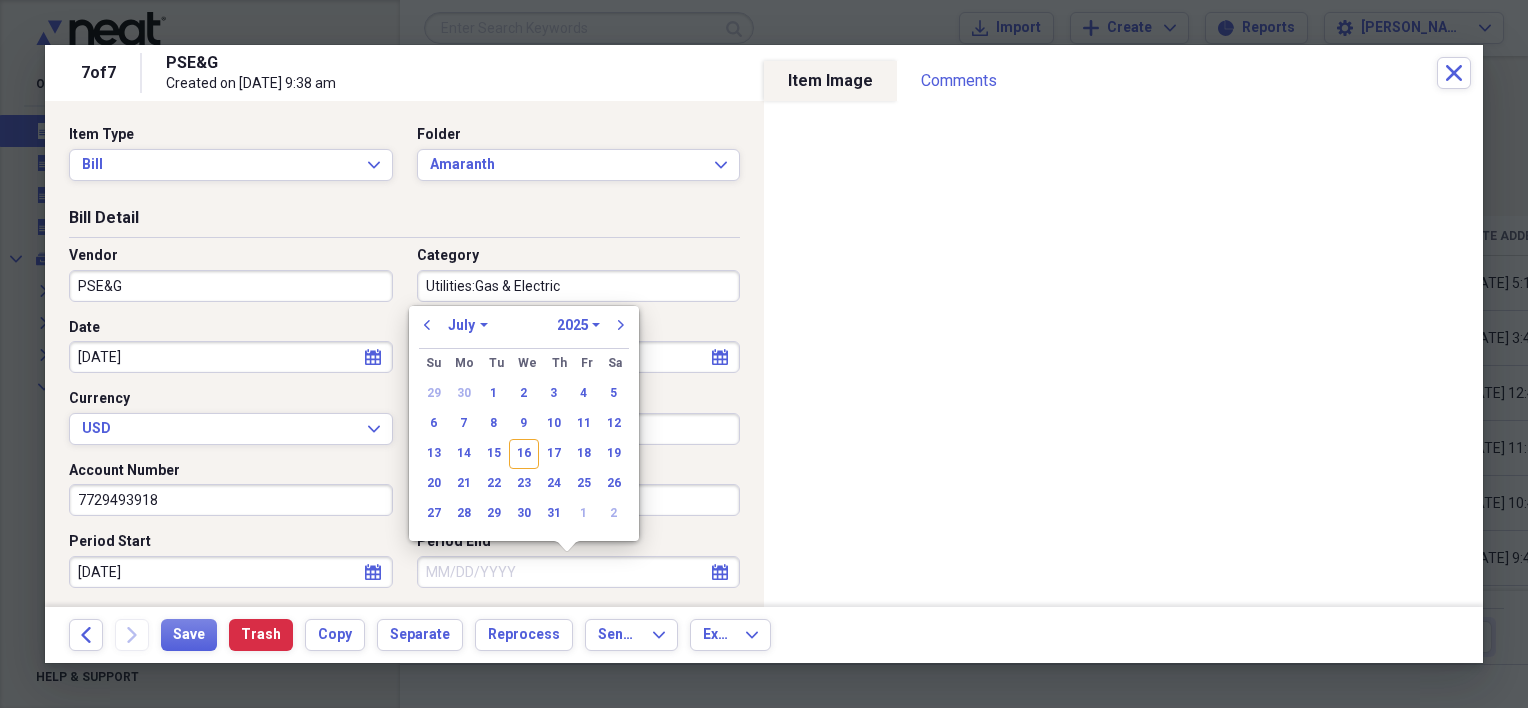 drag, startPoint x: 435, startPoint y: 573, endPoint x: 423, endPoint y: 573, distance: 12 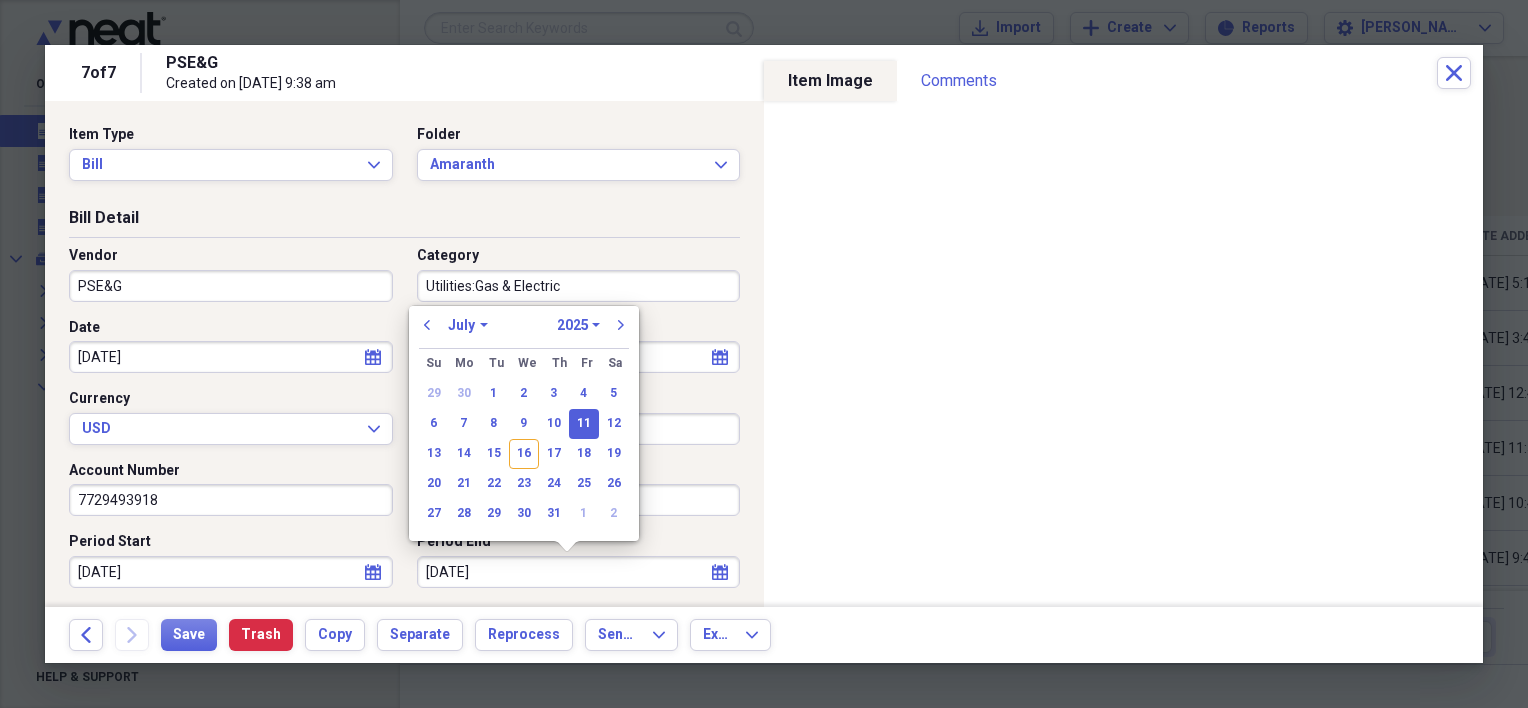 type on "[DATE]" 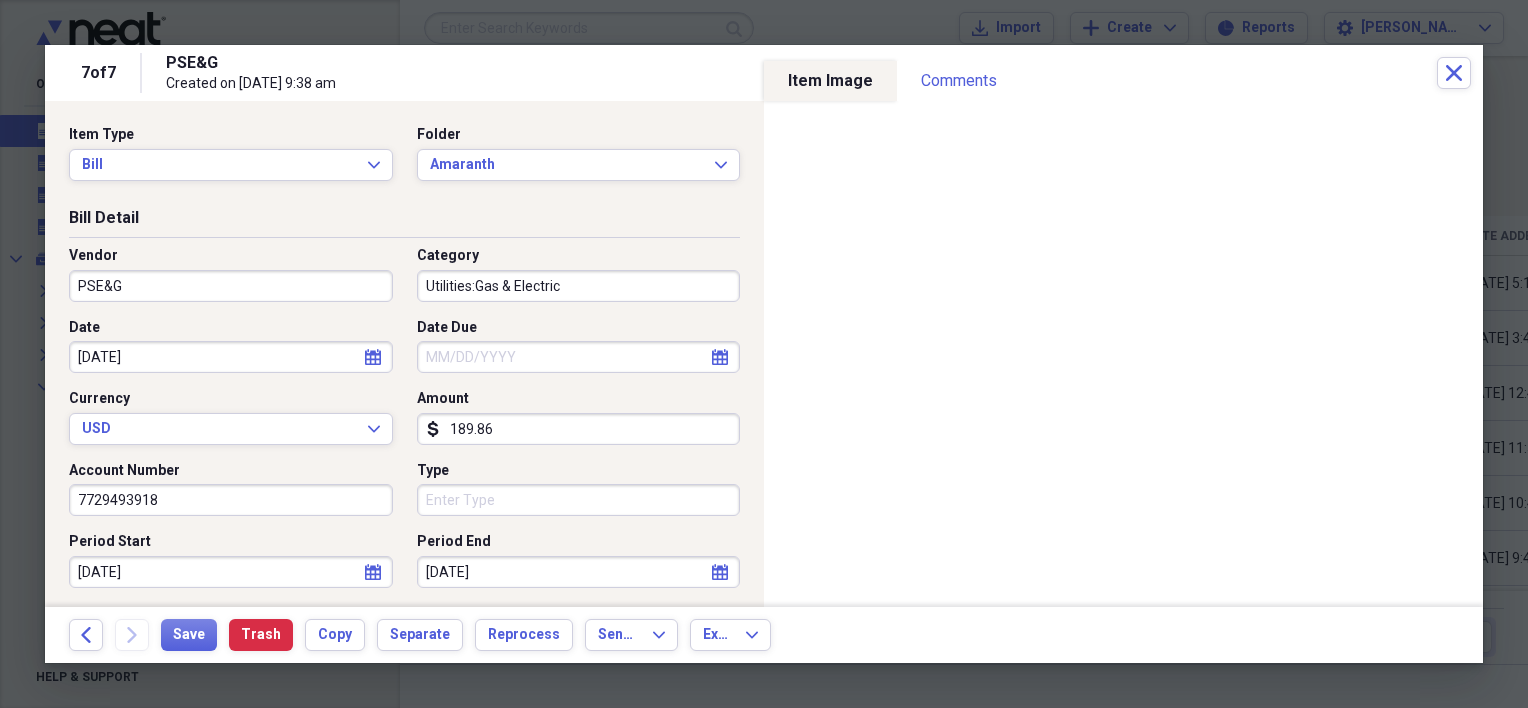 click on "Item Type Bill Expand Folder Amaranth Expand" at bounding box center (404, 161) 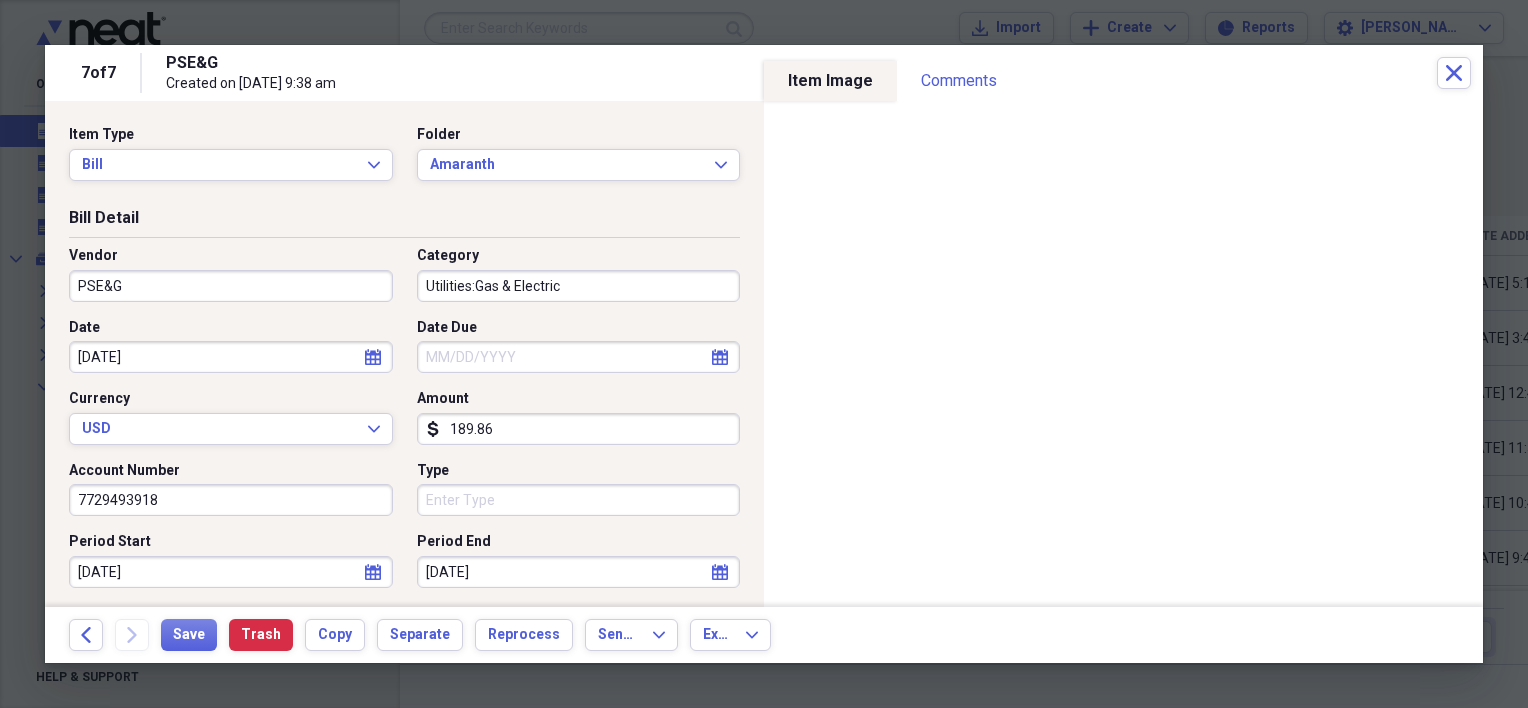 select on "6" 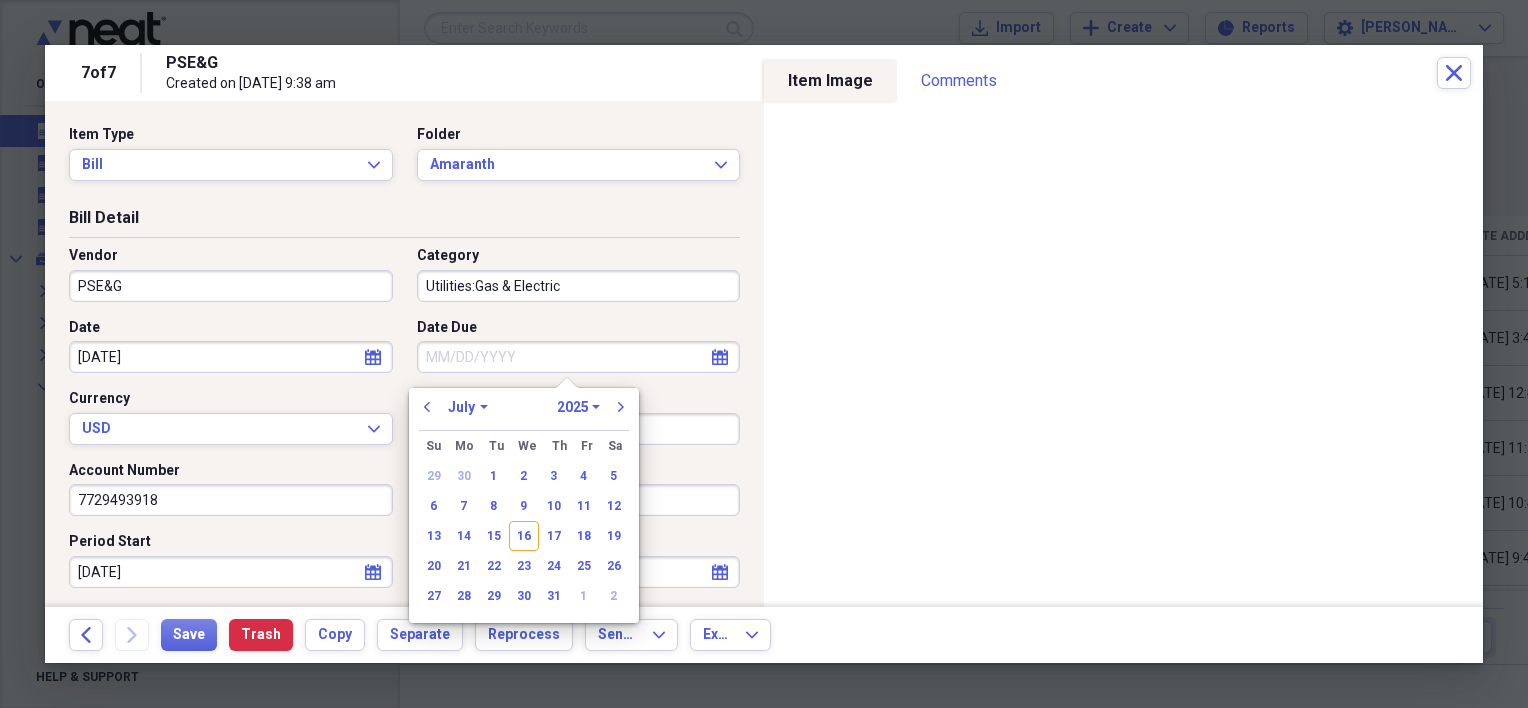 click on "Date Due" at bounding box center [579, 357] 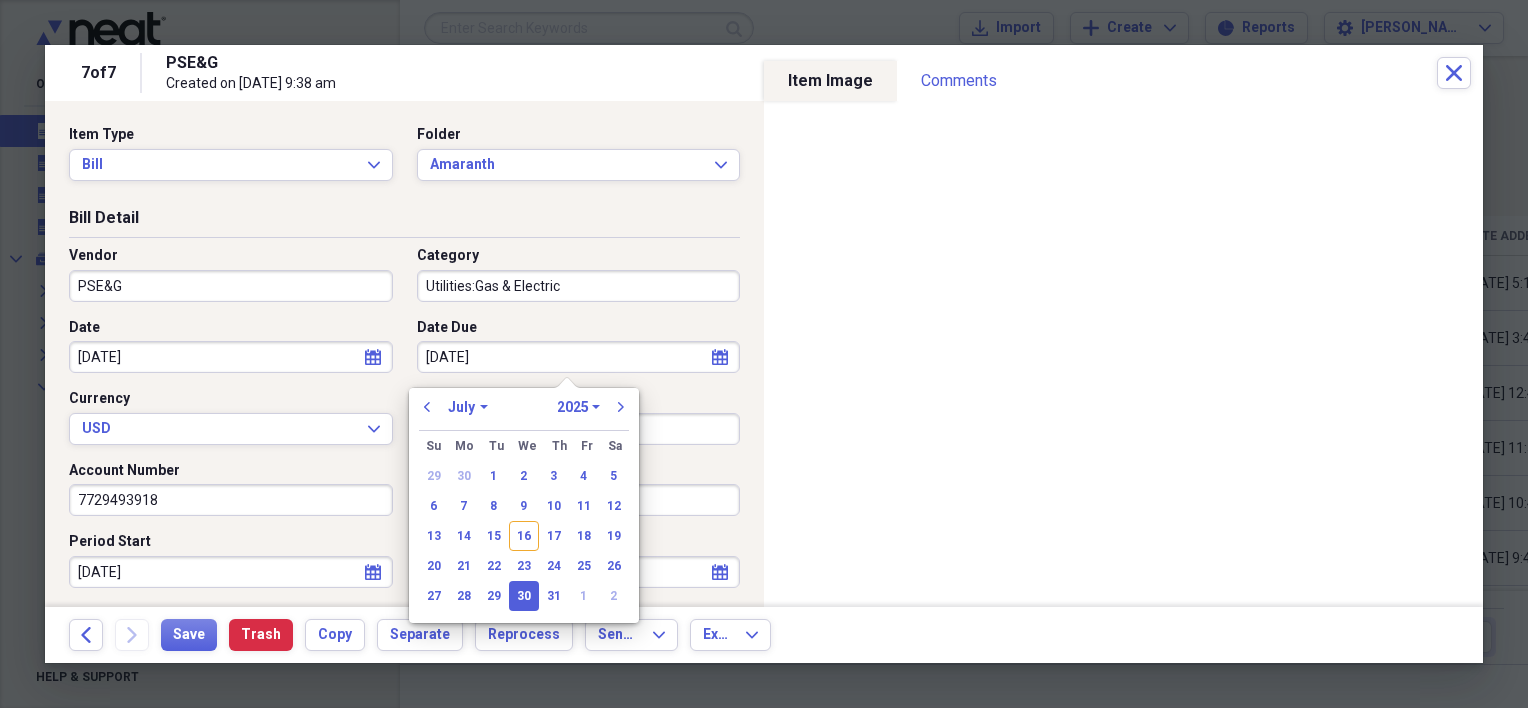 type on "[DATE]" 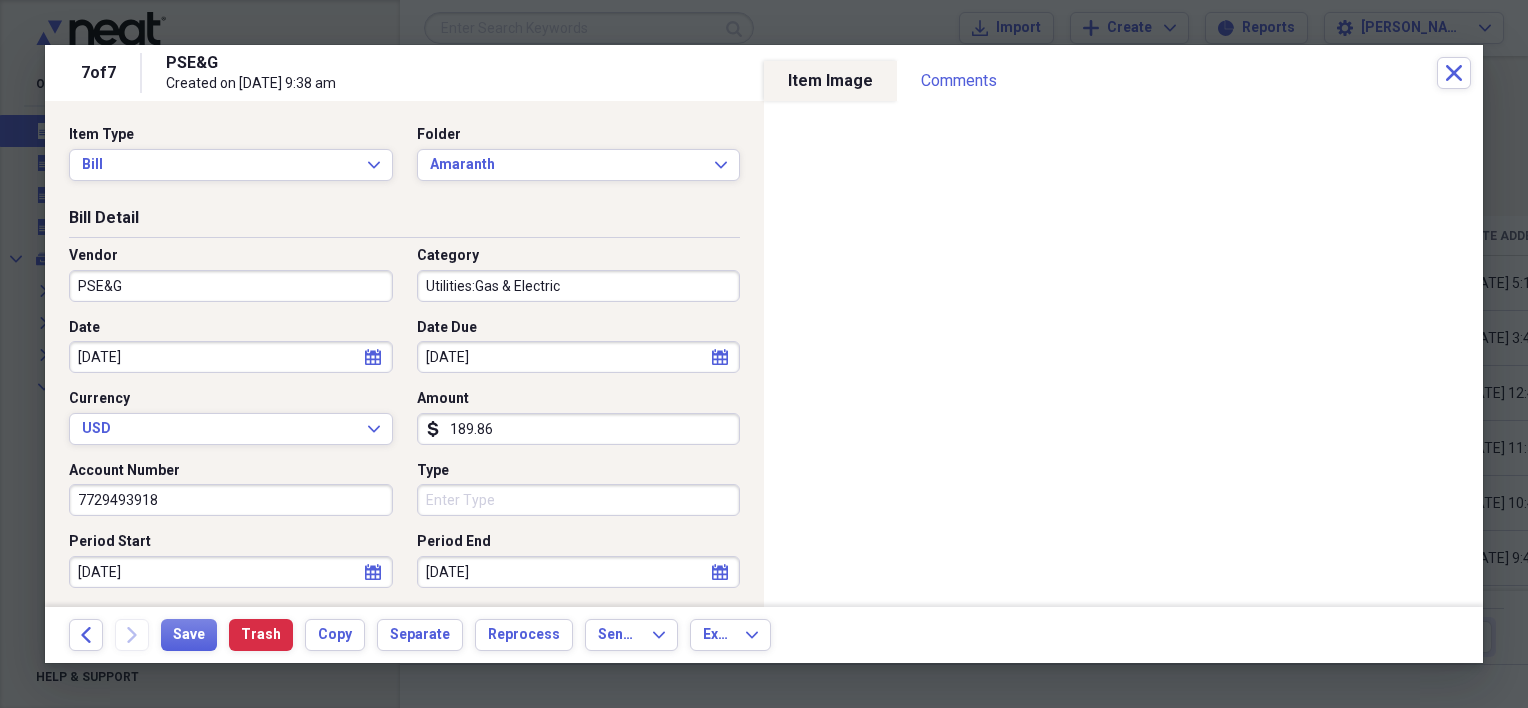click on "Item Type Bill Expand Folder Amaranth Expand Bill Detail Vendor PSE&G Category Utilities:Gas & Electric Date [DATE] calendar Calendar Date Due [DATE] calendar Calendar Currency USD Expand Amount dollar-sign 189.86 Account Number 7729493918 Type Period Start [DATE] calendar Calendar Period End [DATE] calendar Calendar Notes" at bounding box center (404, 354) 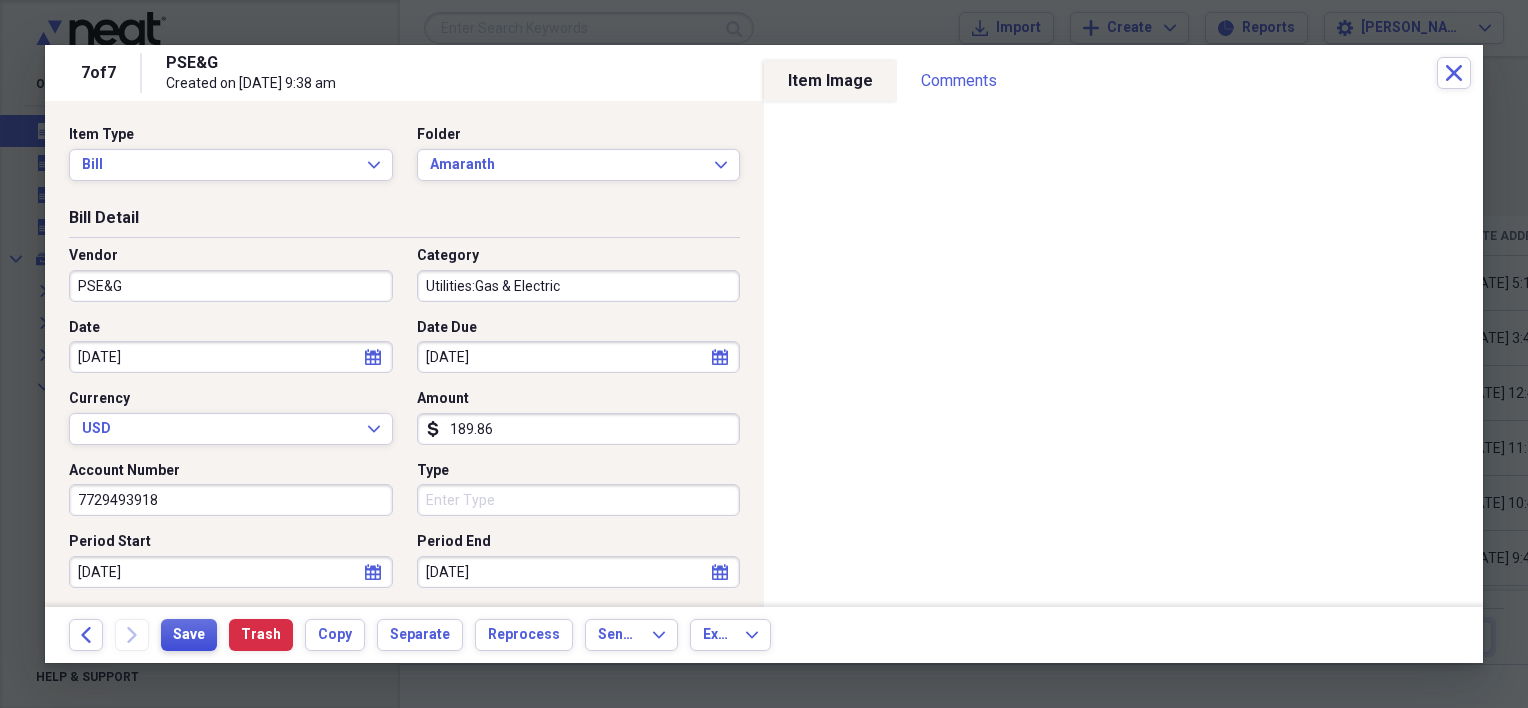 click on "Save" at bounding box center (189, 635) 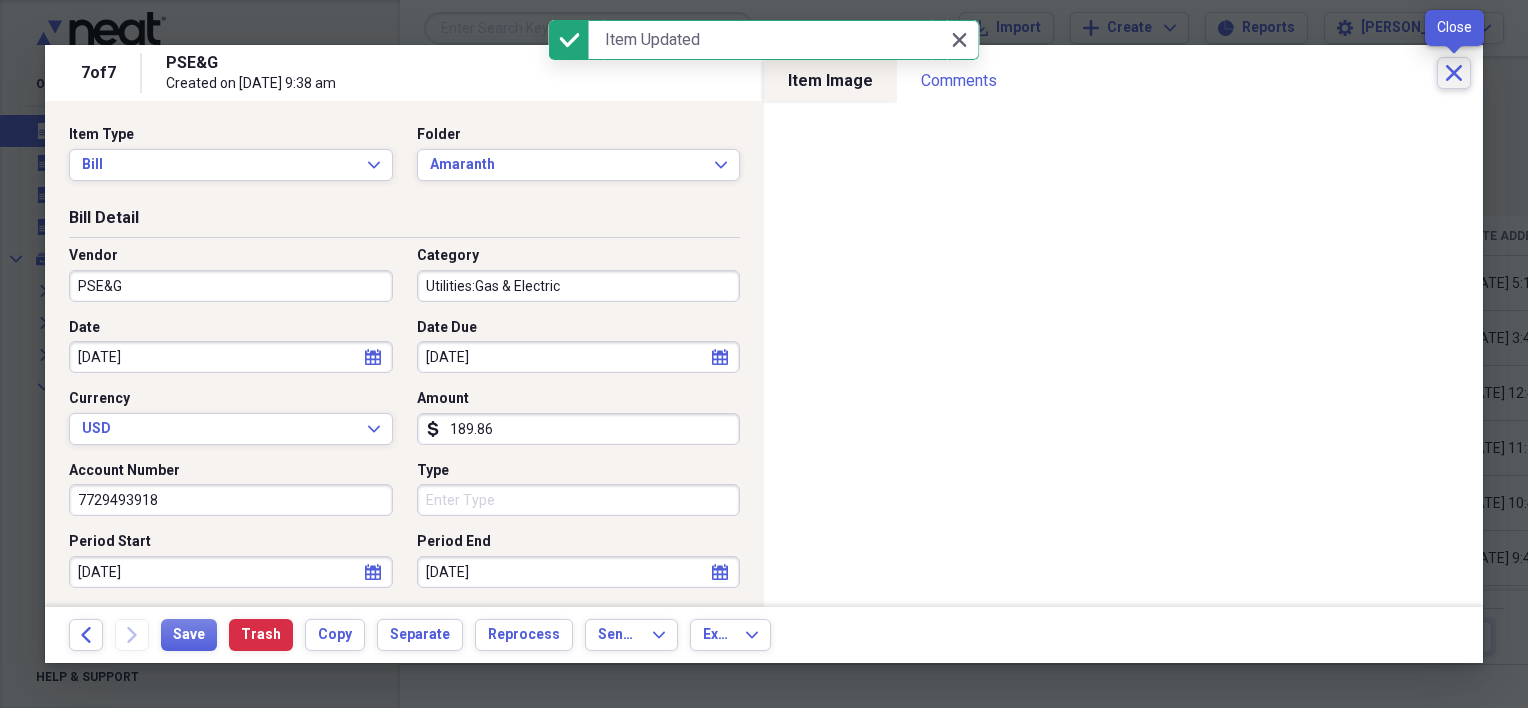 click on "Close" at bounding box center (1454, 73) 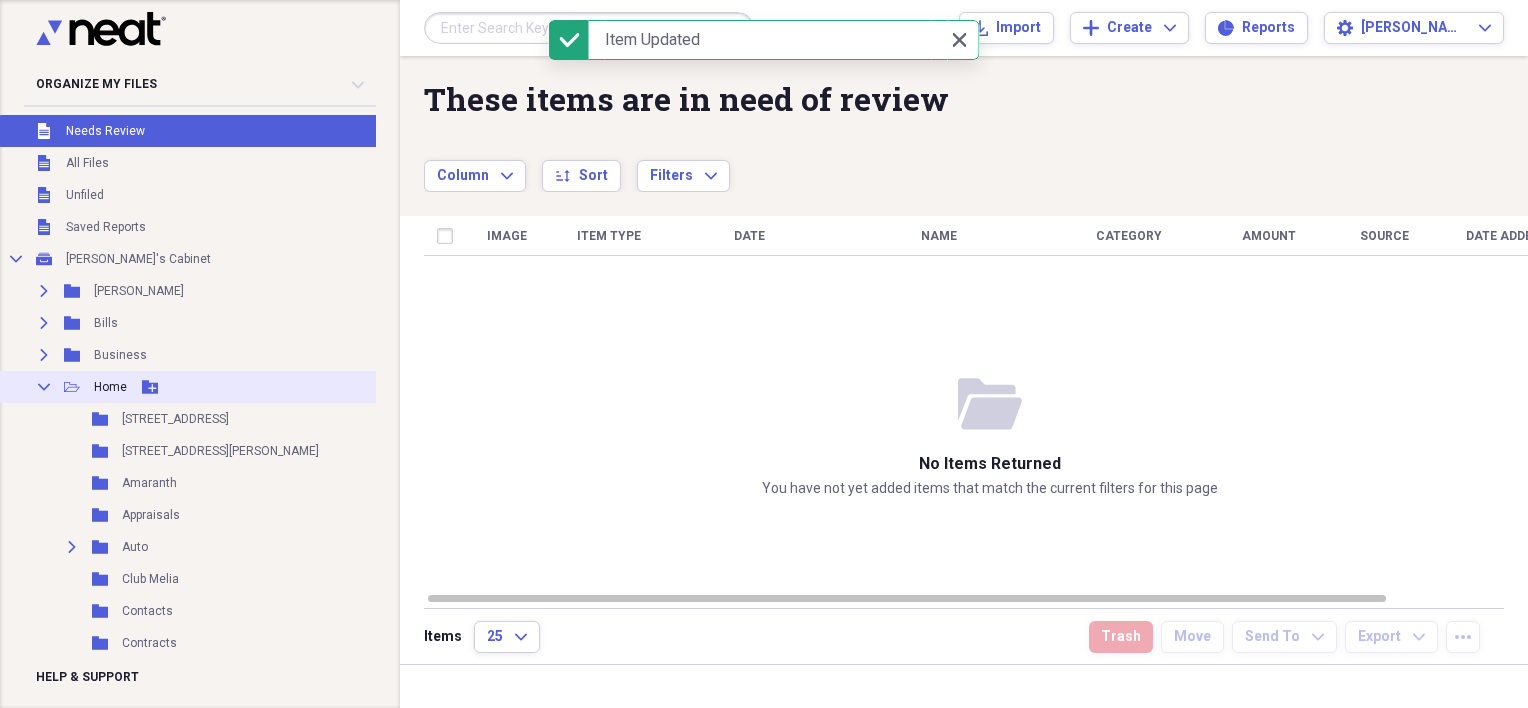 click 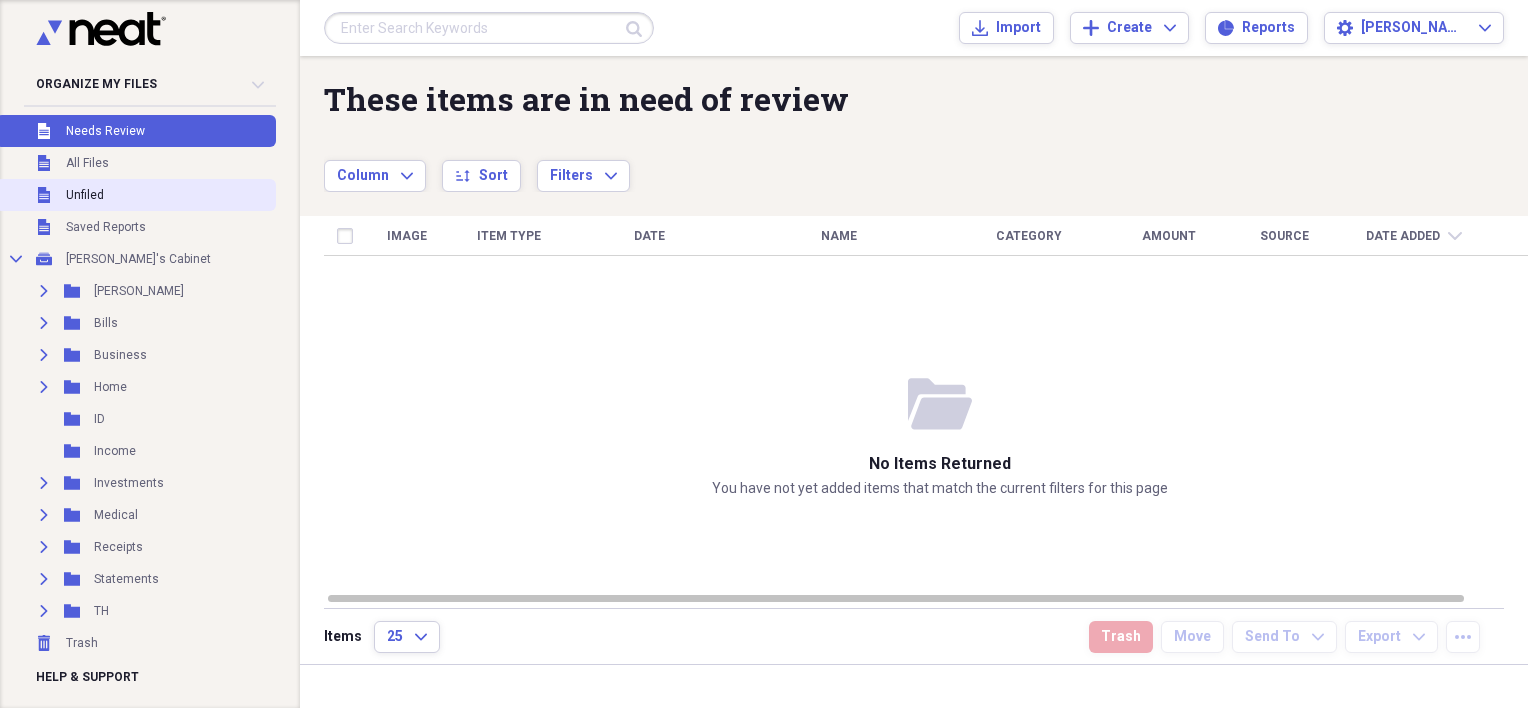 click on "Unfiled" at bounding box center (85, 195) 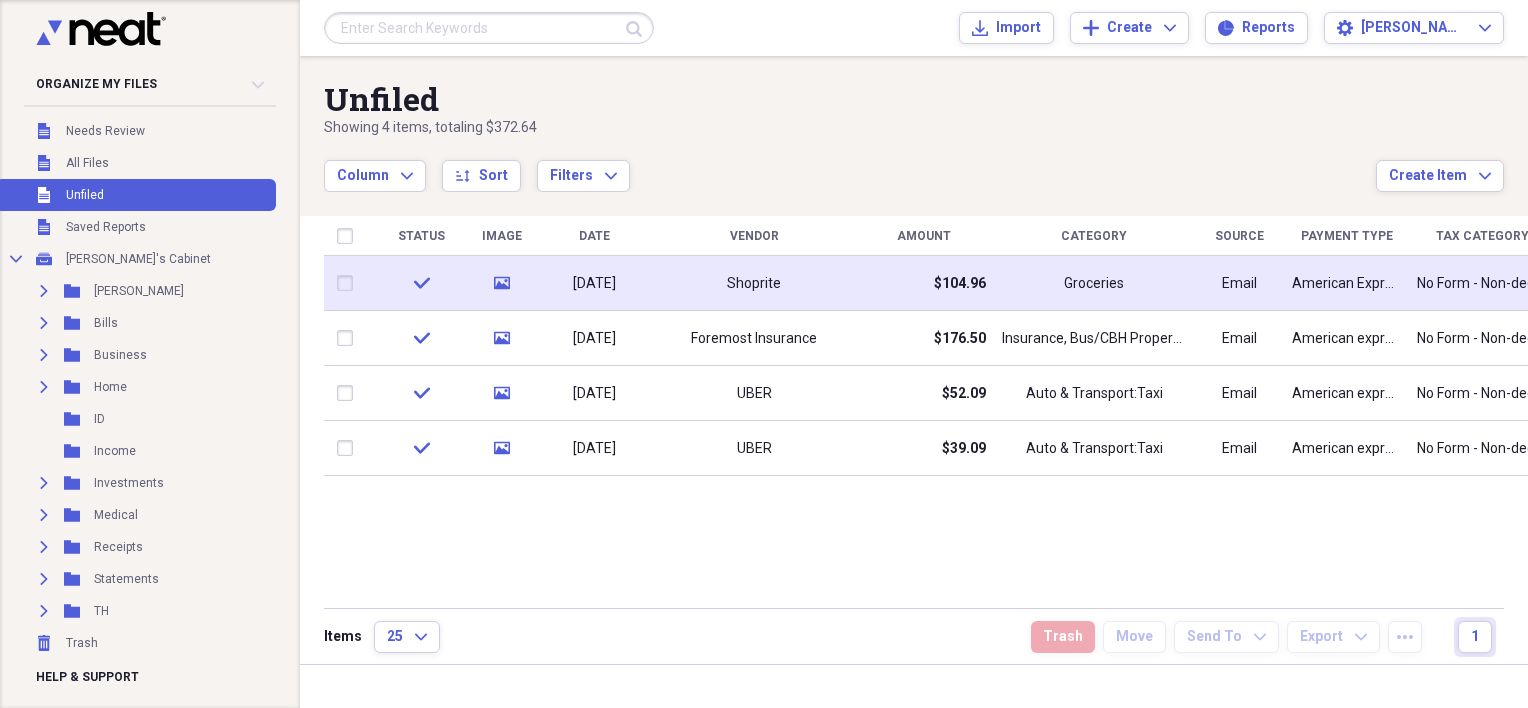 click at bounding box center [349, 283] 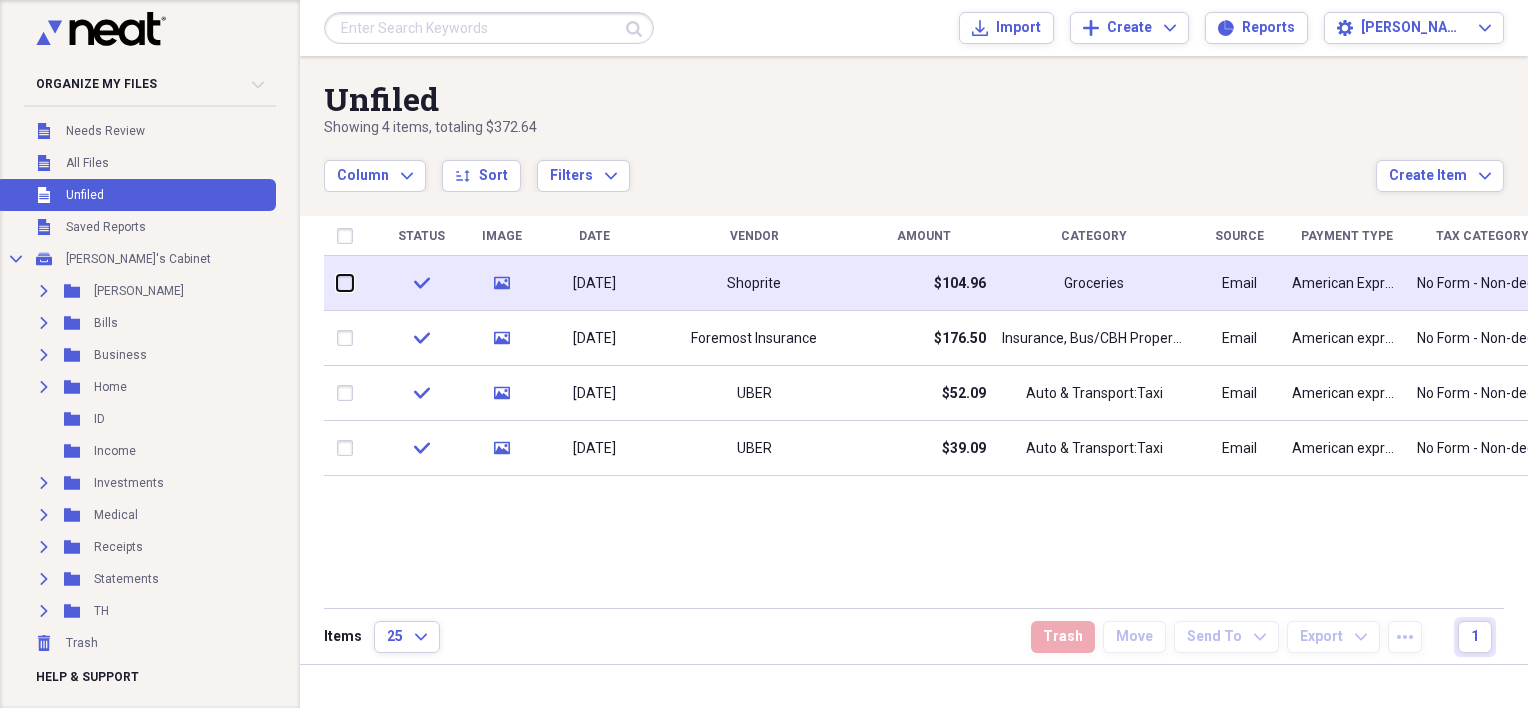 click at bounding box center [337, 283] 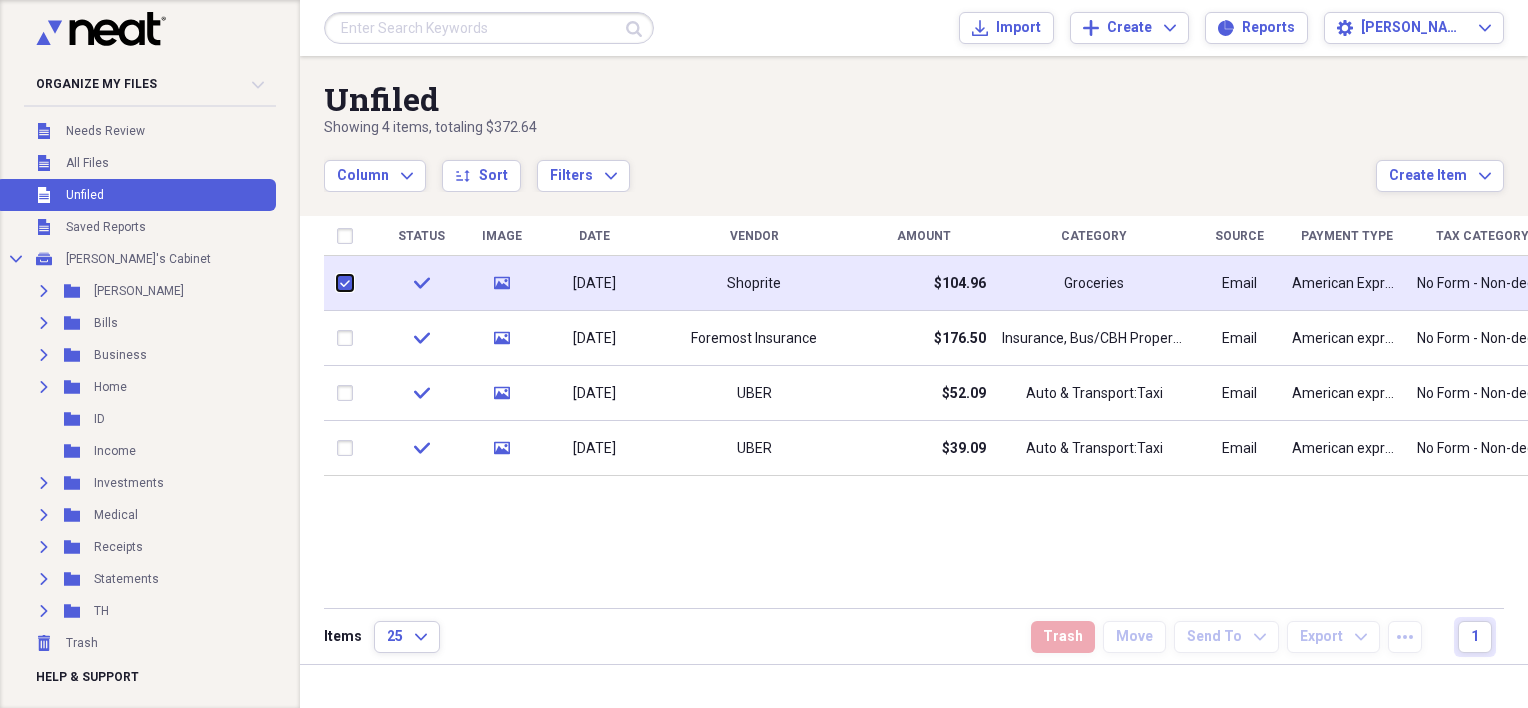 checkbox on "true" 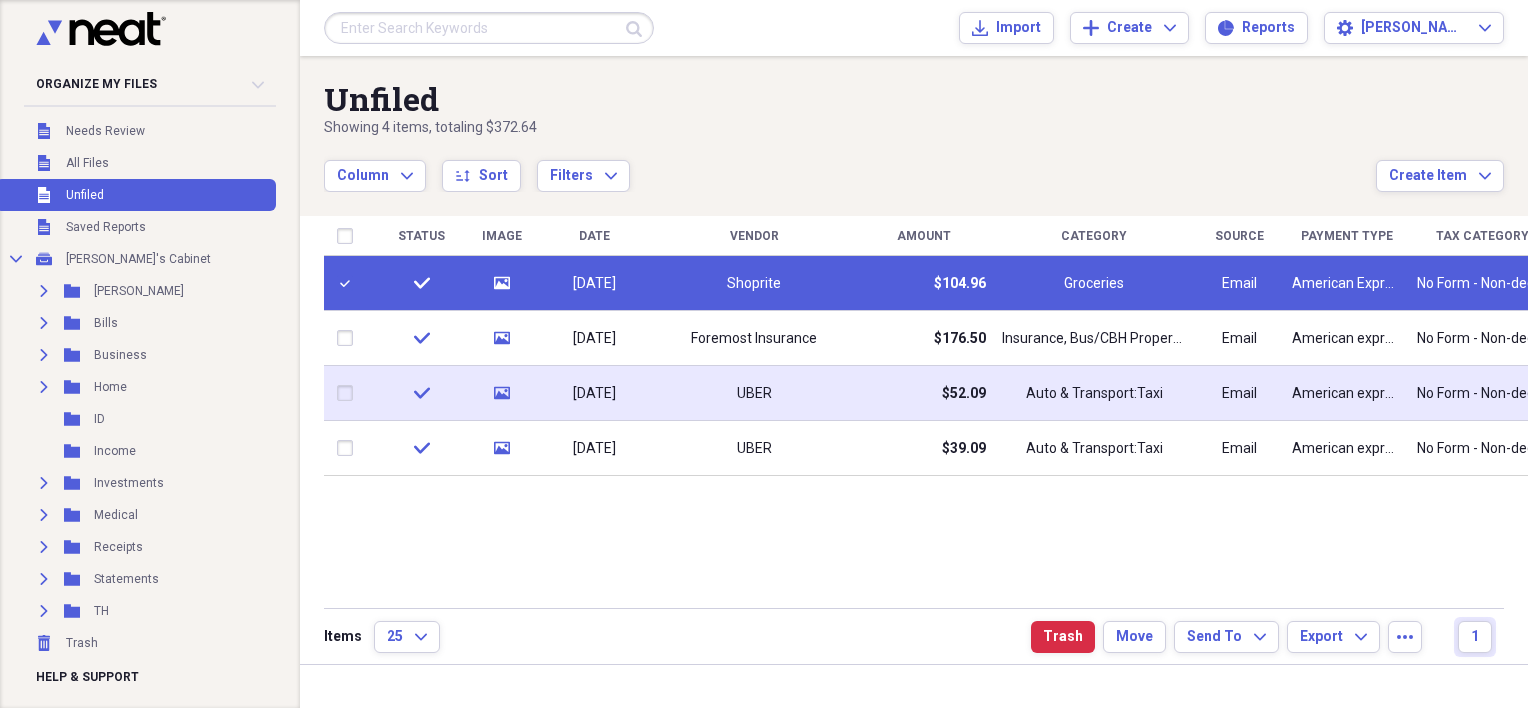 click at bounding box center (349, 393) 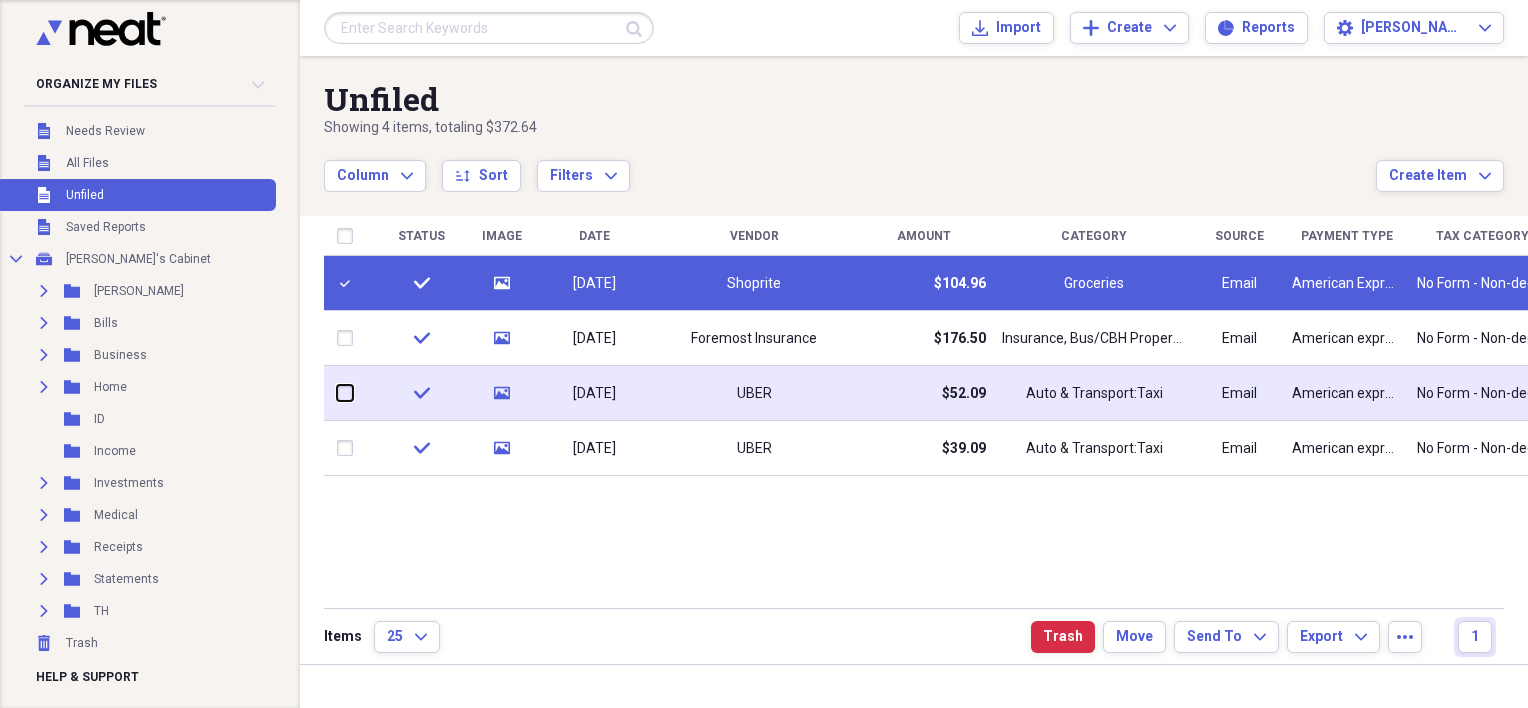 click at bounding box center (337, 393) 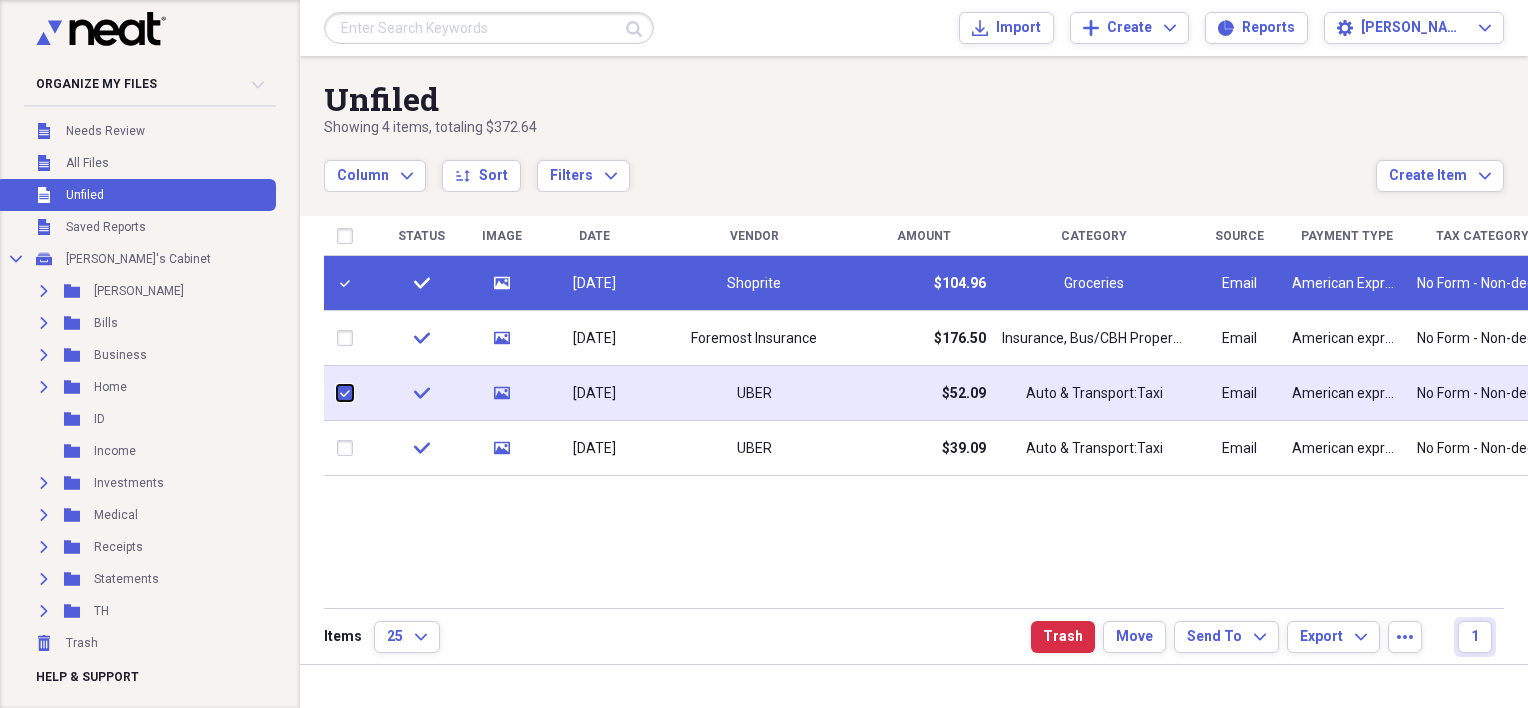 checkbox on "true" 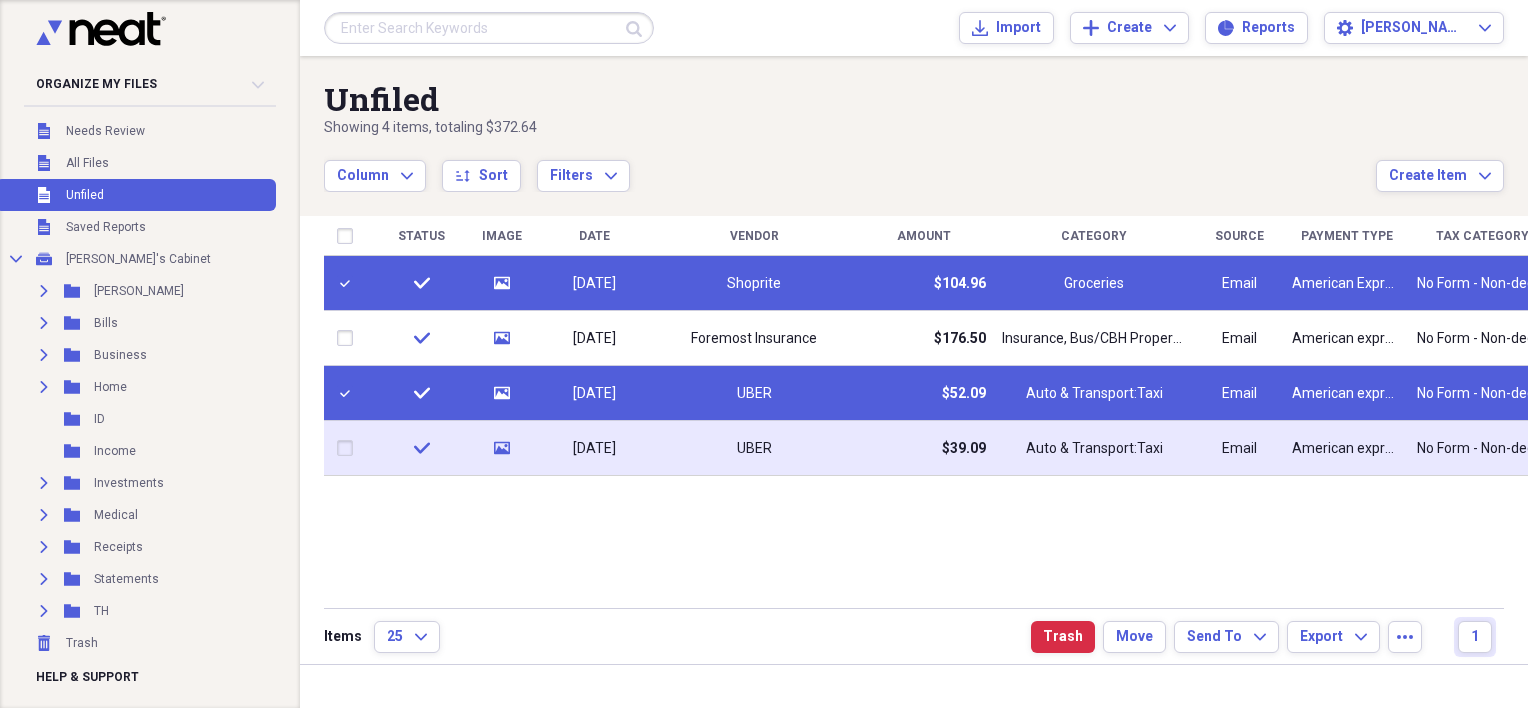 click at bounding box center (349, 448) 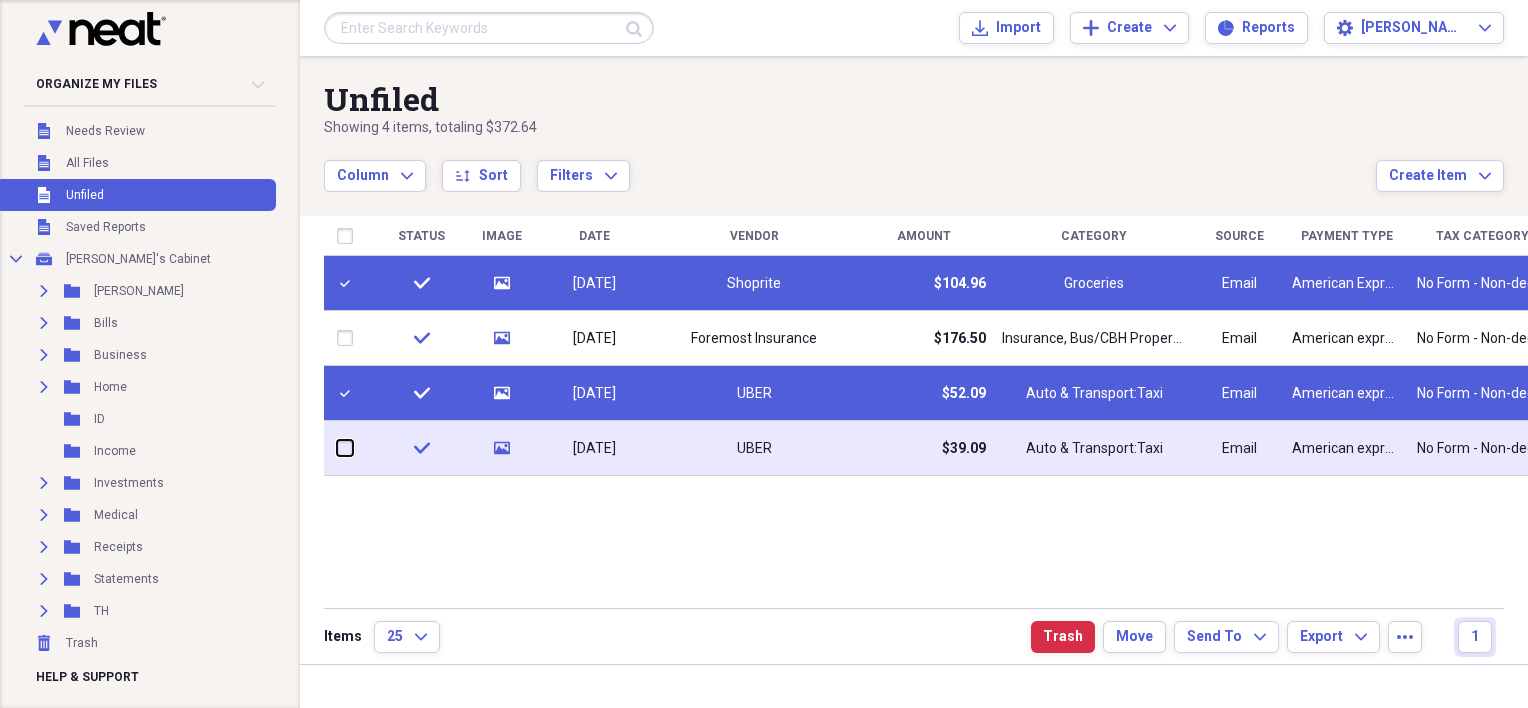 click at bounding box center [337, 448] 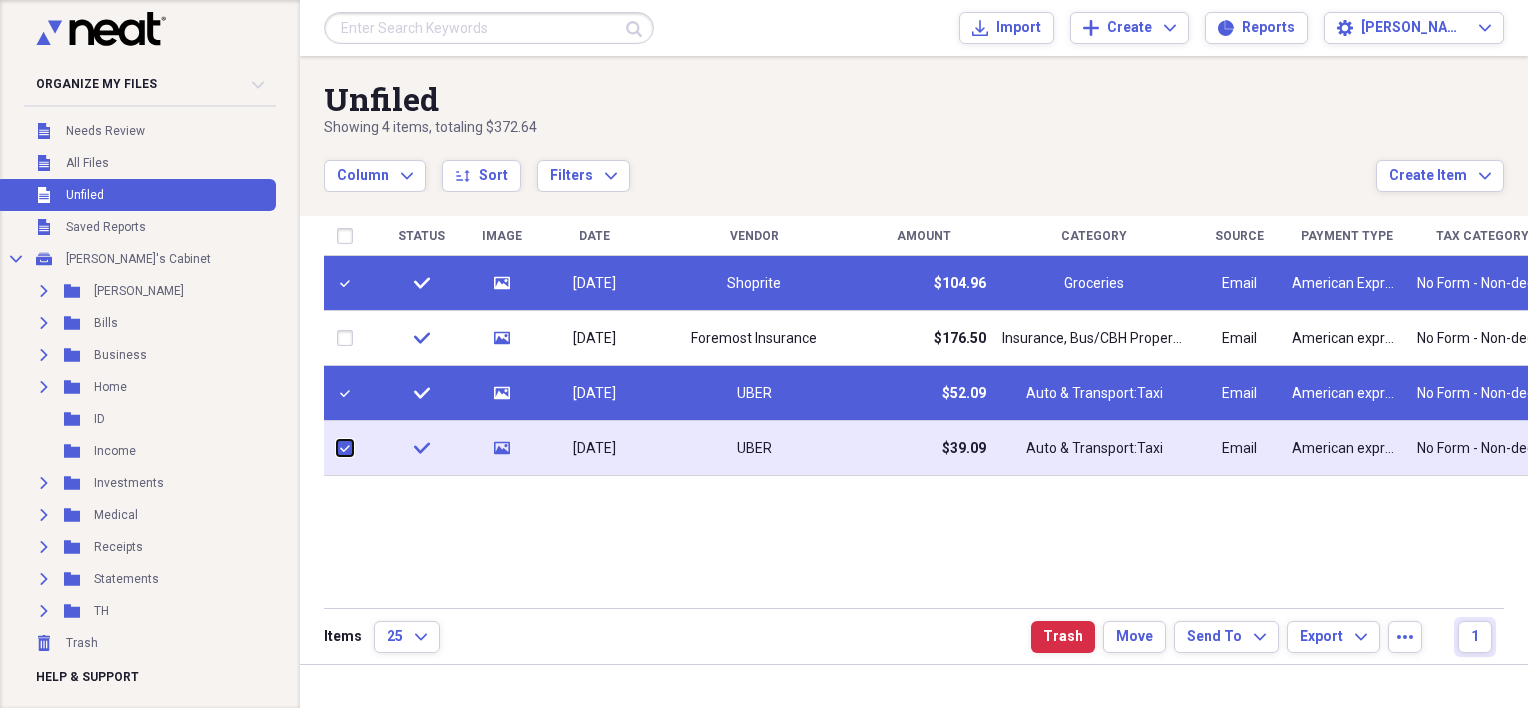 checkbox on "true" 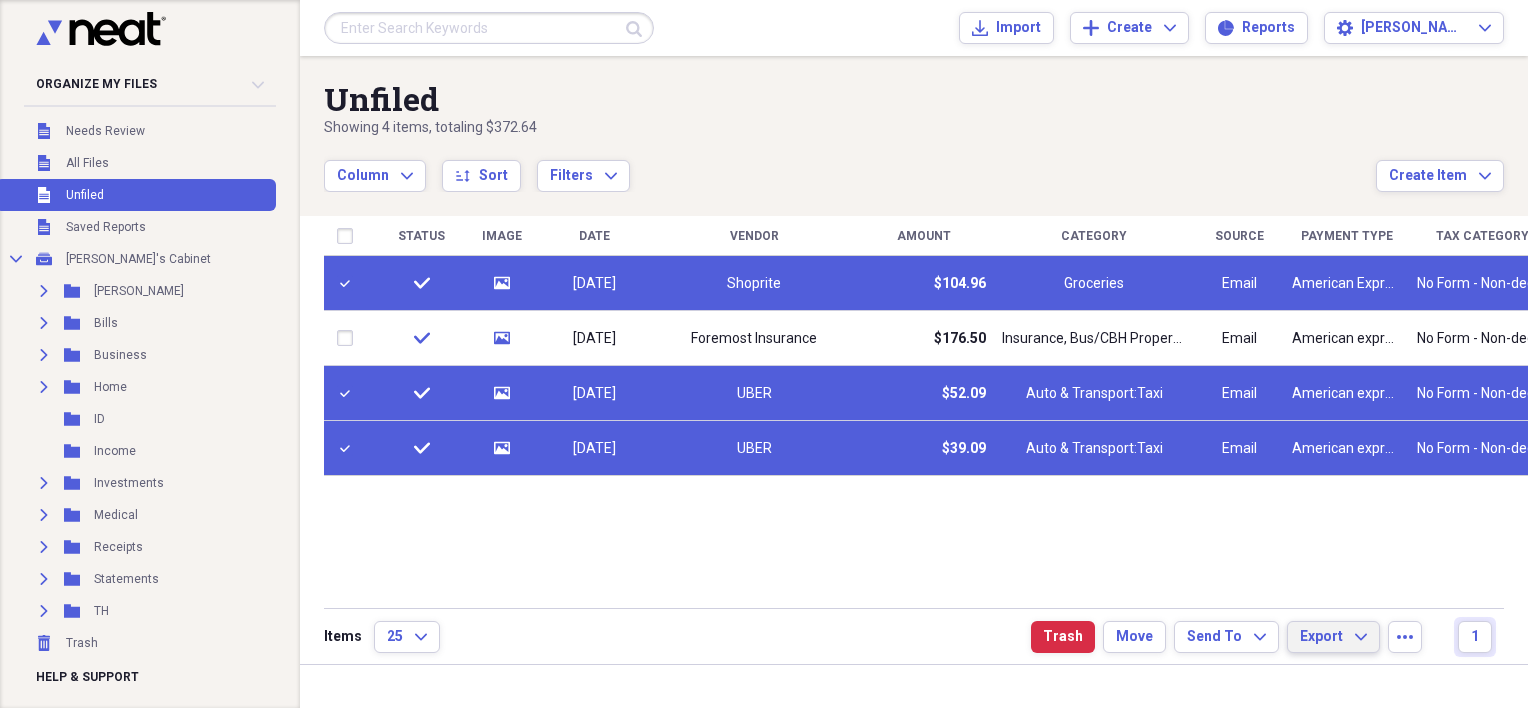 click on "Export" at bounding box center [1321, 637] 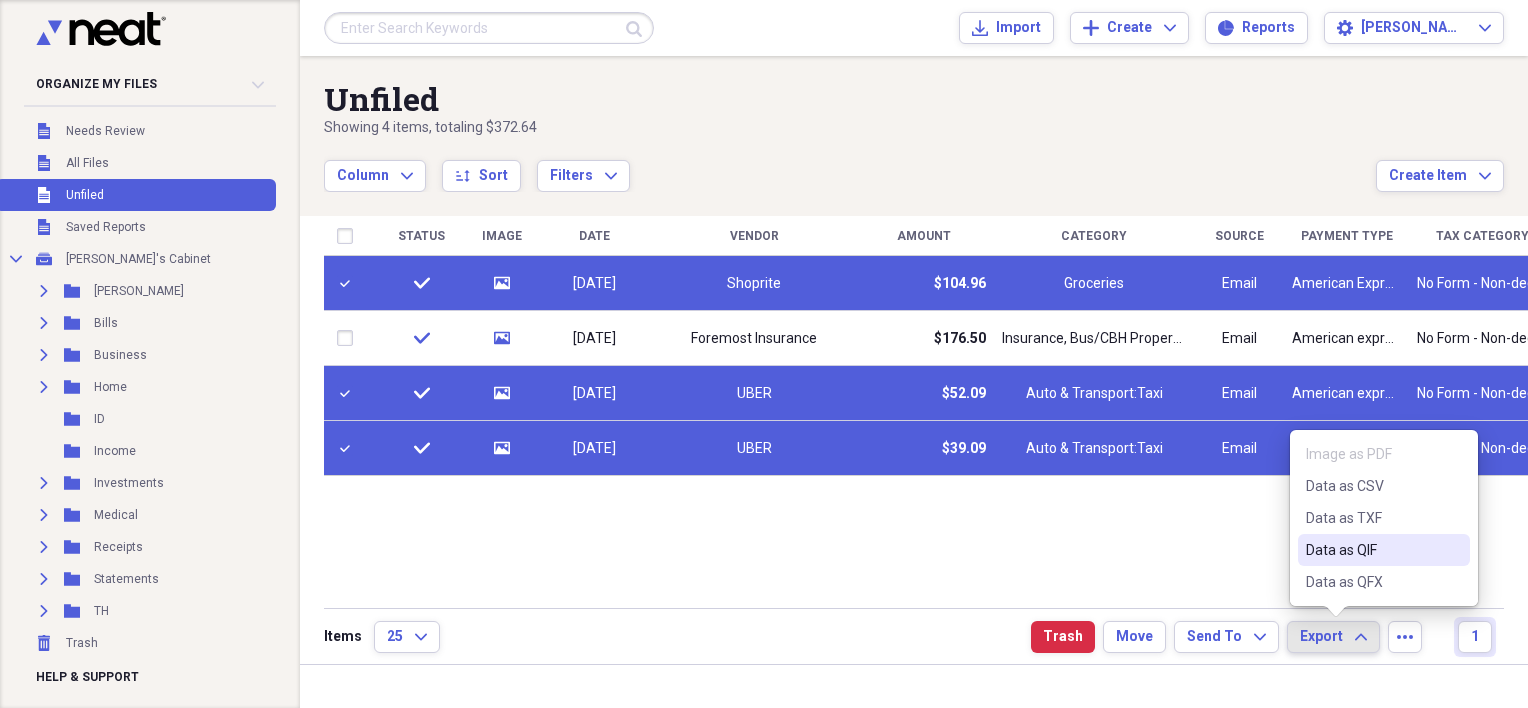 click on "Data as QIF" at bounding box center [1372, 550] 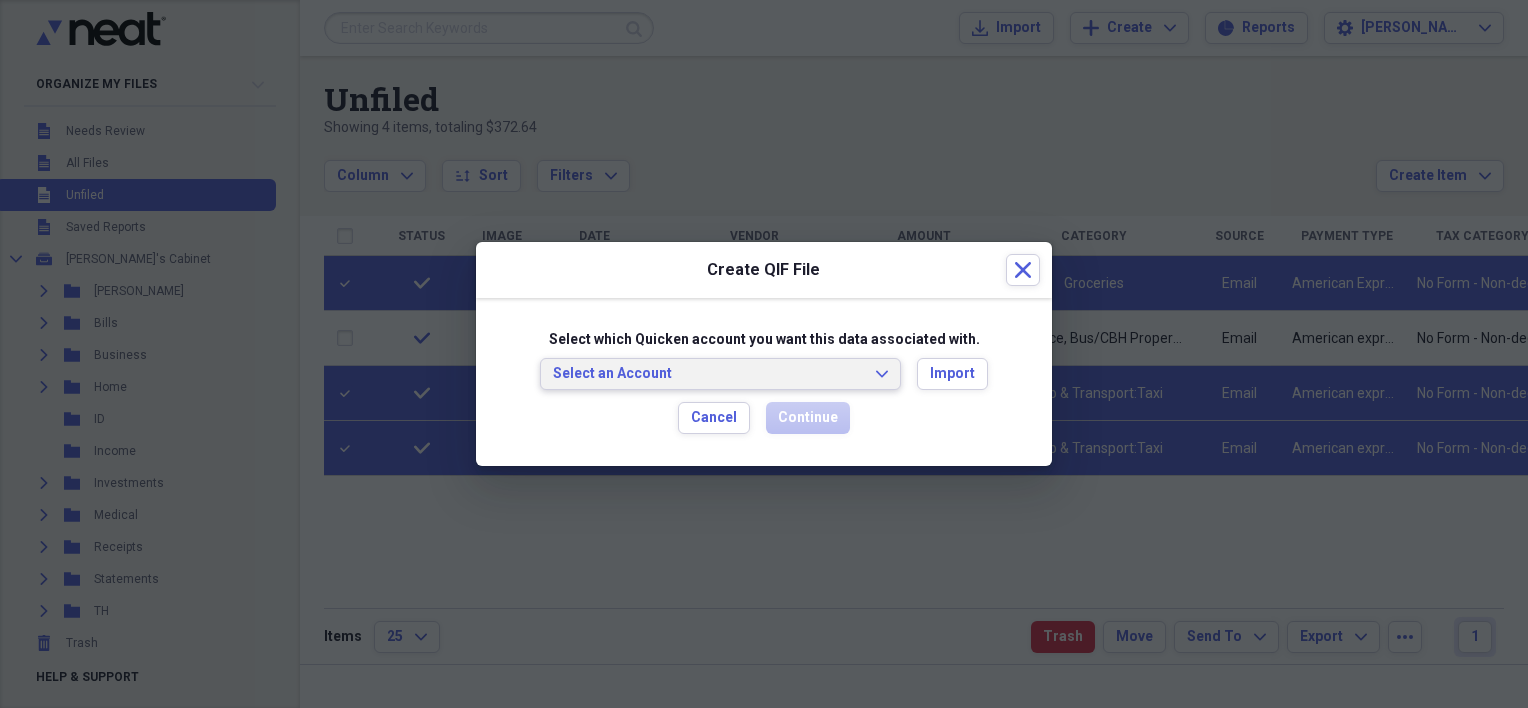 click on "Expand" 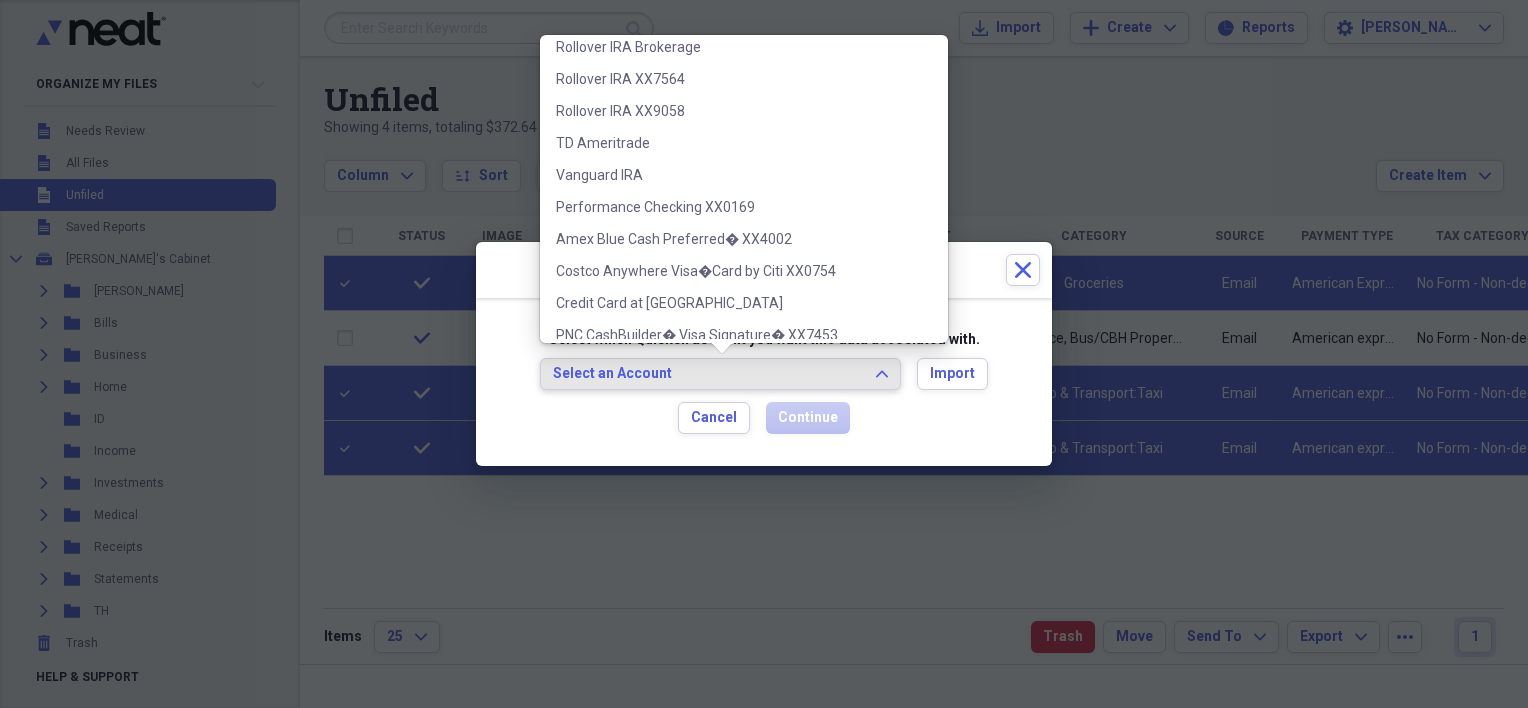 scroll, scrollTop: 4477, scrollLeft: 0, axis: vertical 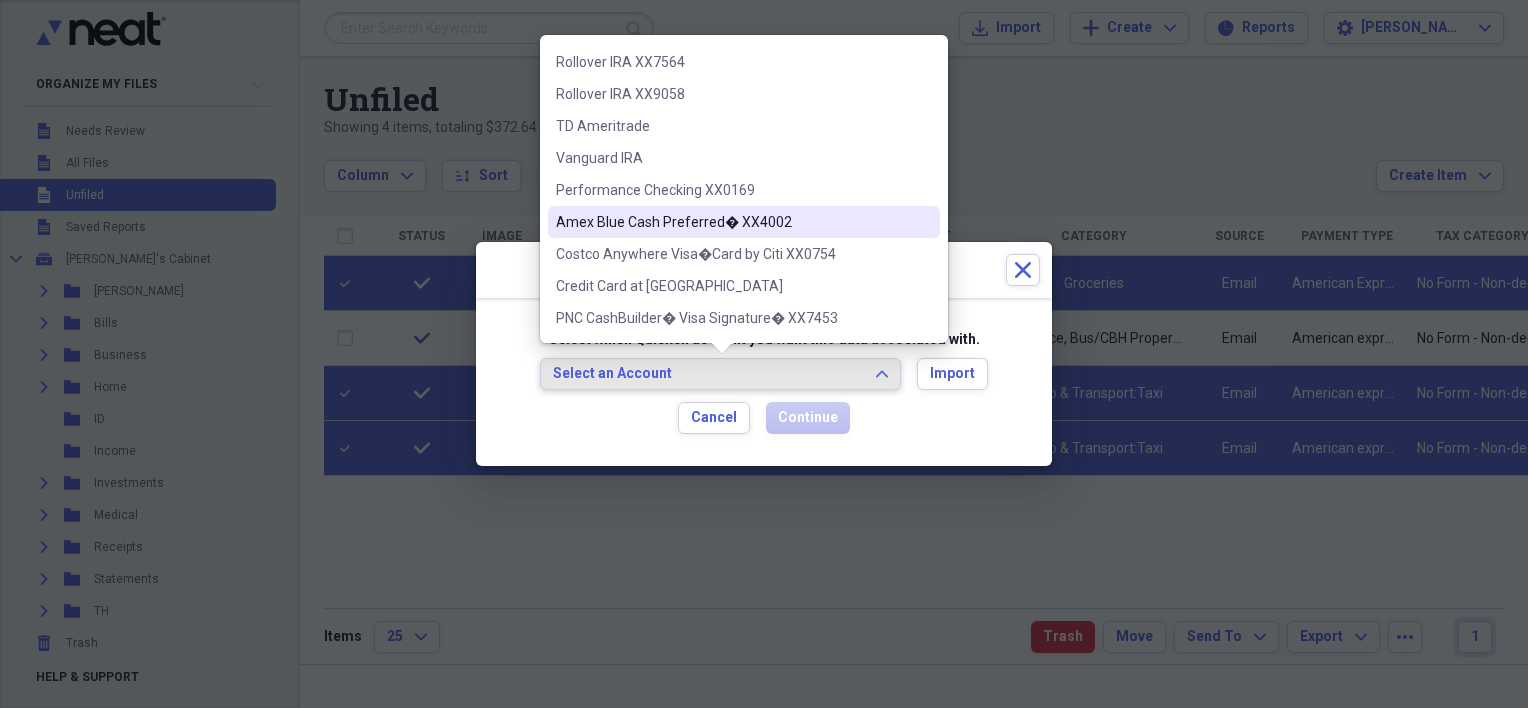 click on "Amex Blue Cash Preferred� XX4002" at bounding box center (732, 222) 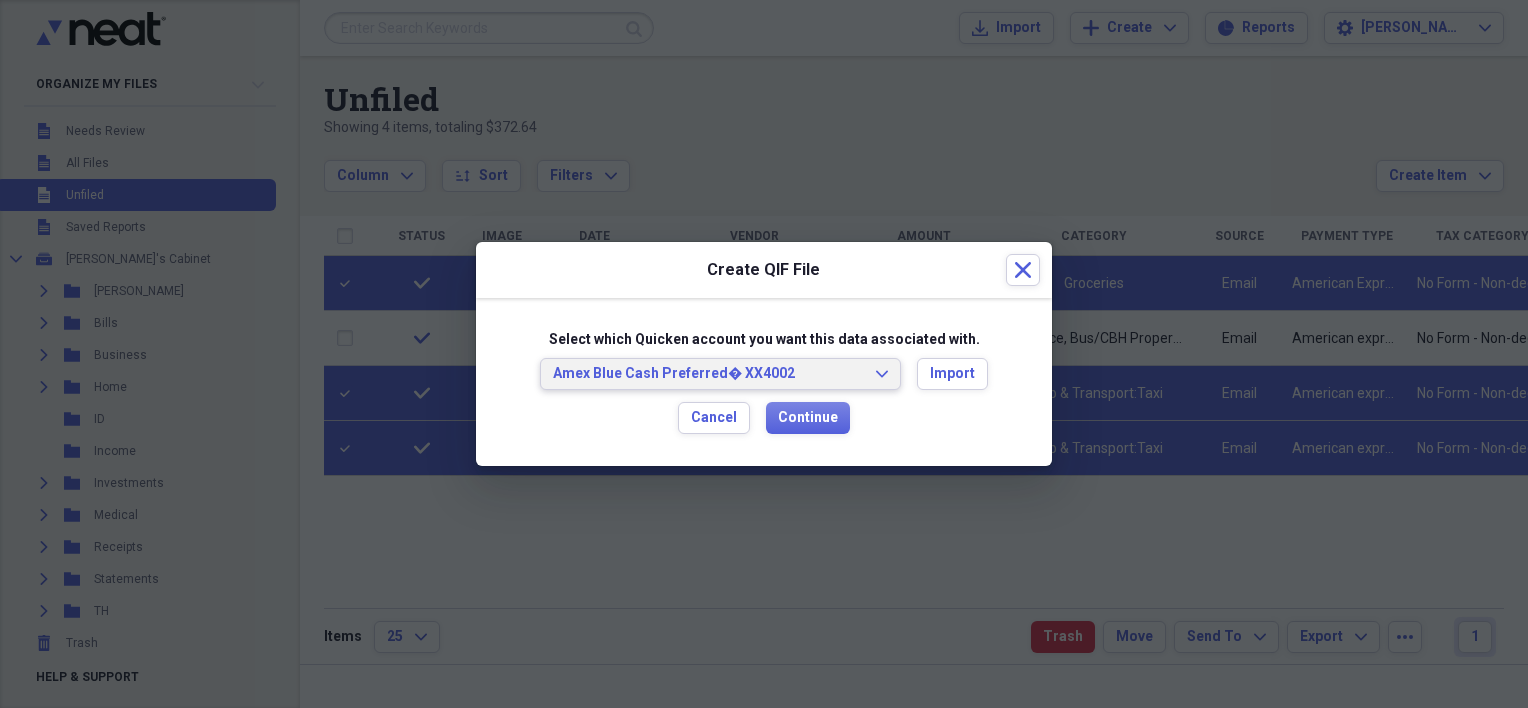 scroll, scrollTop: 0, scrollLeft: 0, axis: both 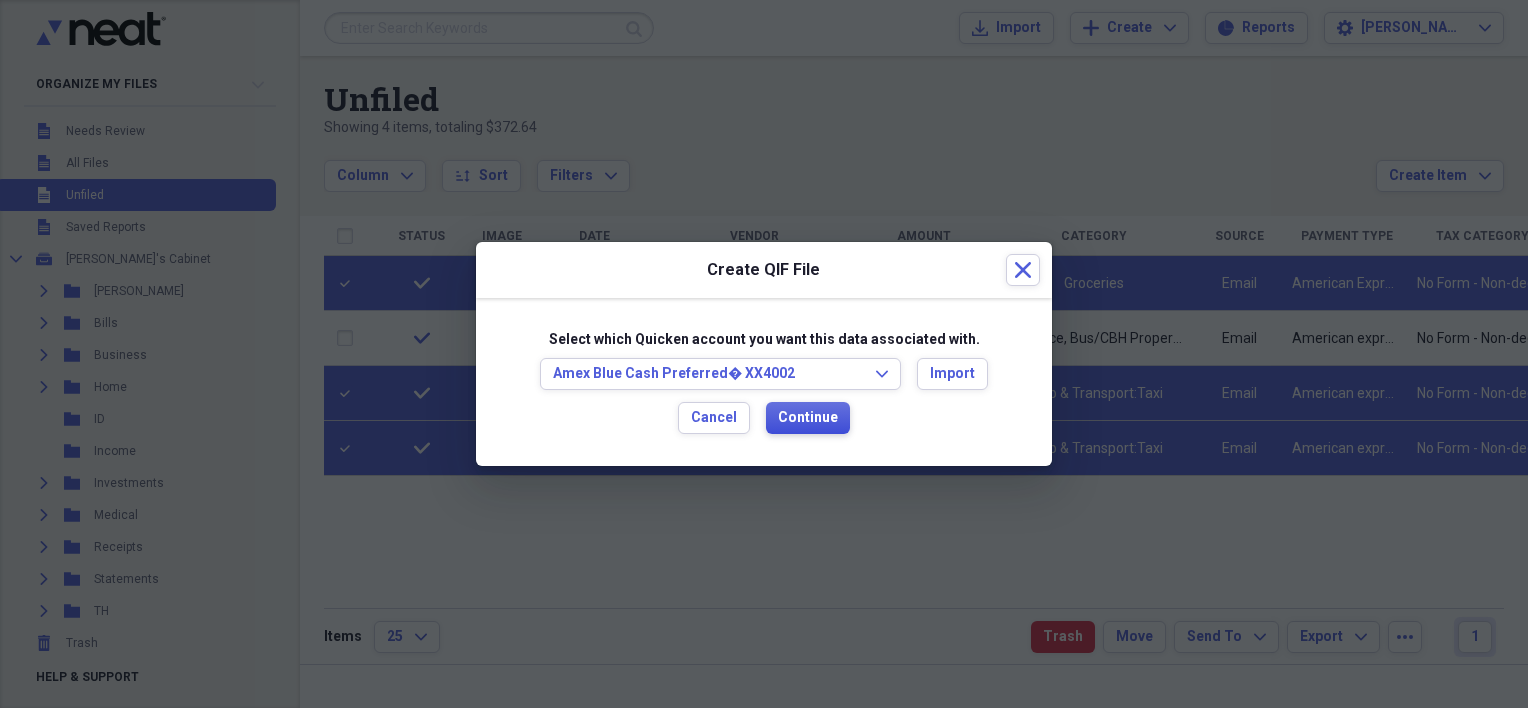 click on "Continue" at bounding box center (808, 418) 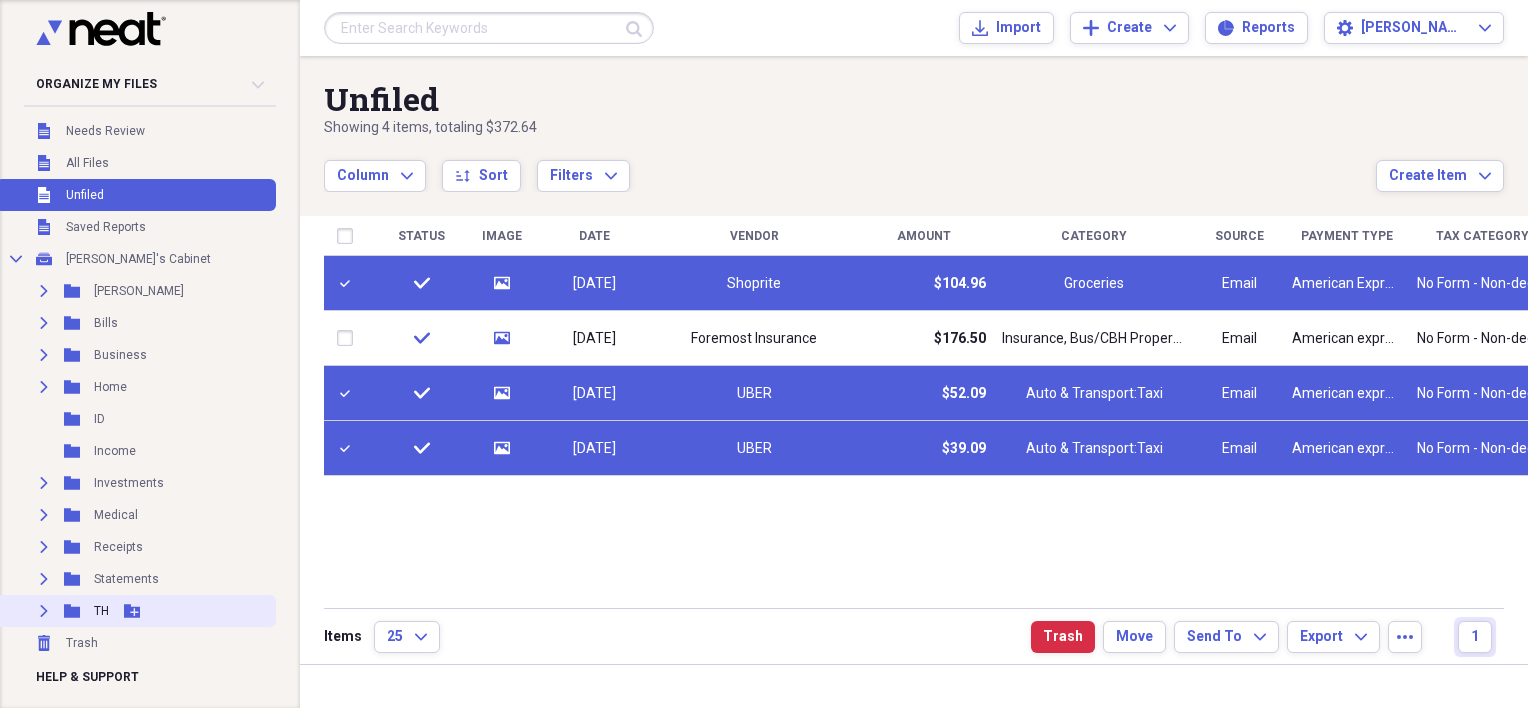 click on "Expand" 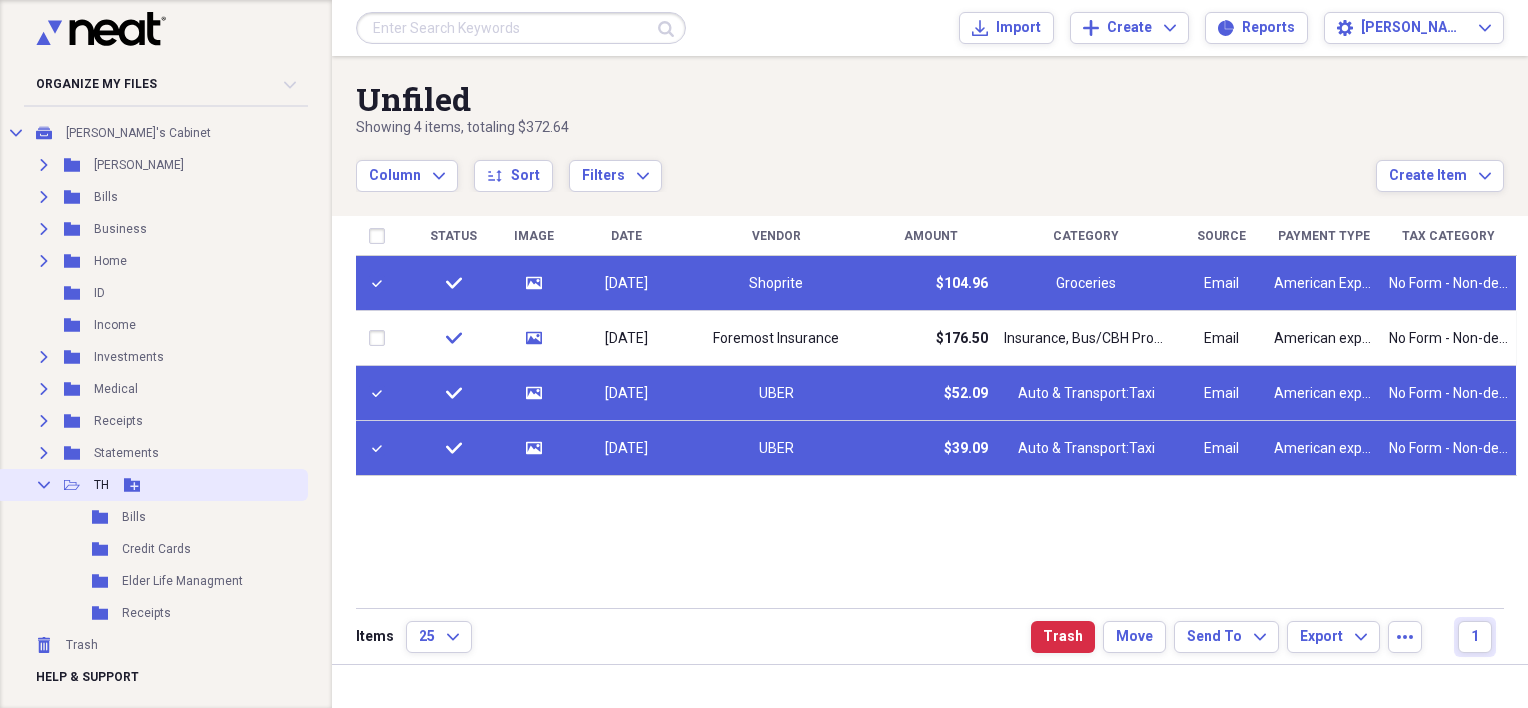 scroll, scrollTop: 139, scrollLeft: 0, axis: vertical 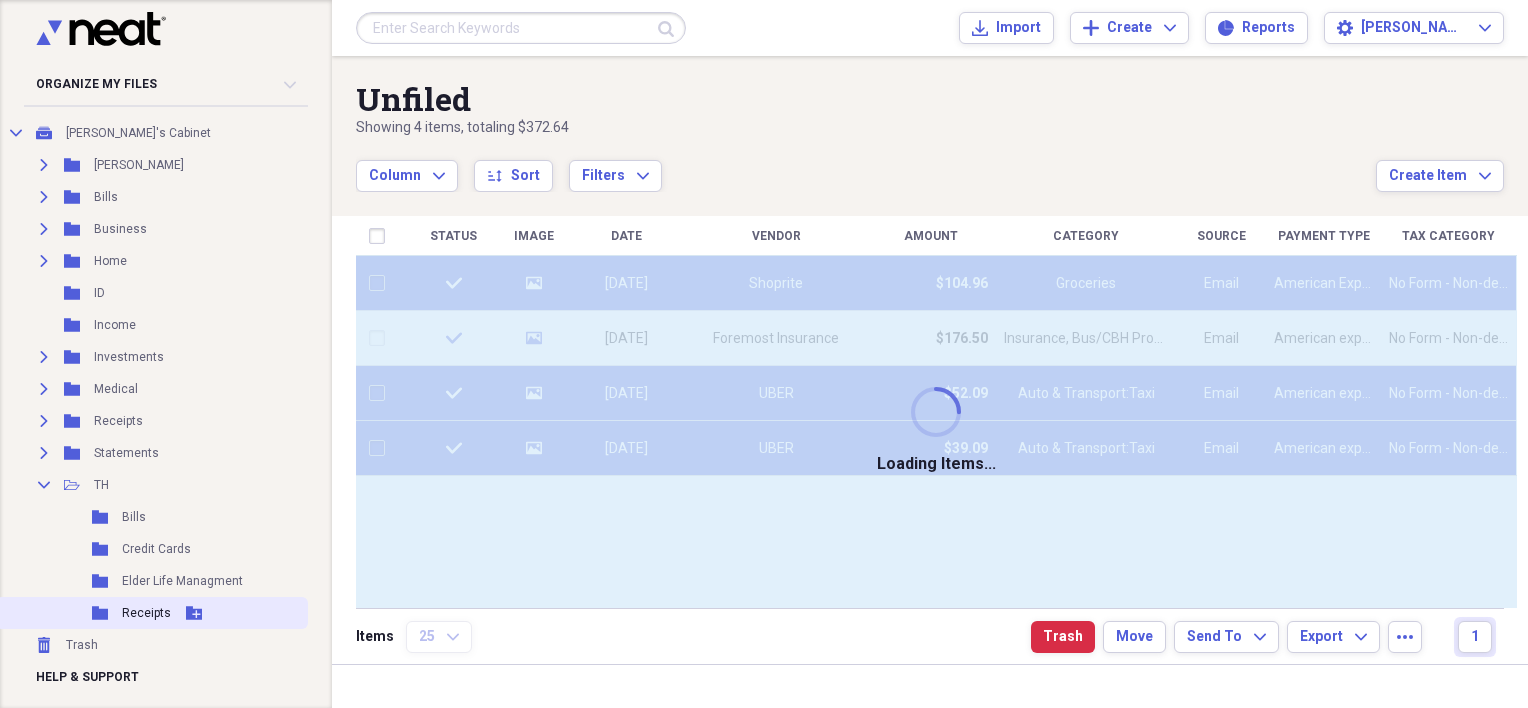 checkbox on "false" 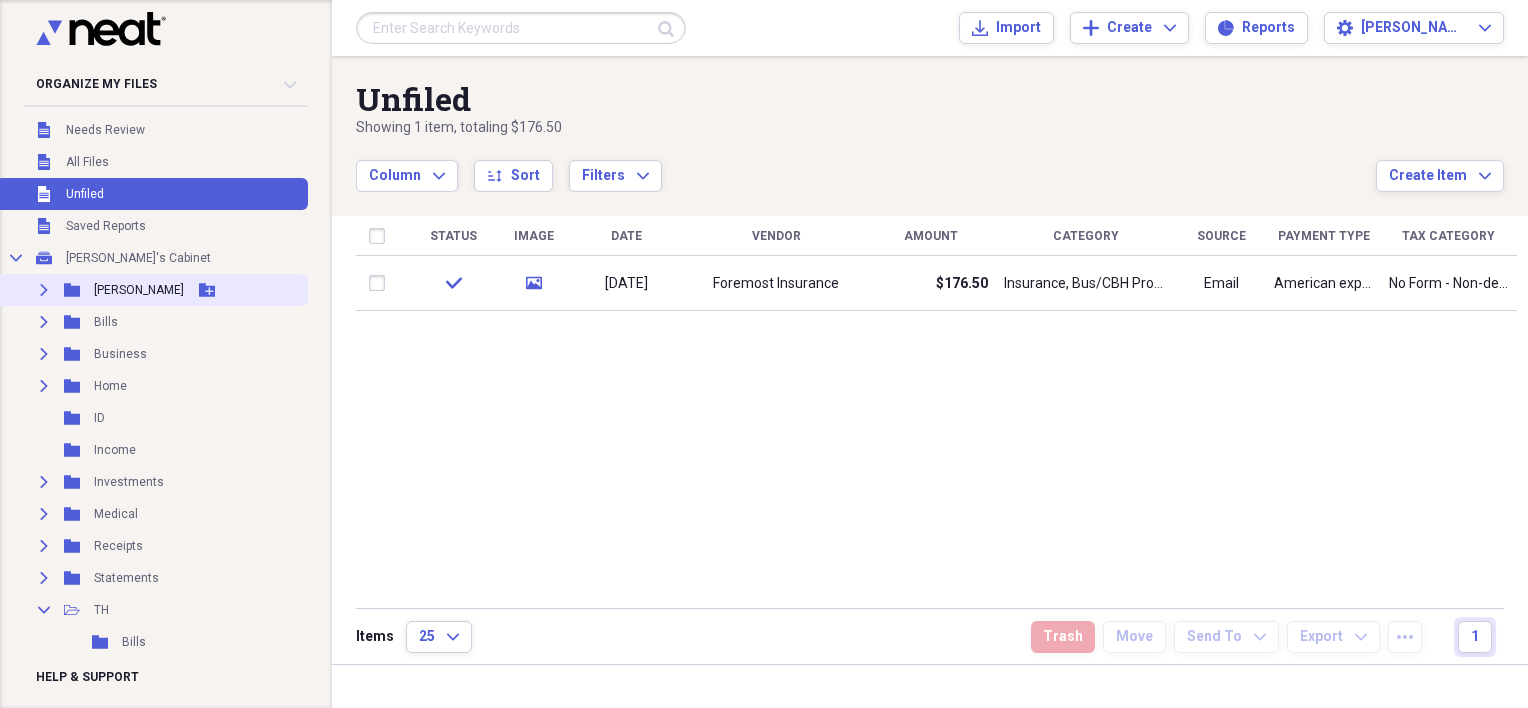 scroll, scrollTop: 0, scrollLeft: 0, axis: both 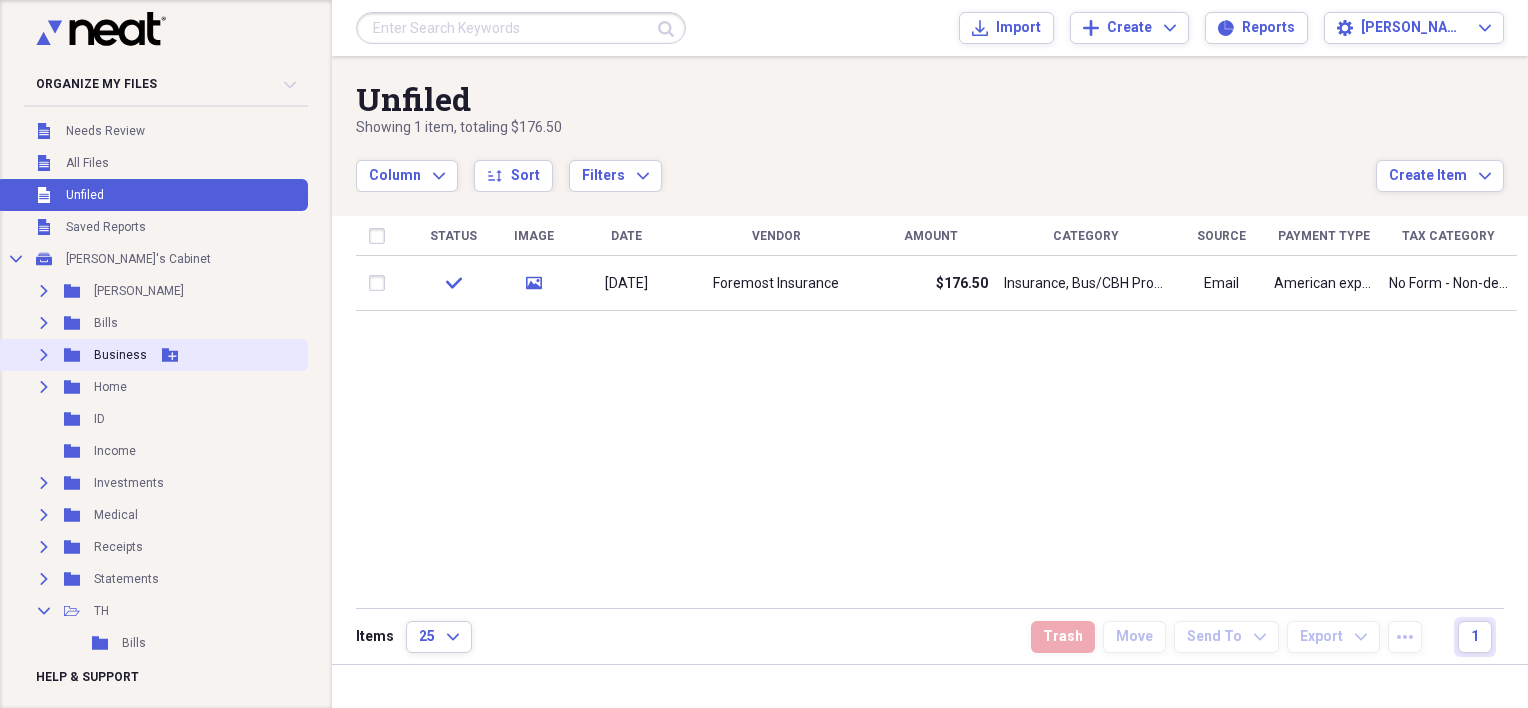 click 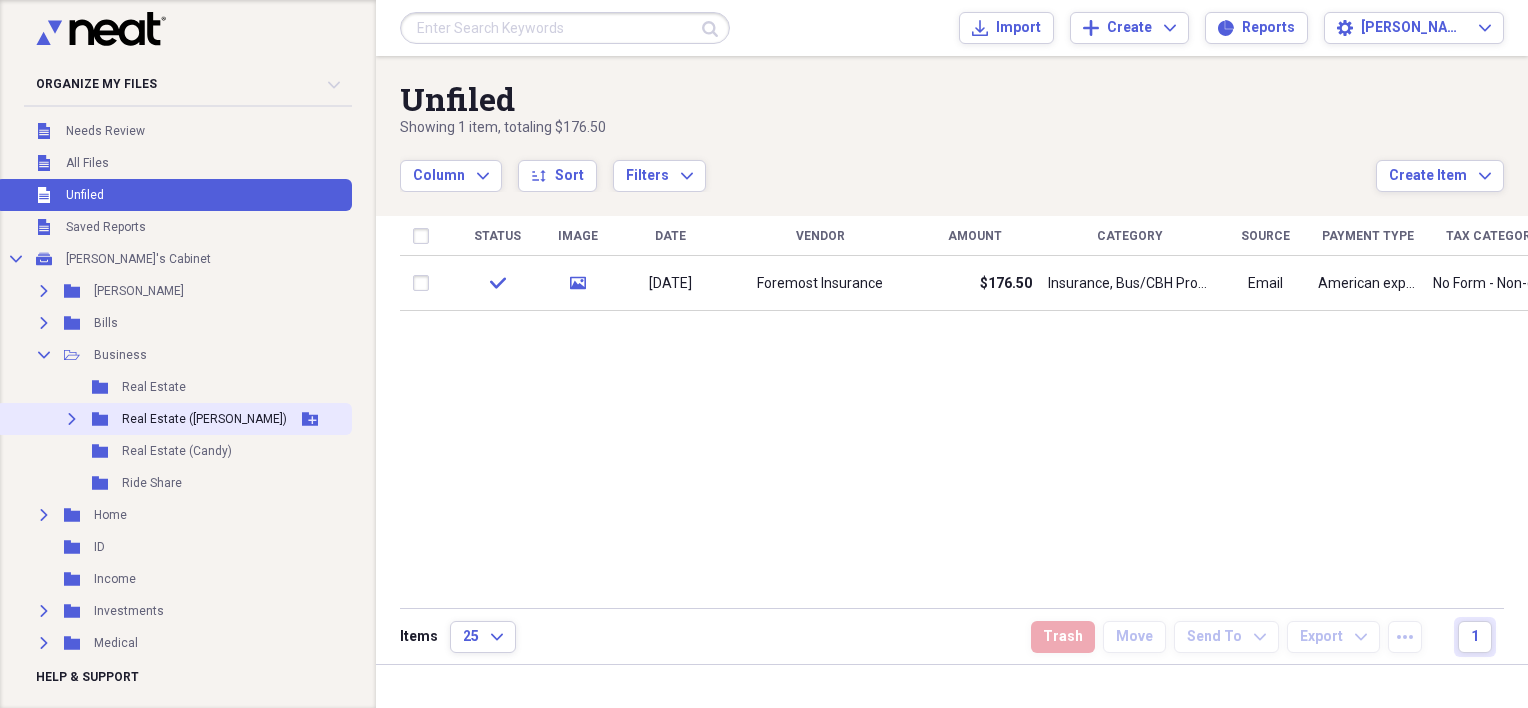 click on "Expand" 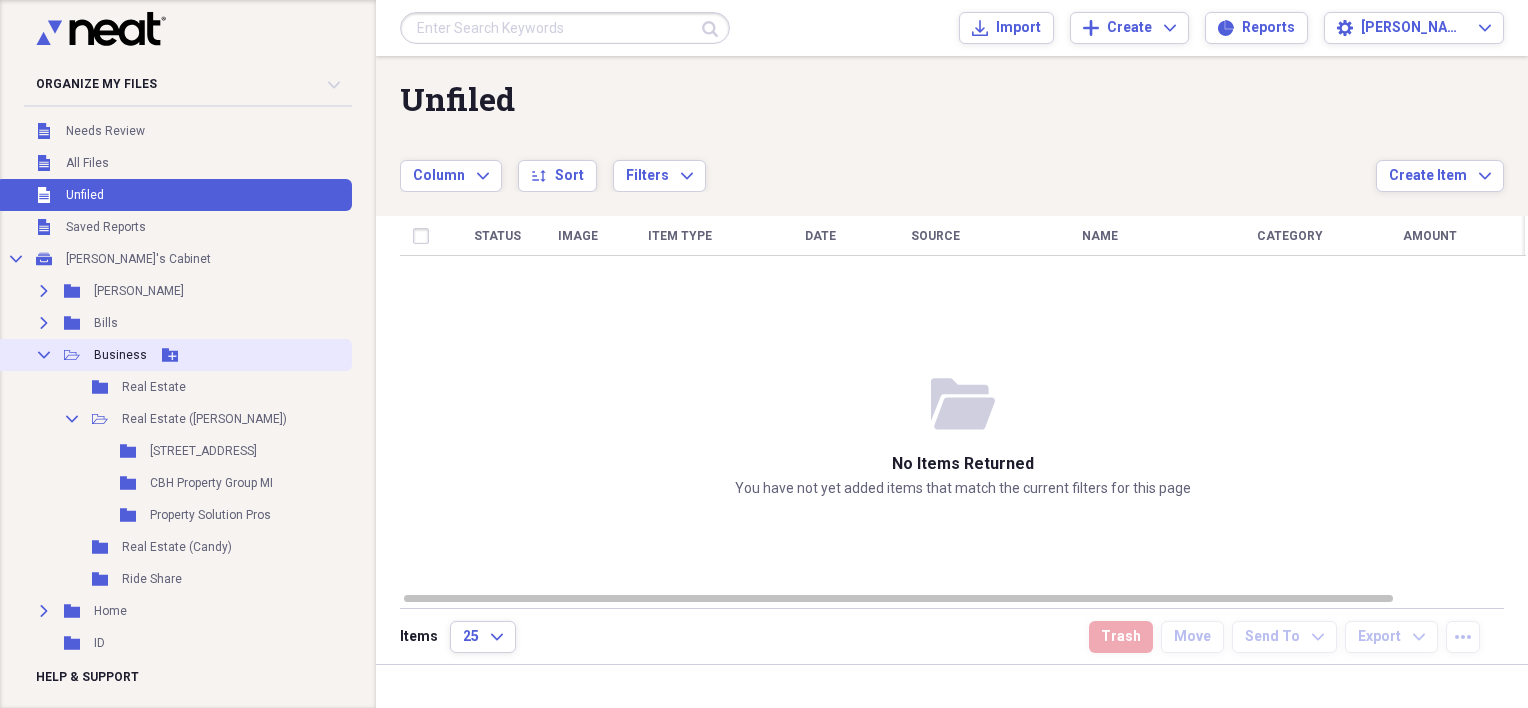 click on "Collapse" 